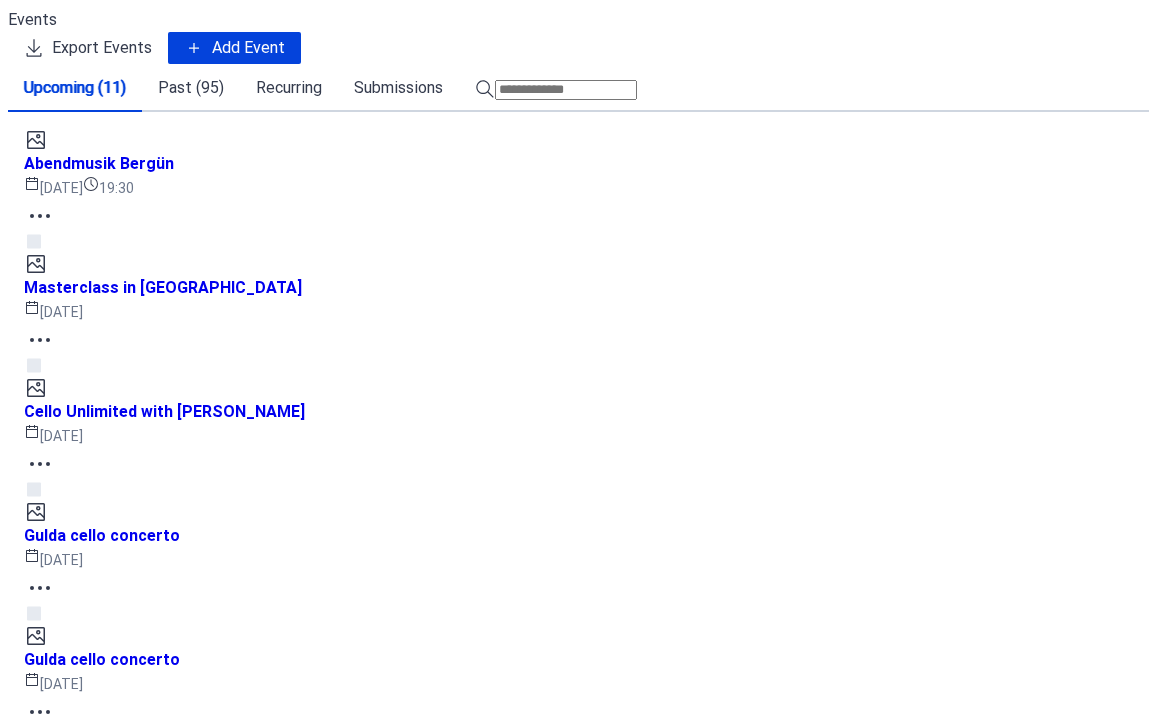 scroll, scrollTop: 0, scrollLeft: 0, axis: both 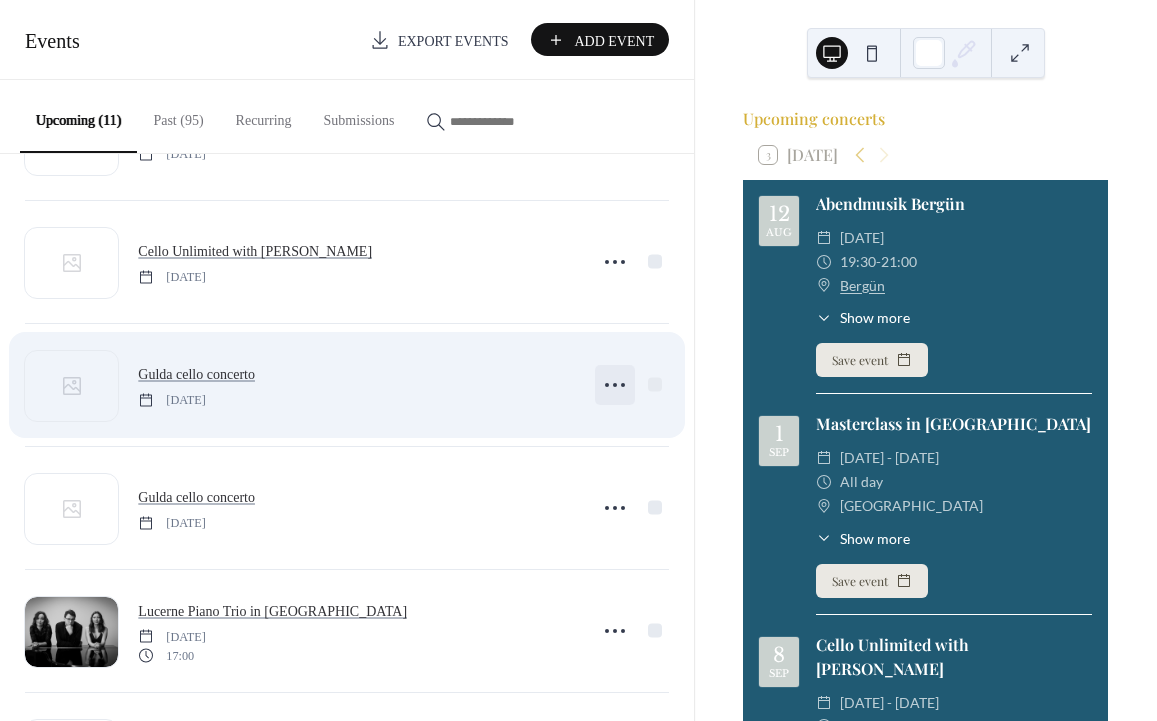 click 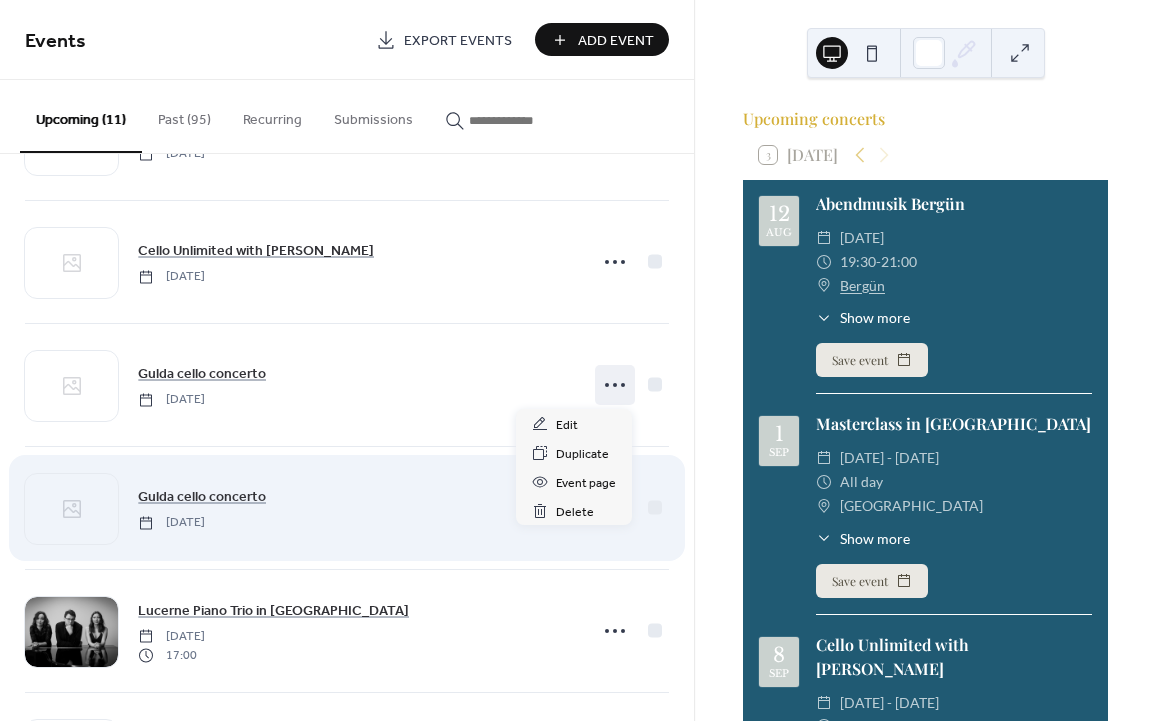 click on "Gulda cello concerto Sunday, September 28, 2025" at bounding box center (347, 508) 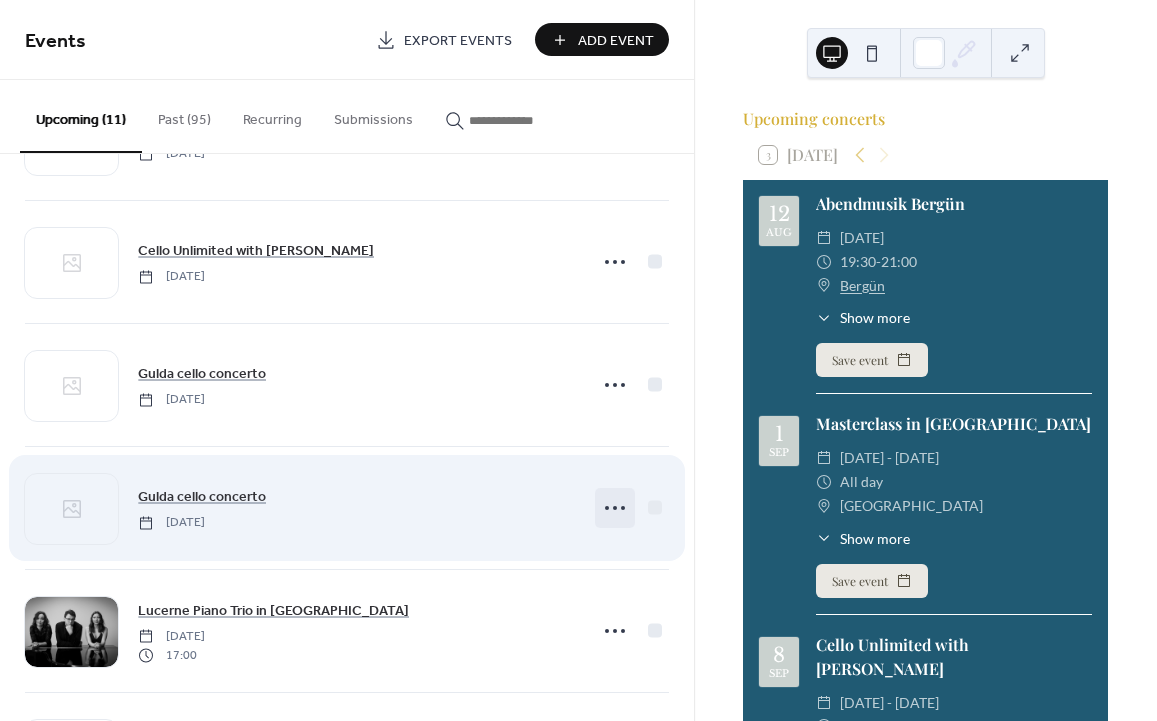 click 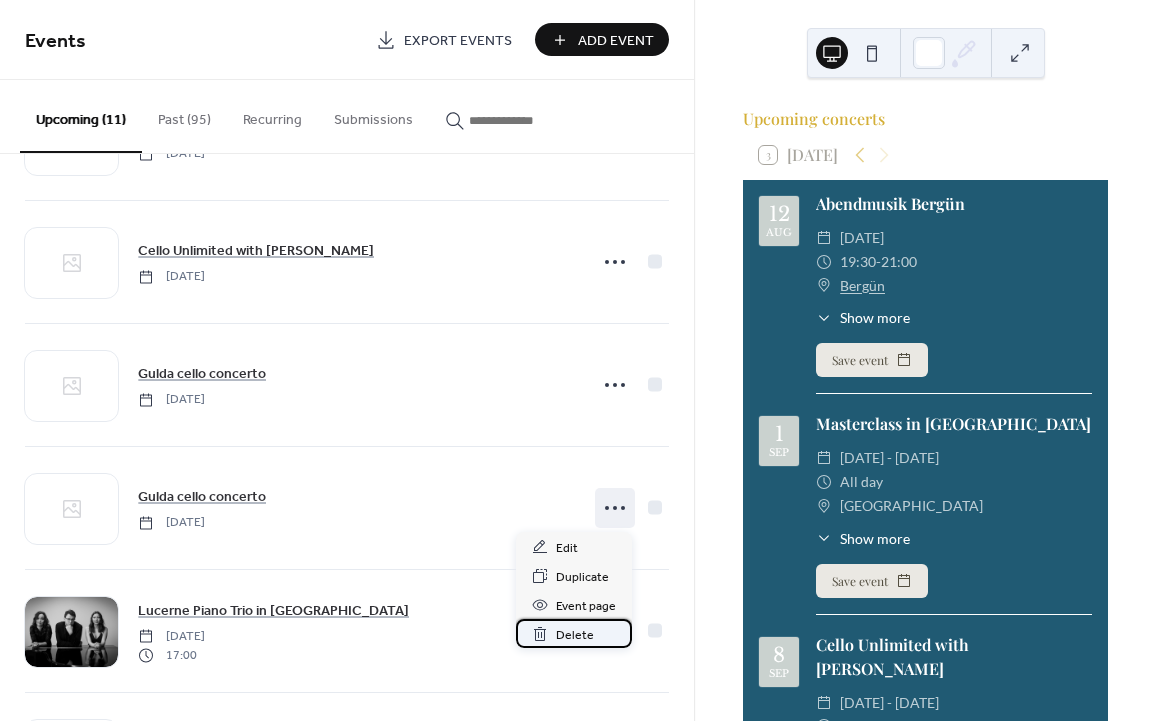 click on "Delete" at bounding box center [574, 633] 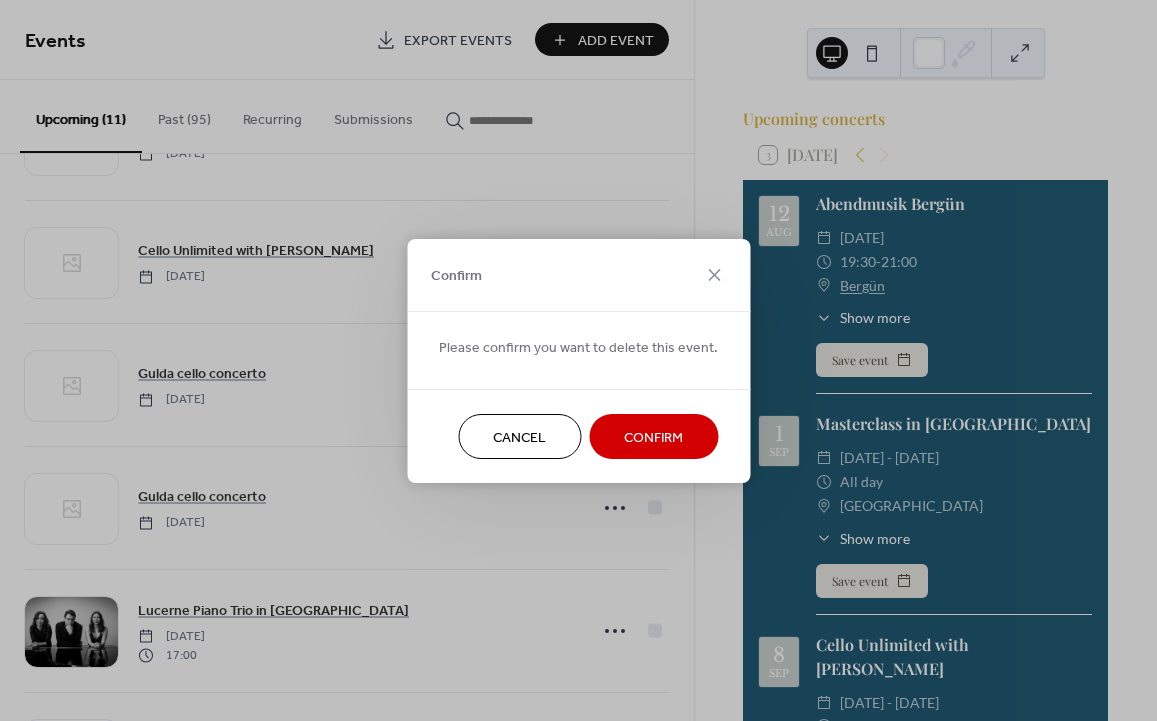 click on "Confirm" at bounding box center [653, 437] 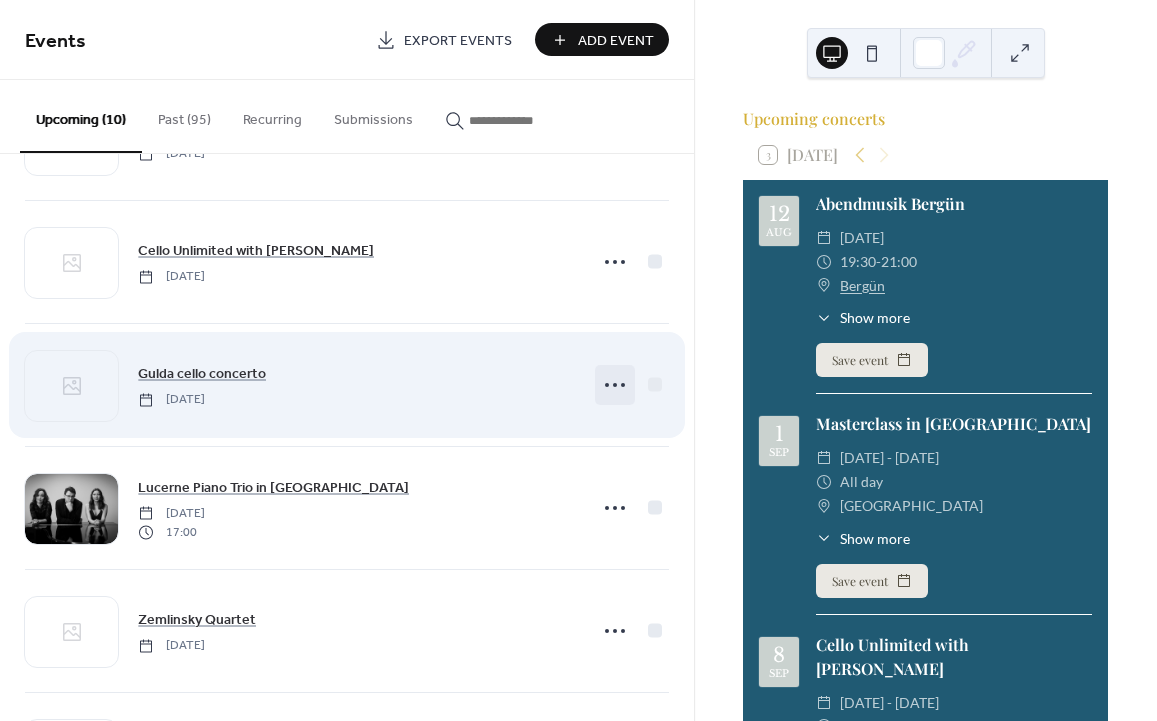click 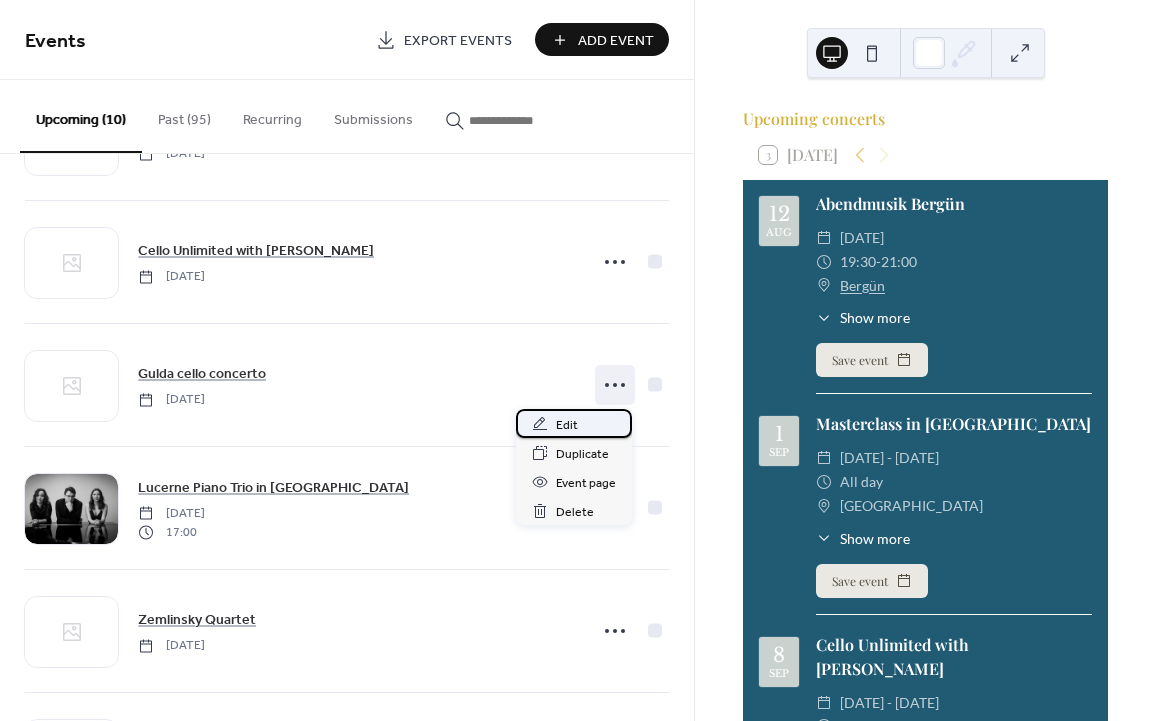 click on "Edit" at bounding box center [567, 425] 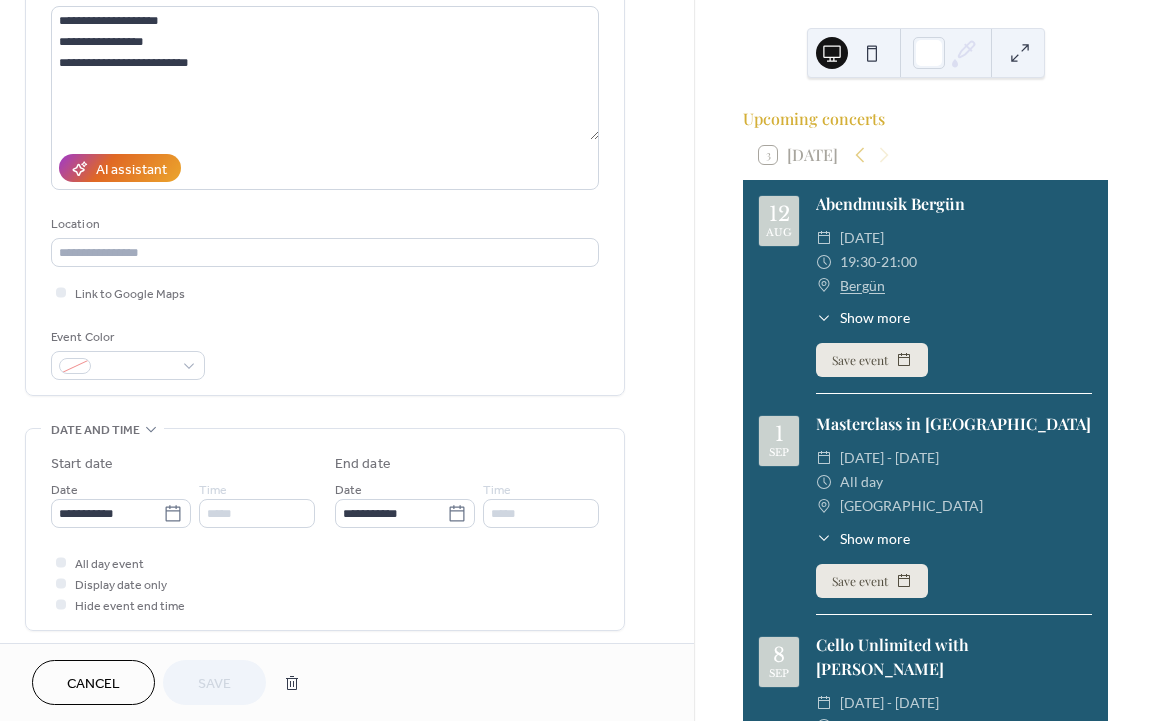 scroll, scrollTop: 316, scrollLeft: 0, axis: vertical 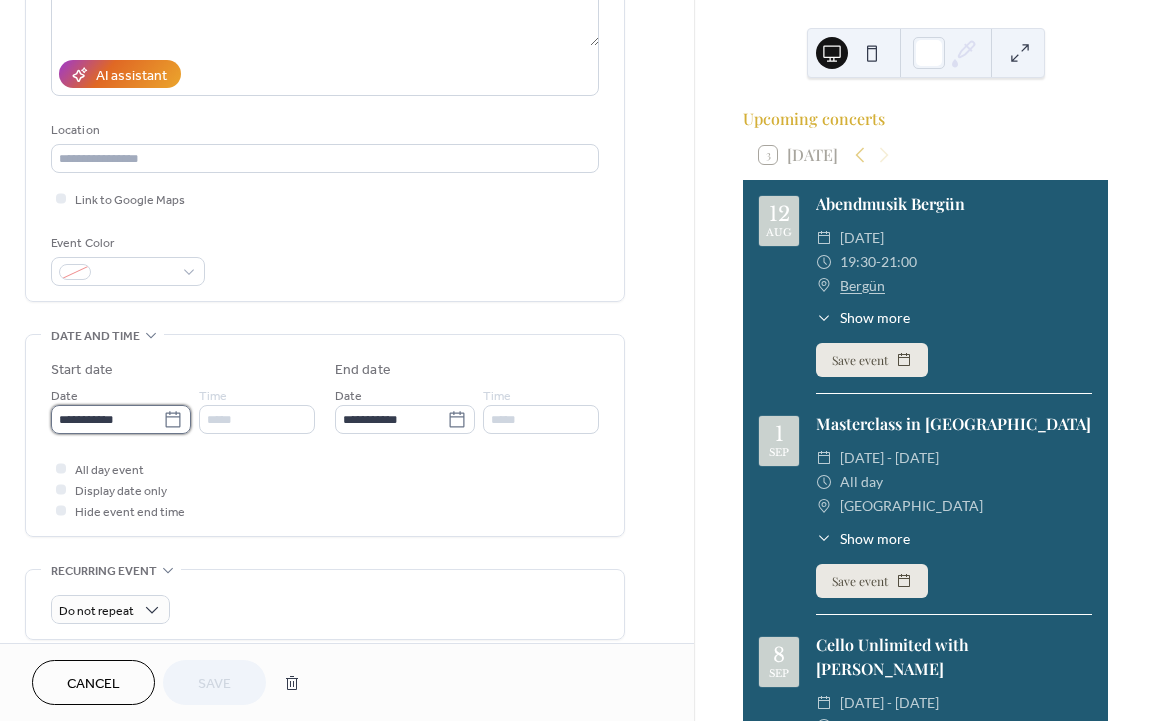 click on "**********" at bounding box center [107, 419] 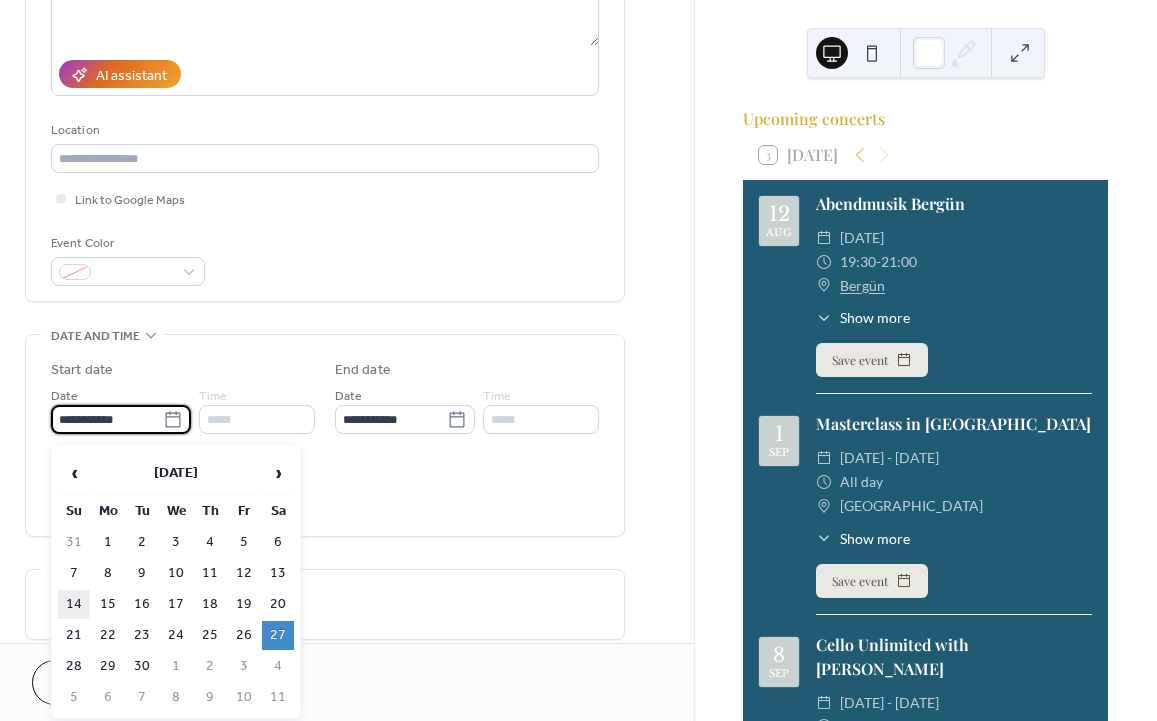 click on "14" at bounding box center (74, 604) 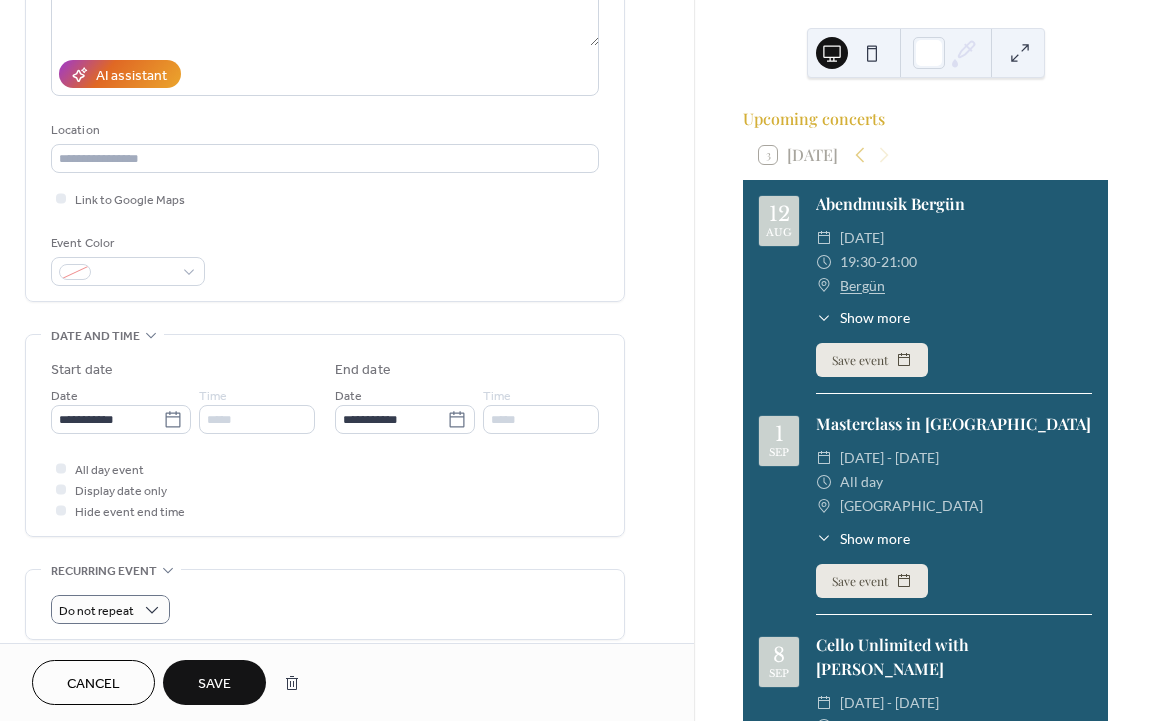 type on "**********" 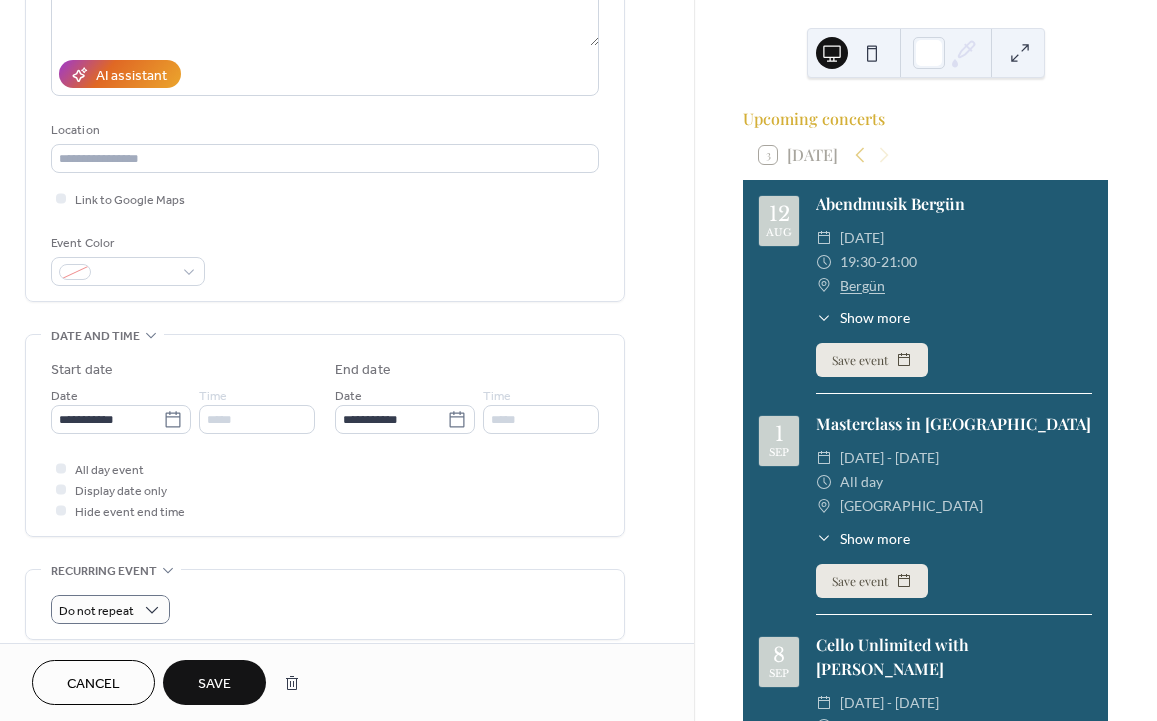type on "**********" 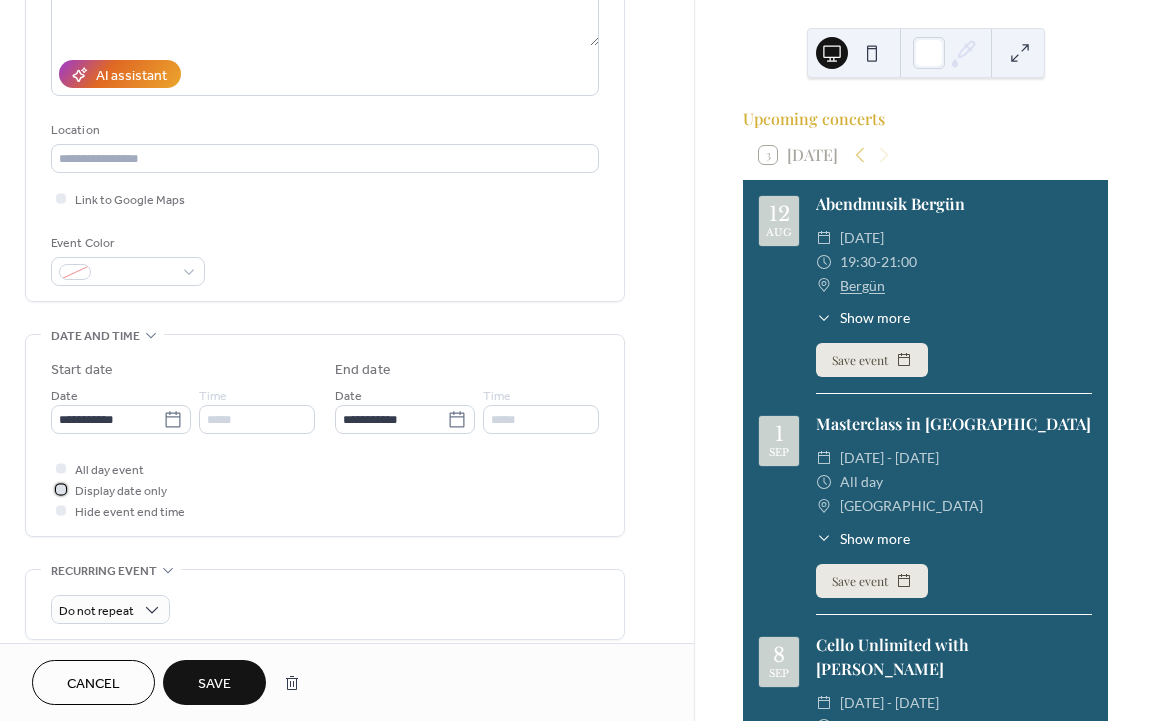 click at bounding box center (61, 489) 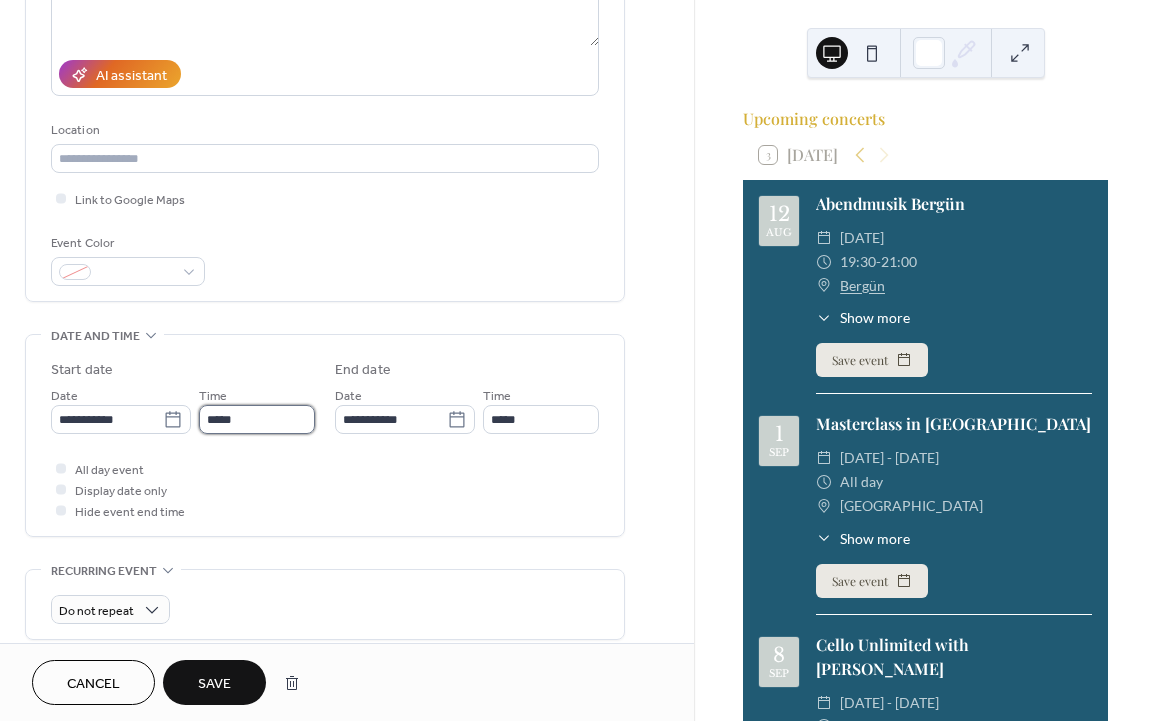 click on "*****" at bounding box center (257, 419) 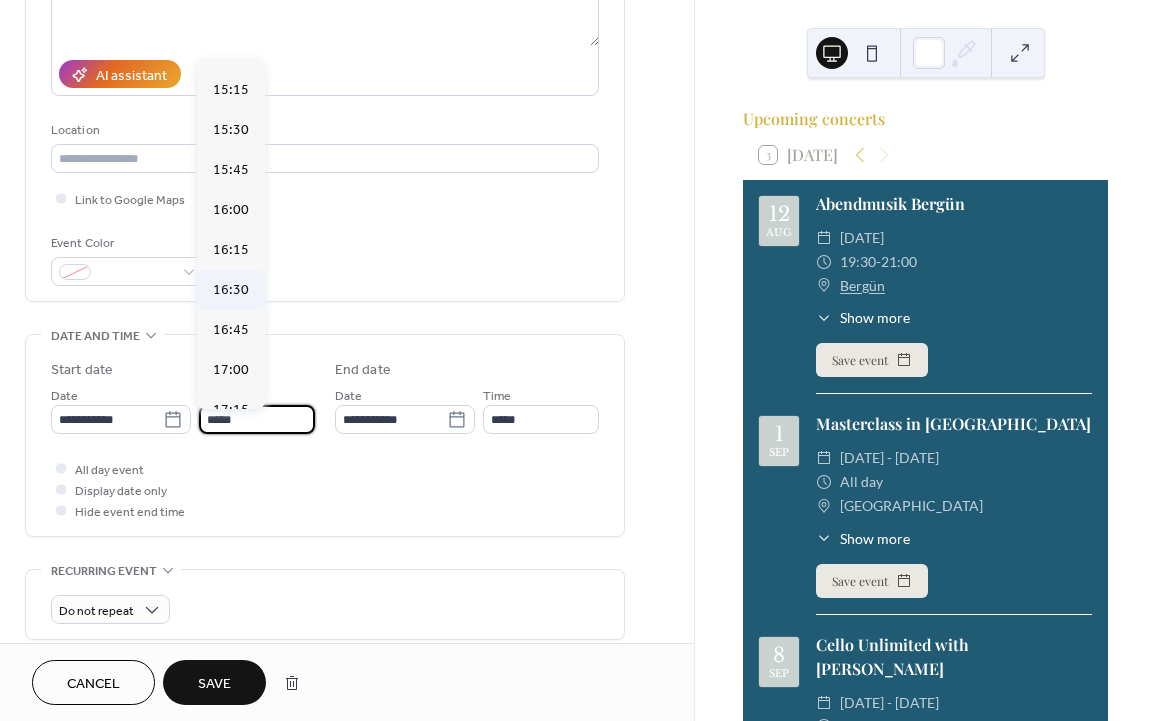 scroll, scrollTop: 2437, scrollLeft: 0, axis: vertical 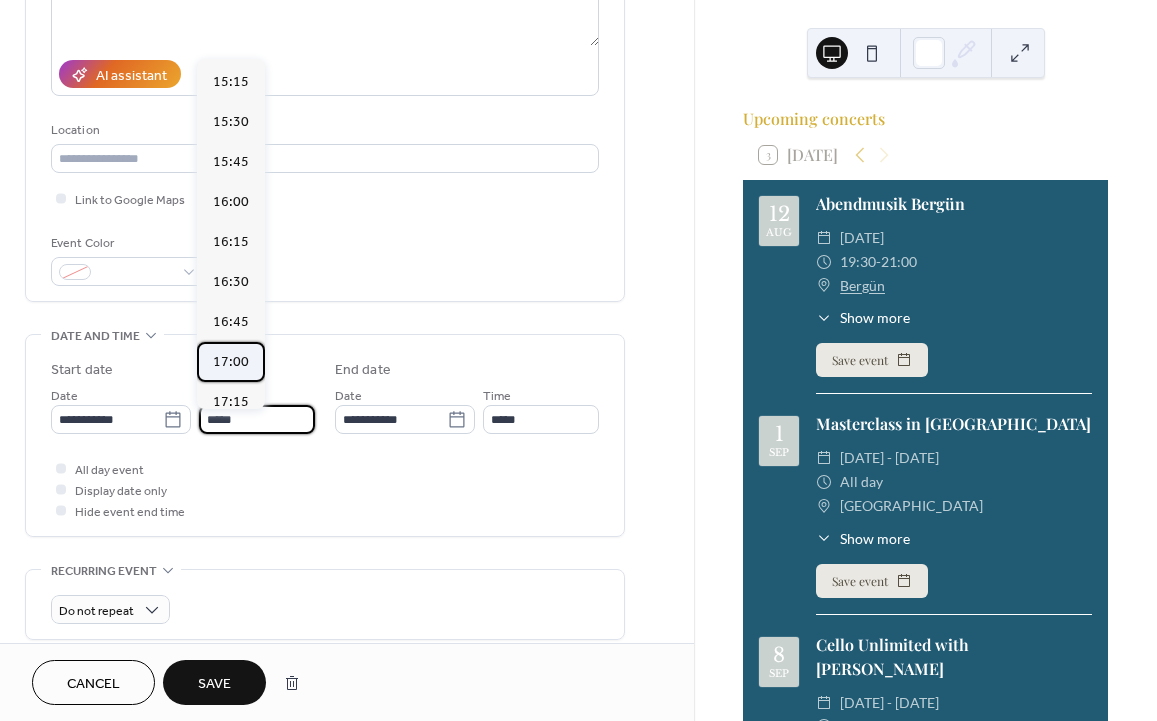 click on "17:00" at bounding box center (231, 362) 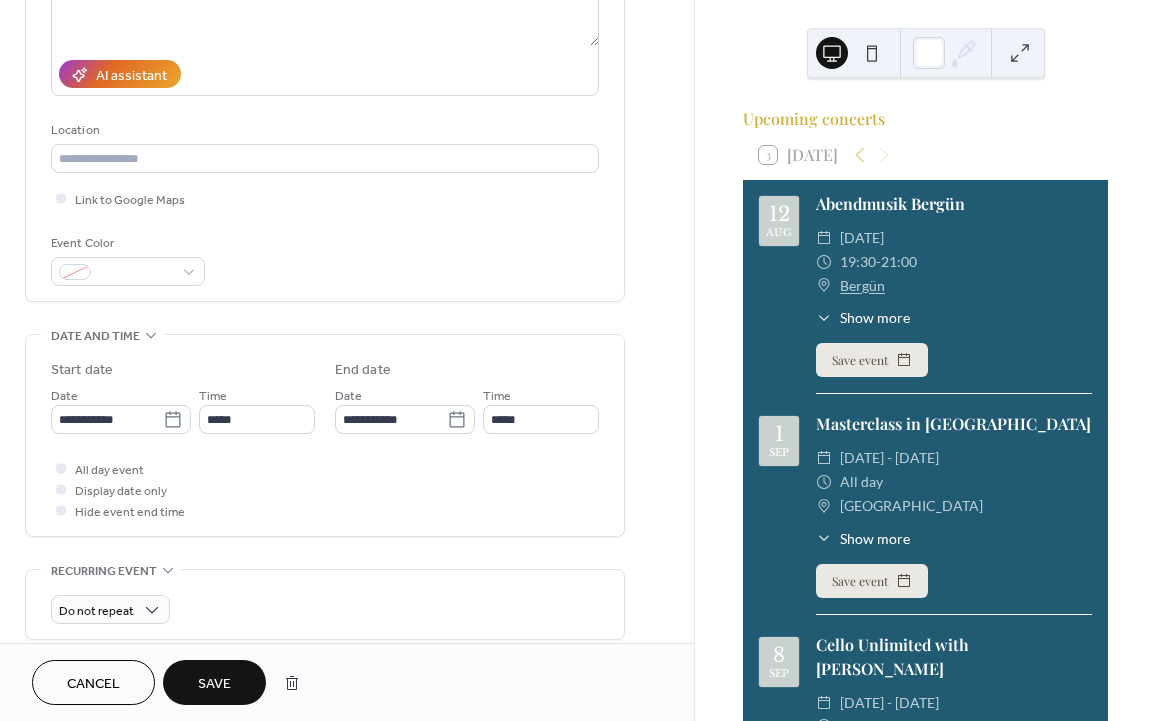 type on "*****" 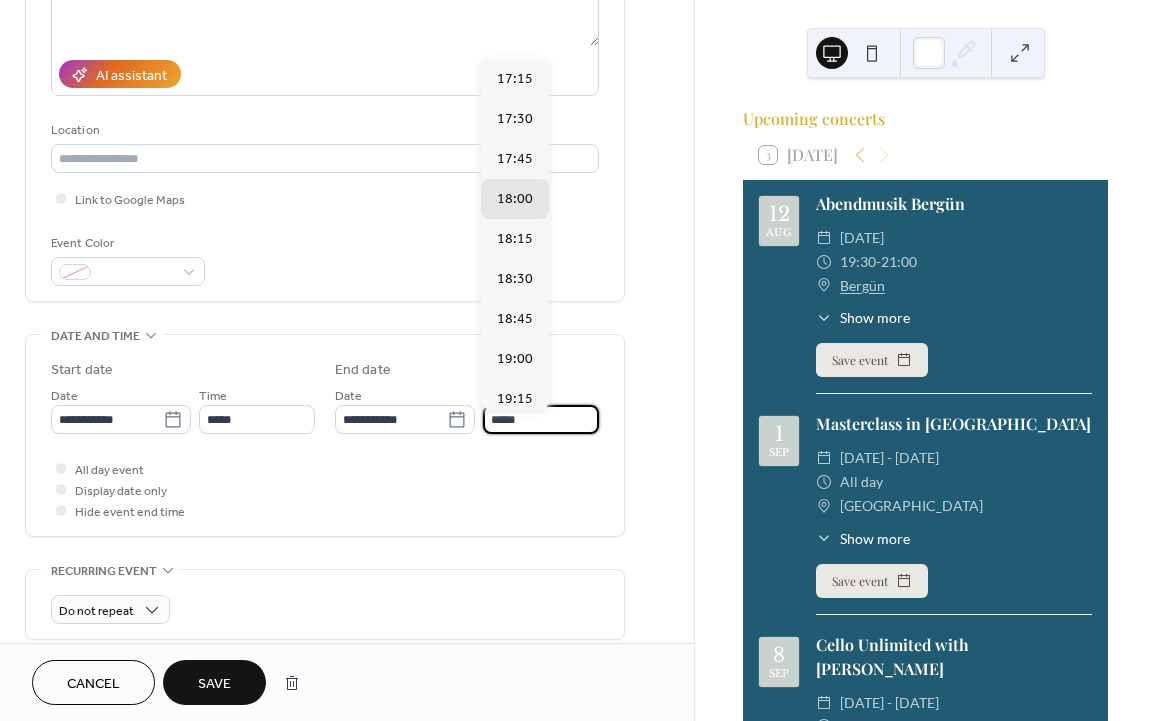 click on "*****" at bounding box center [541, 419] 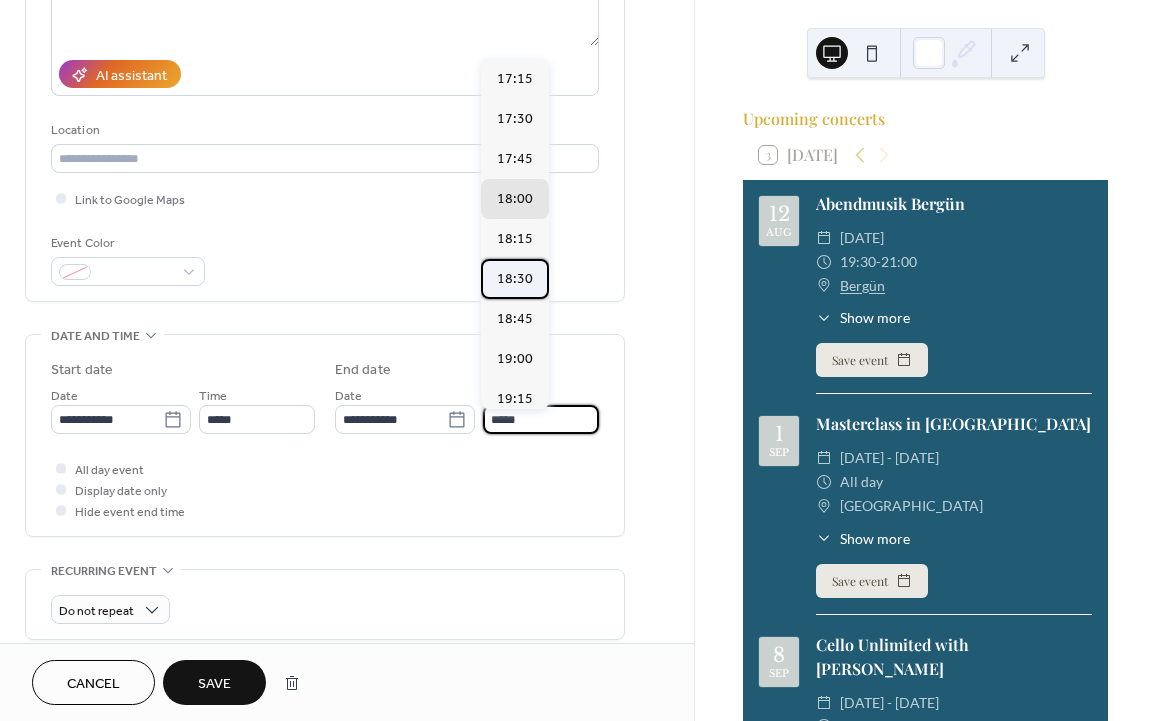 click on "18:30" at bounding box center (515, 279) 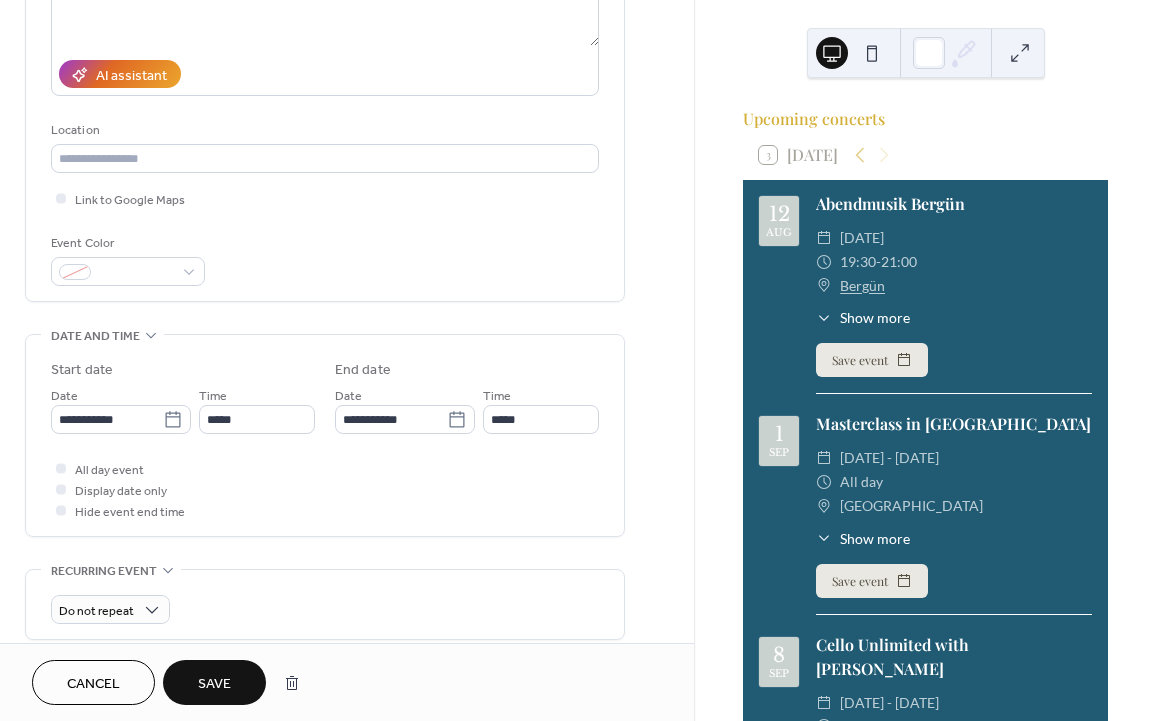 type on "*****" 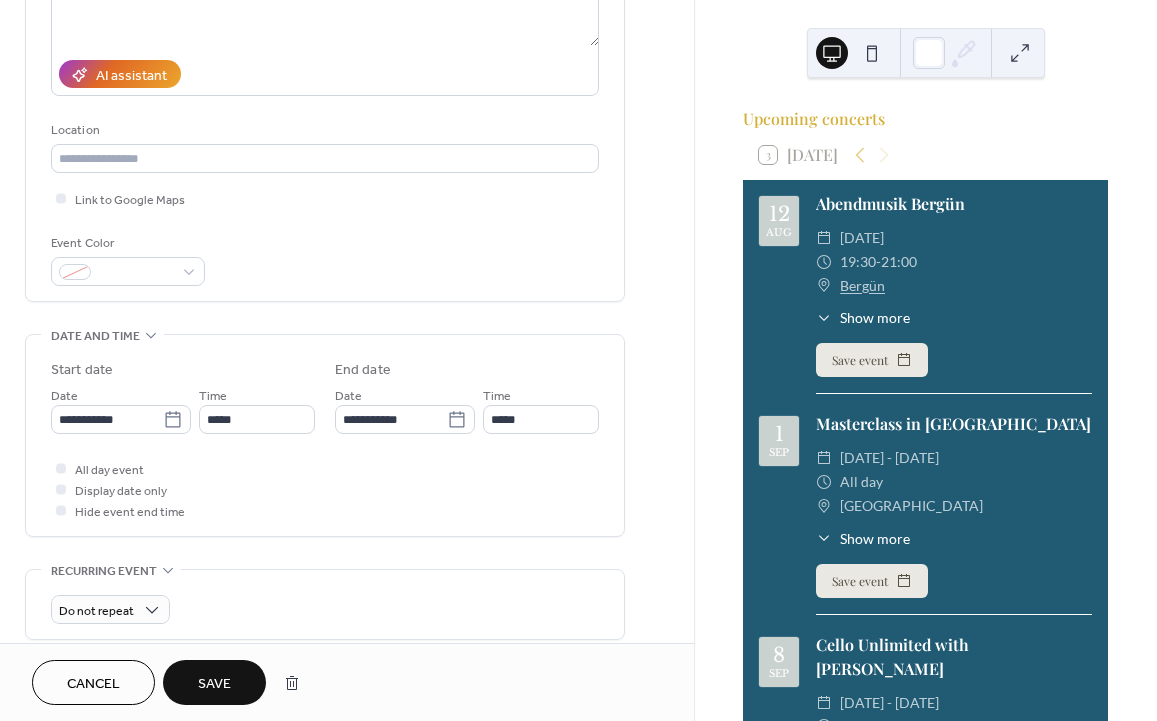 click on "Save" at bounding box center [214, 684] 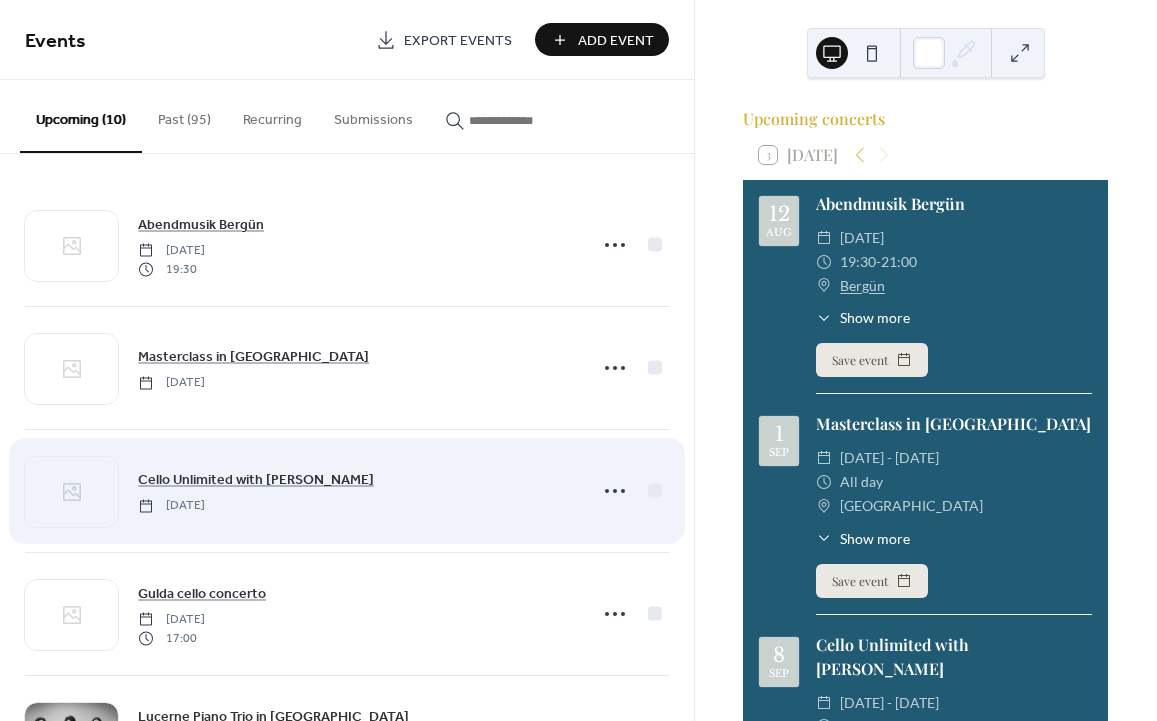 scroll, scrollTop: 0, scrollLeft: 0, axis: both 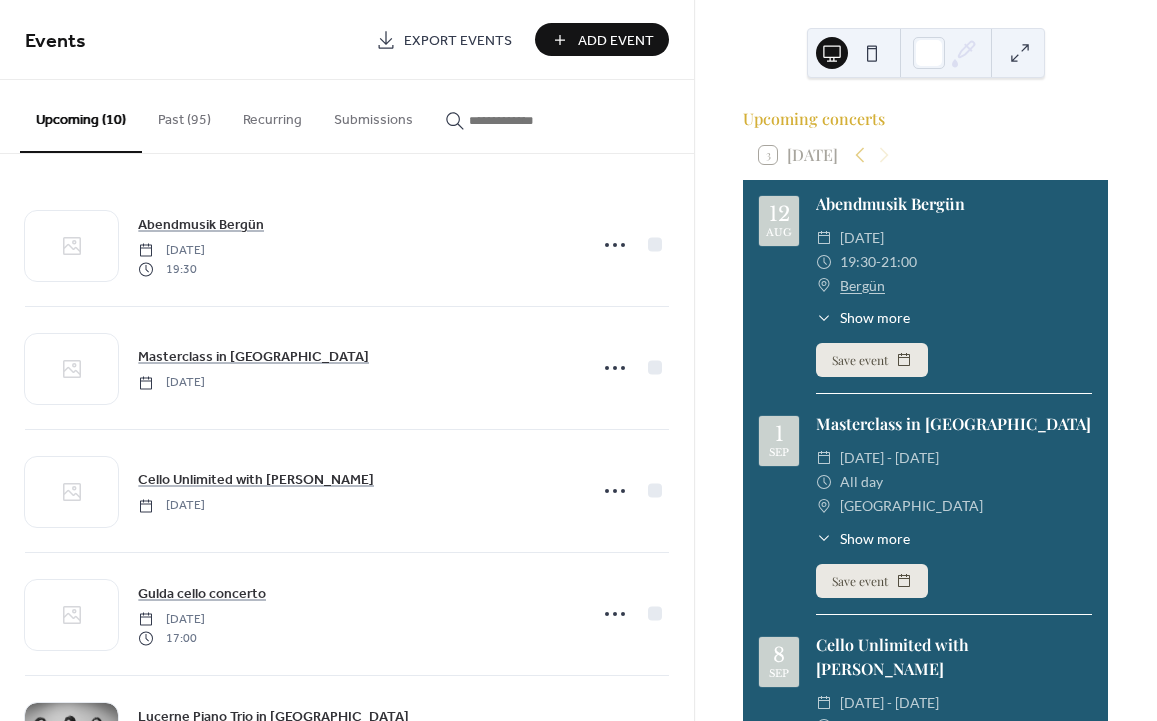 click on "Add Event" at bounding box center (616, 41) 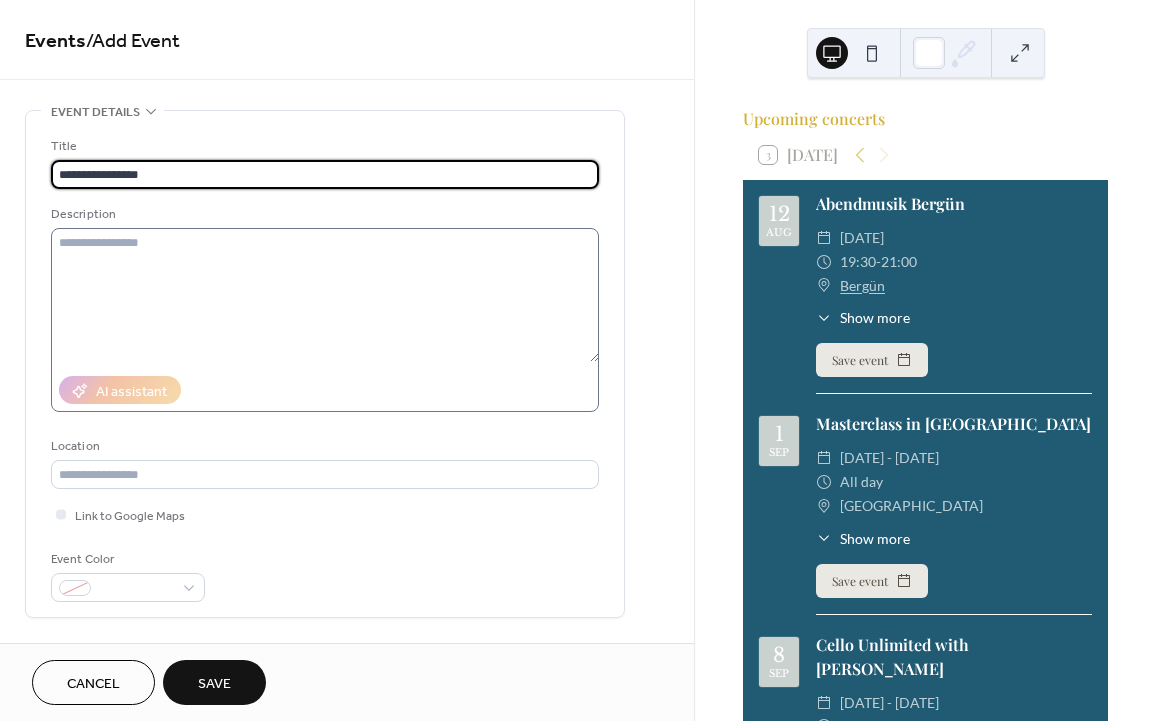 type on "**********" 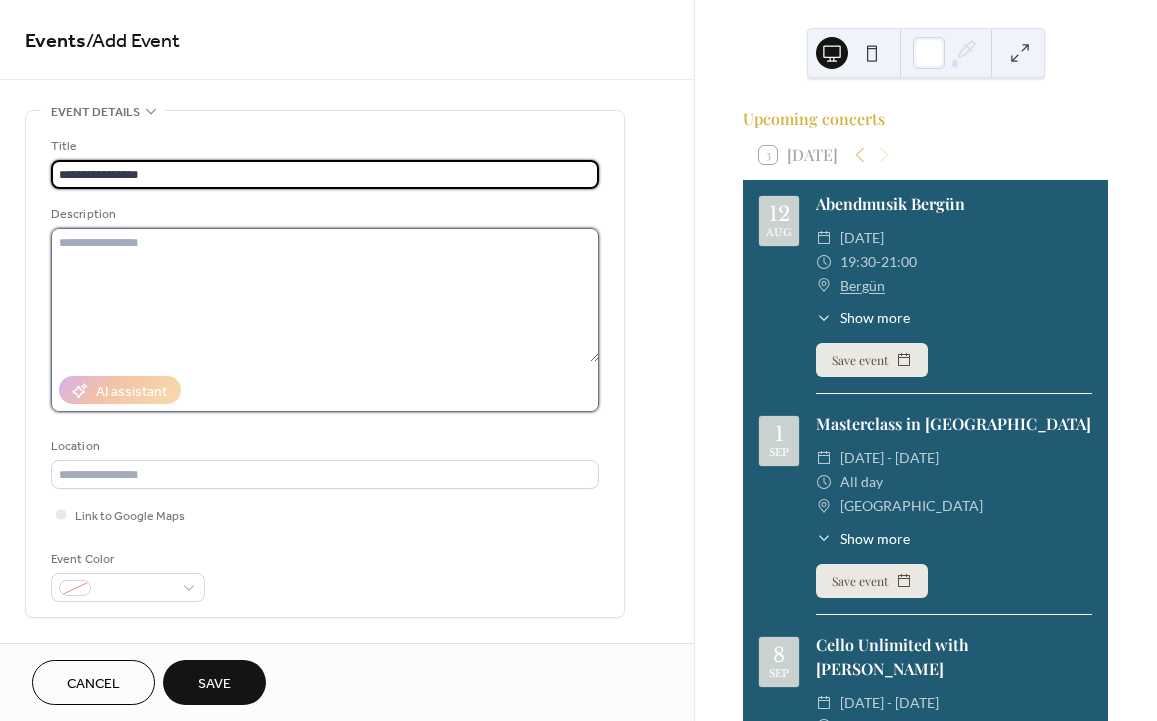click at bounding box center [325, 295] 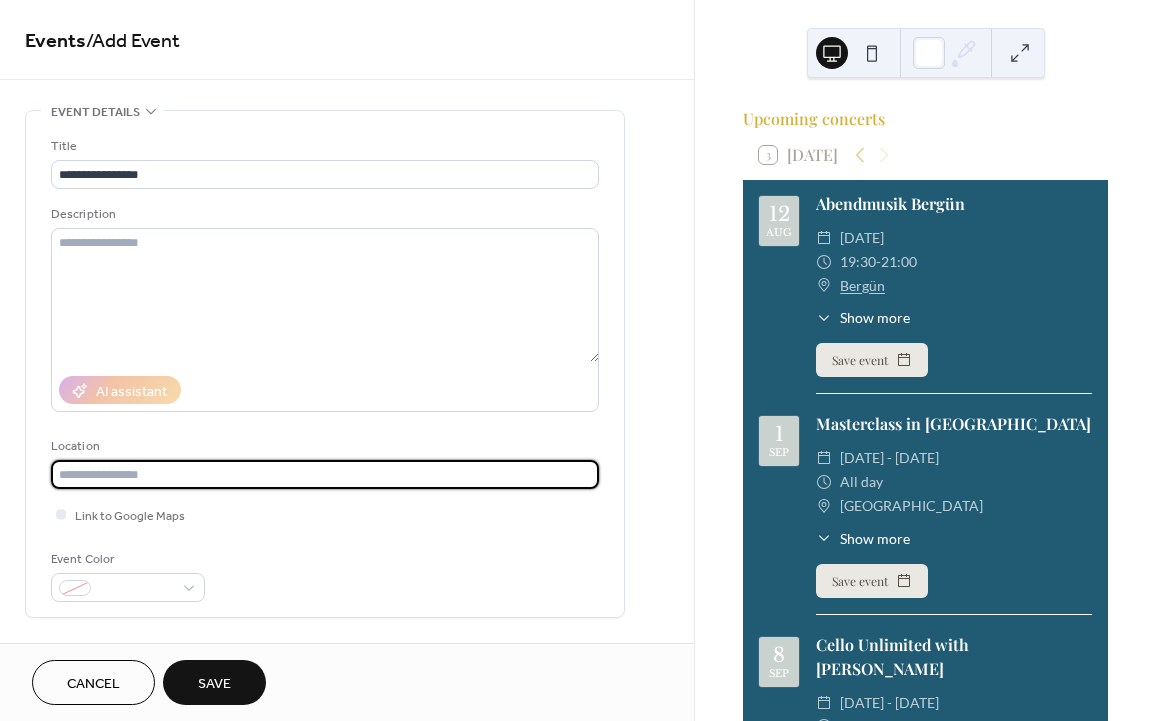 click at bounding box center [325, 474] 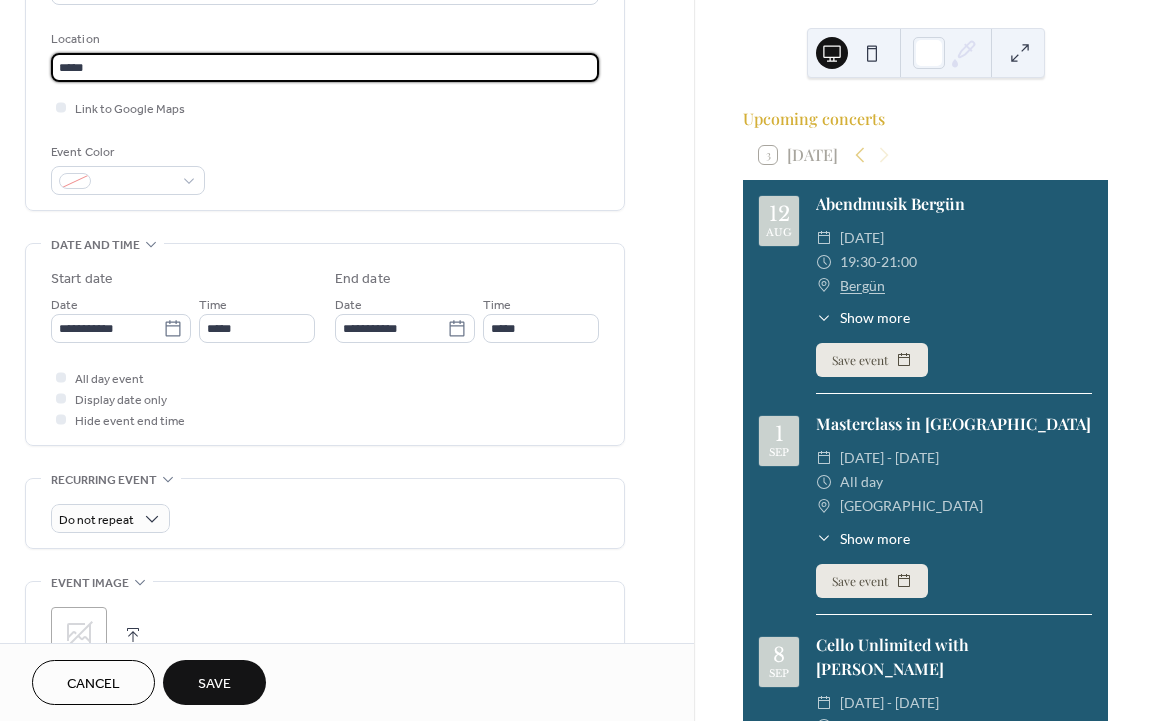 scroll, scrollTop: 424, scrollLeft: 0, axis: vertical 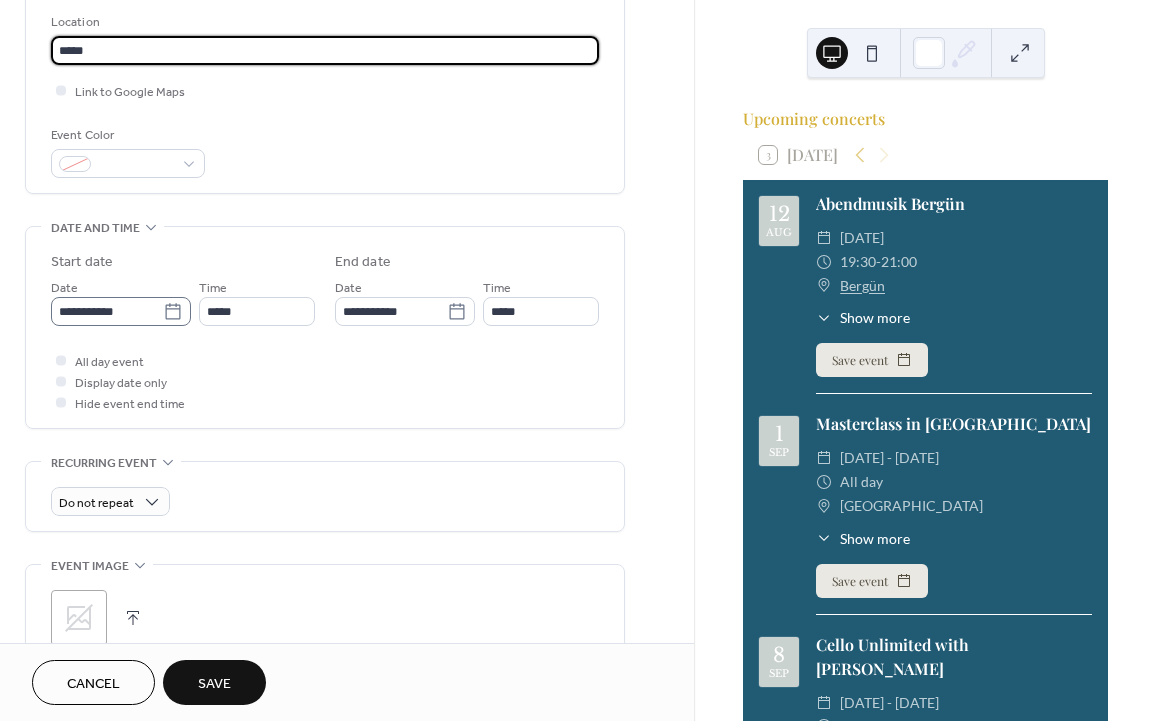 type on "*****" 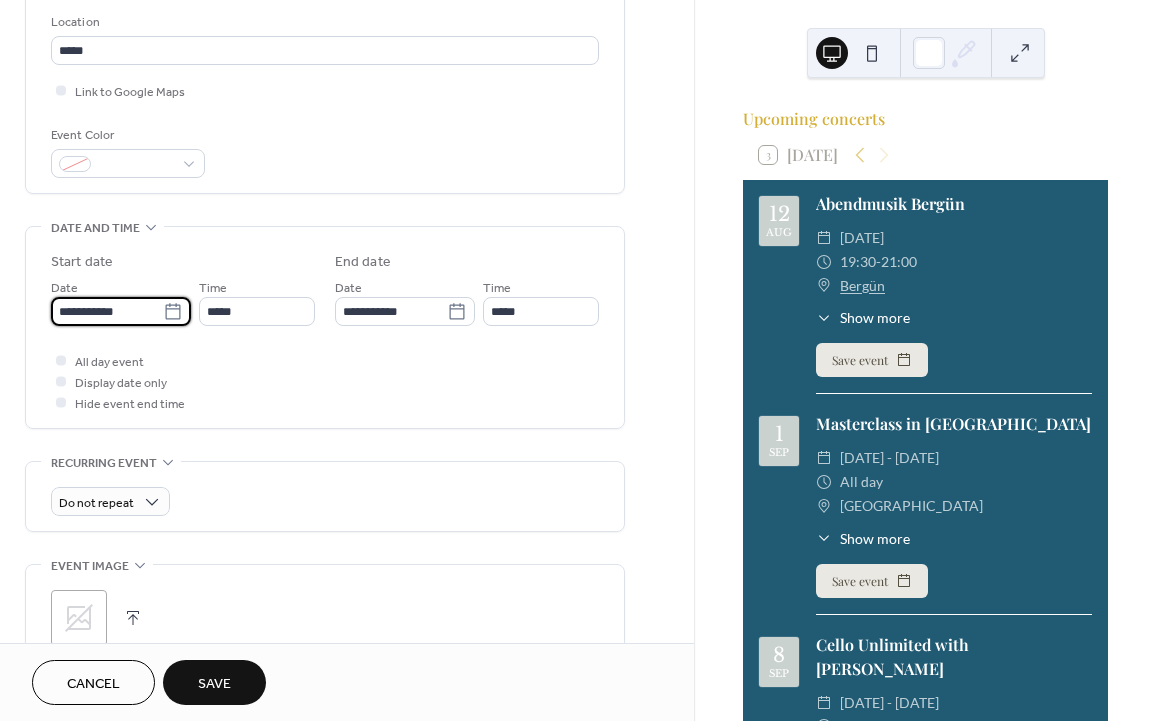 click on "**********" at bounding box center (107, 311) 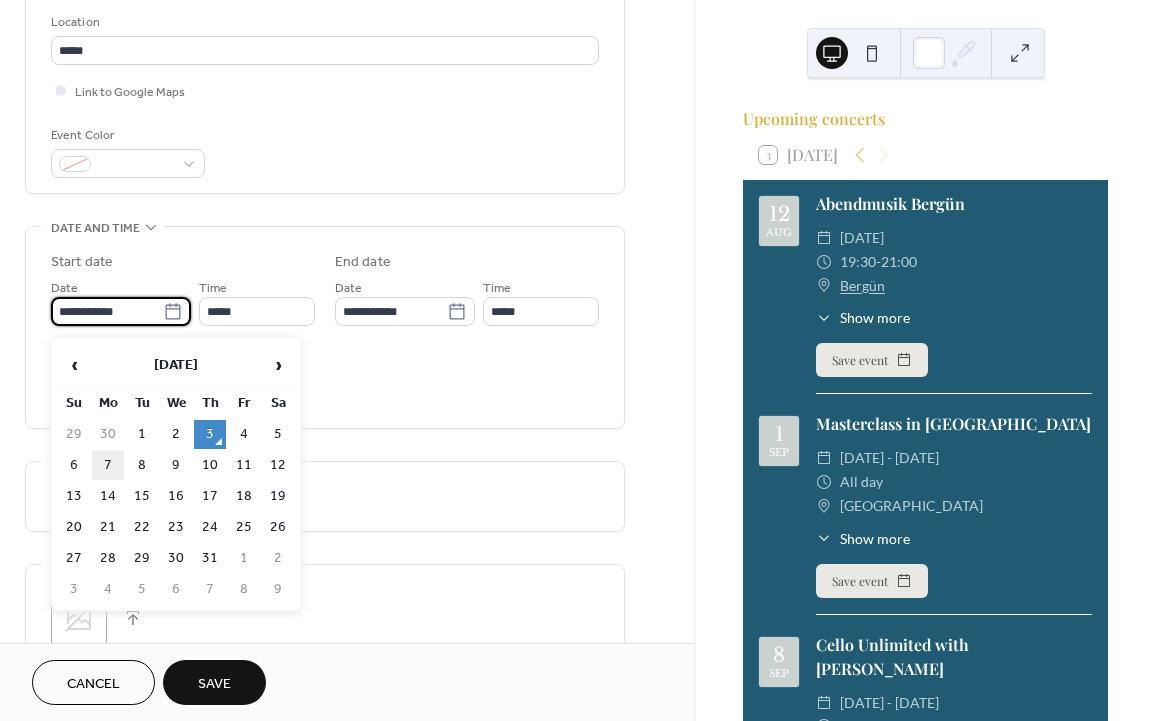 click on "7" at bounding box center (108, 465) 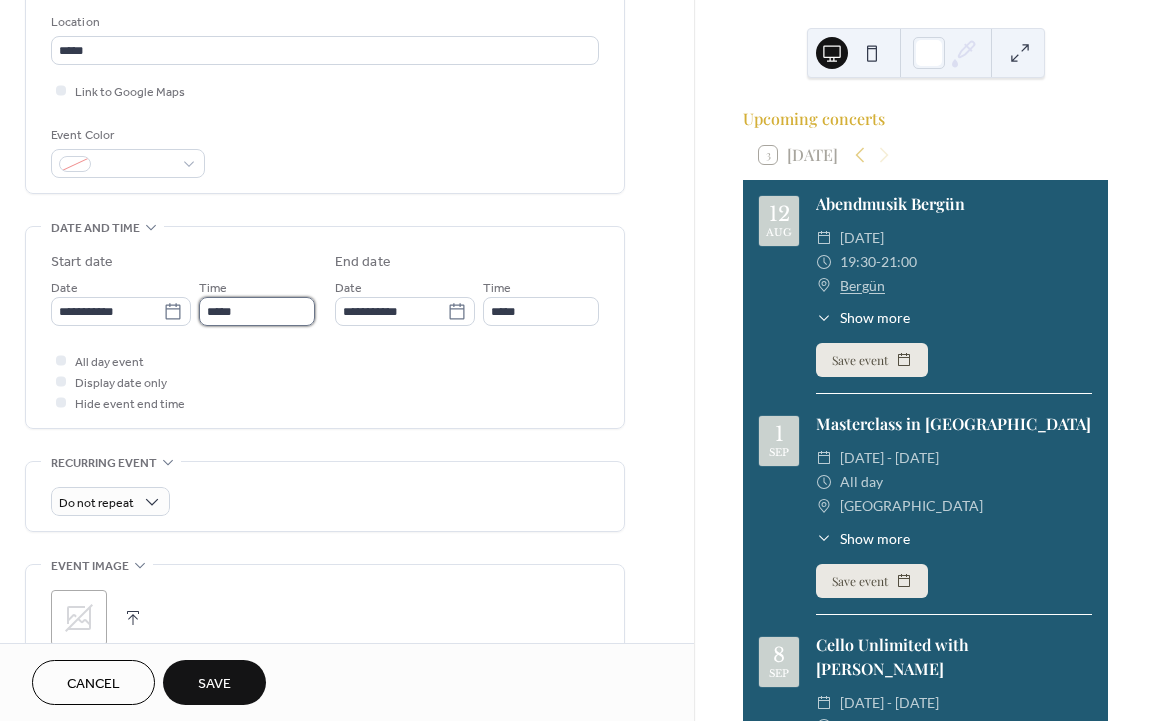 click on "*****" at bounding box center [257, 311] 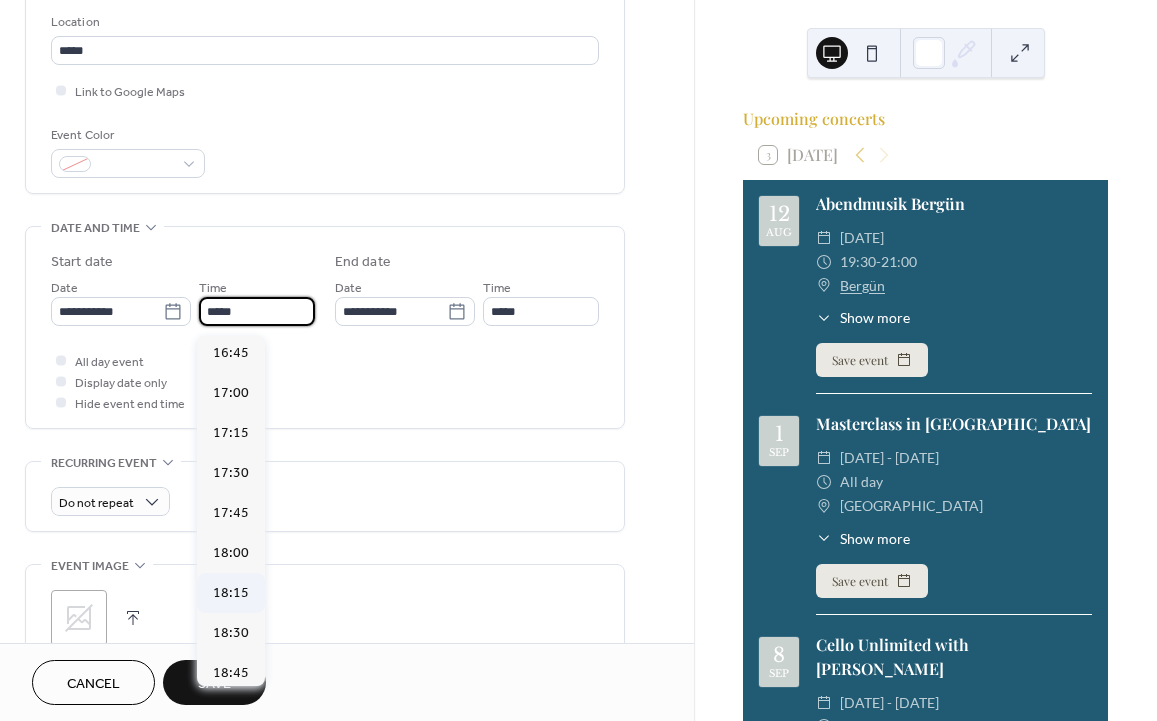scroll, scrollTop: 2692, scrollLeft: 0, axis: vertical 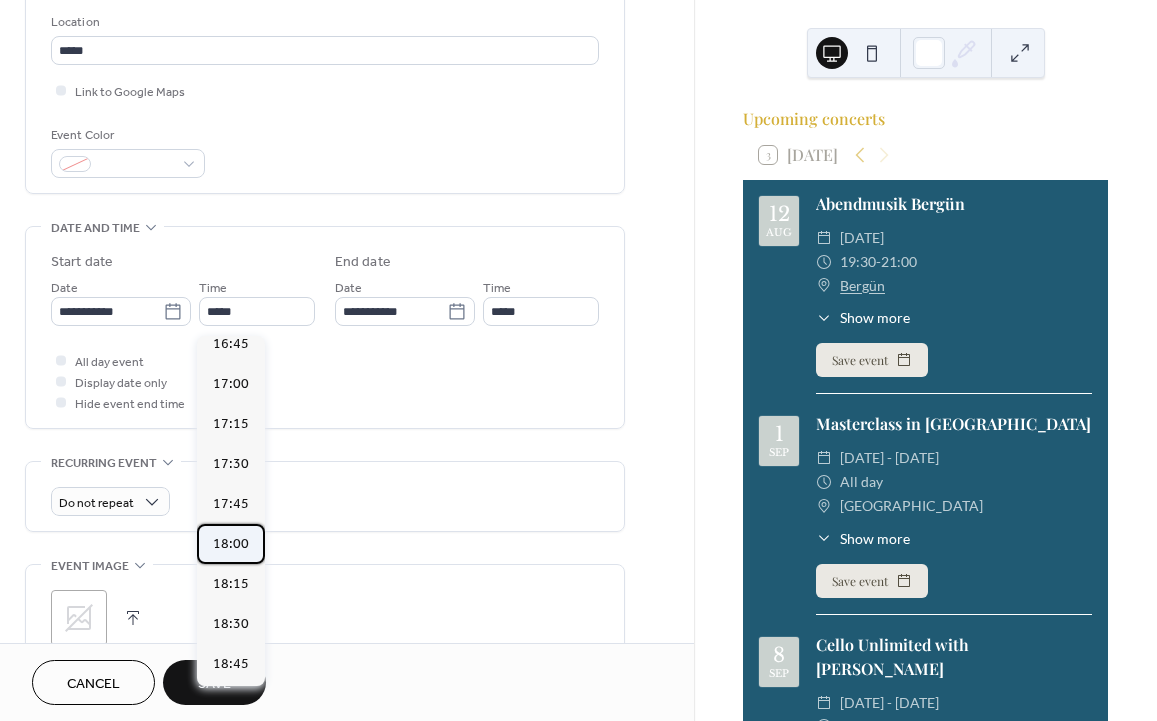 click on "18:00" at bounding box center (231, 544) 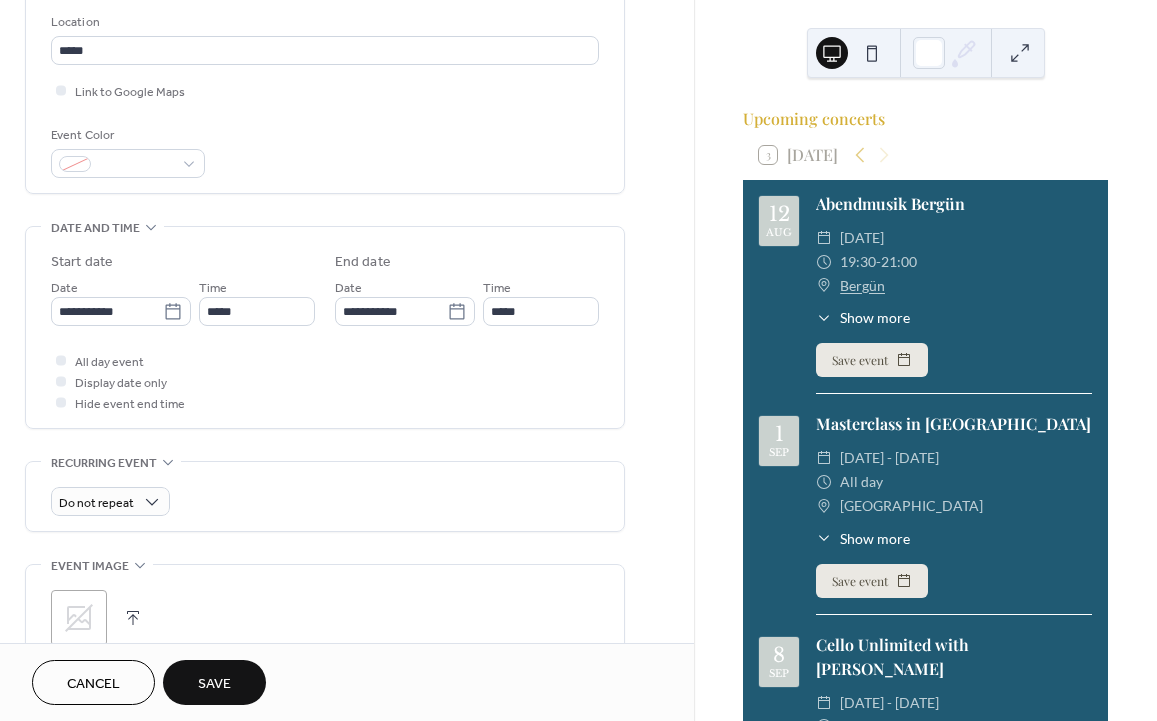 type on "*****" 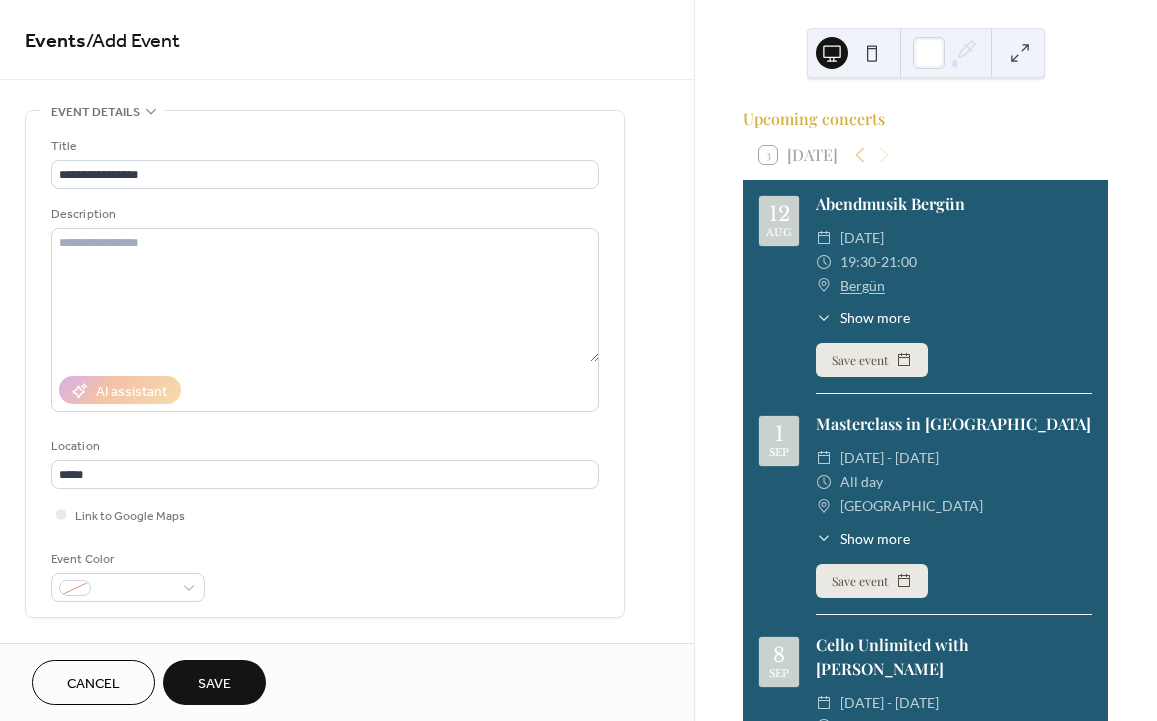 scroll, scrollTop: 0, scrollLeft: 0, axis: both 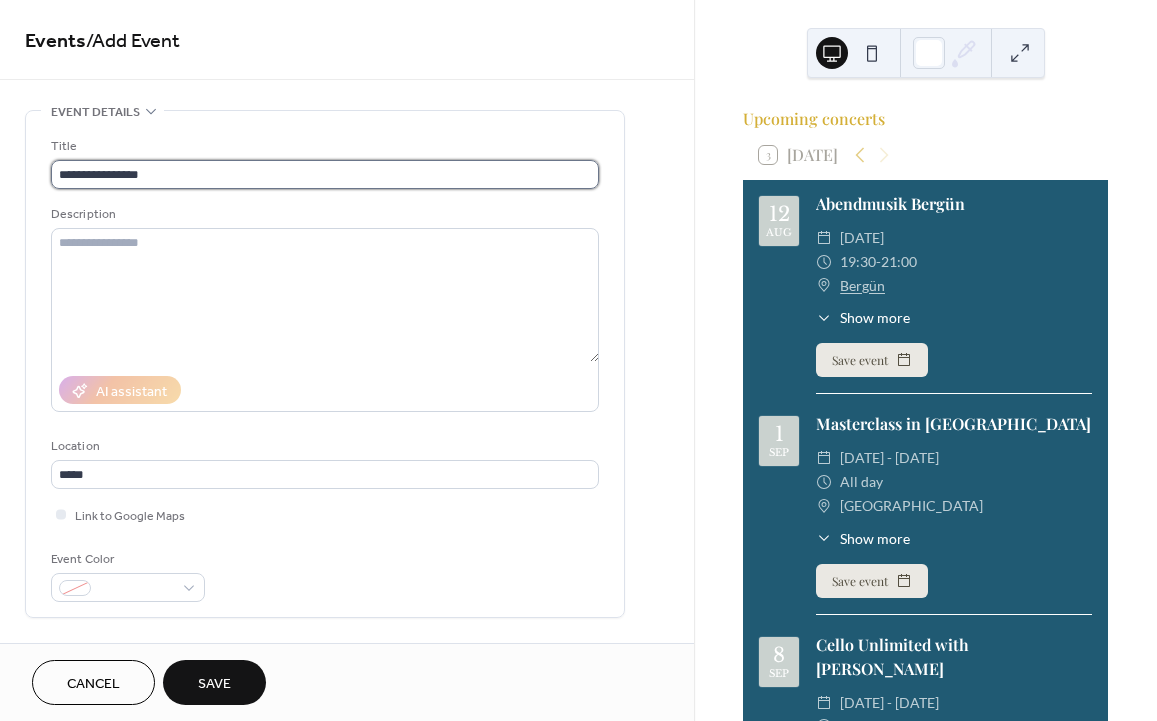 click on "**********" at bounding box center [325, 174] 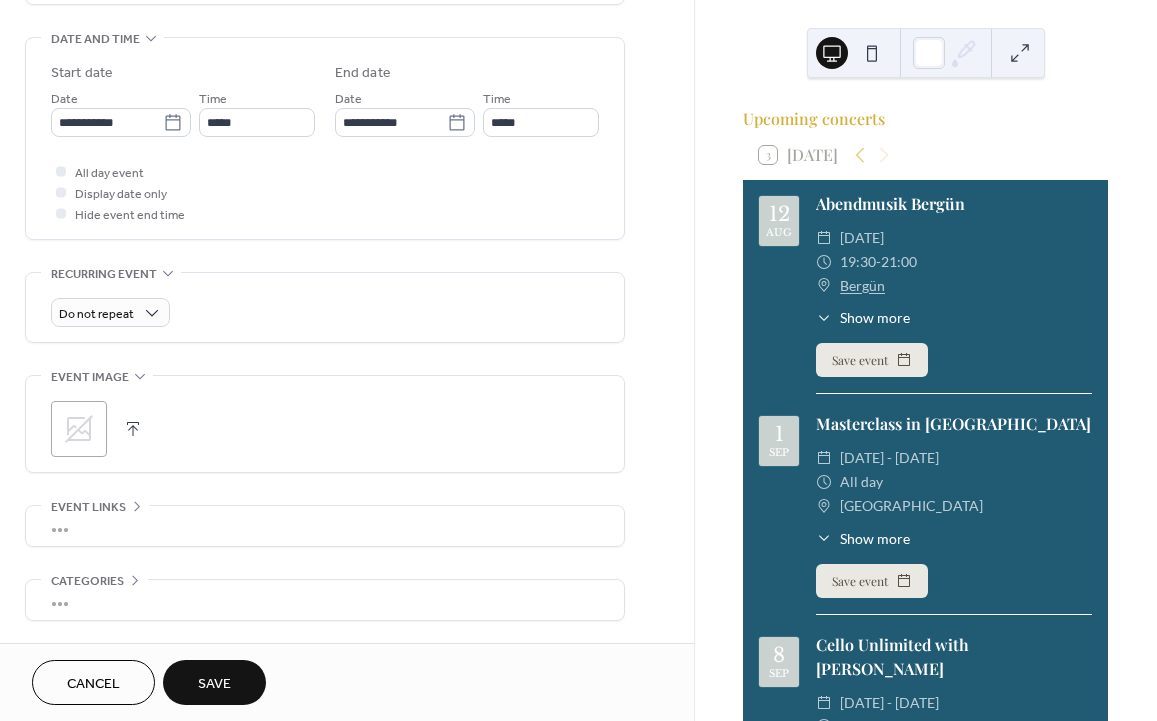 scroll, scrollTop: 600, scrollLeft: 0, axis: vertical 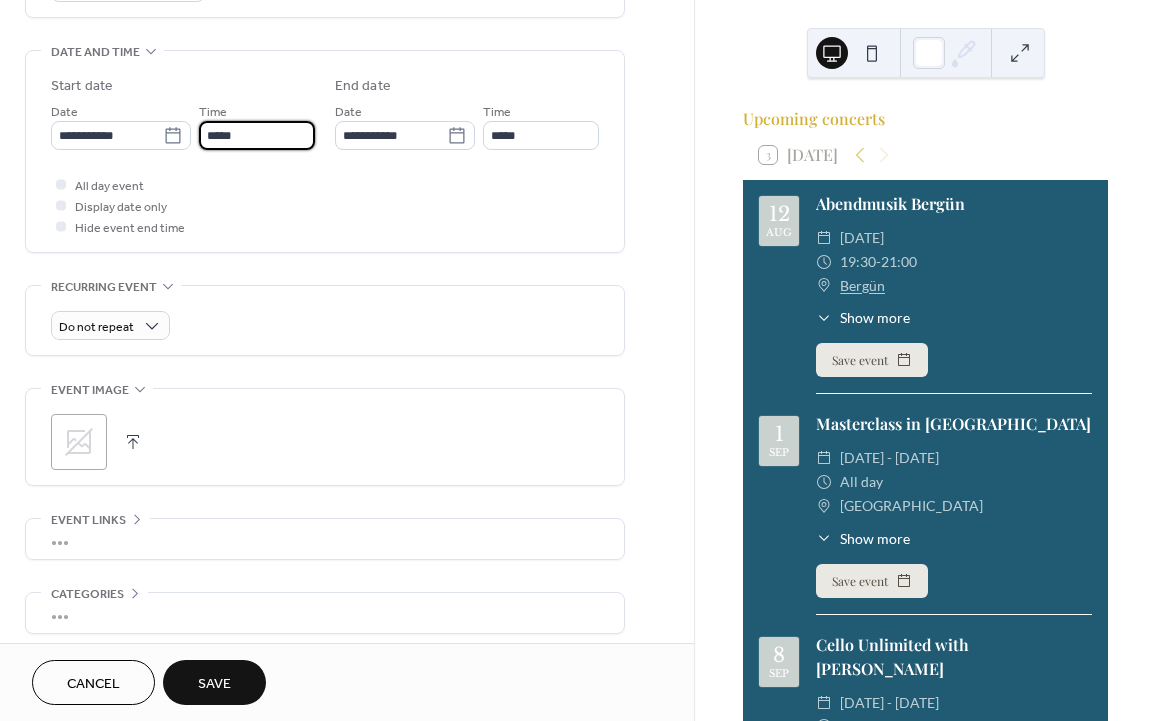 click on "*****" at bounding box center [257, 135] 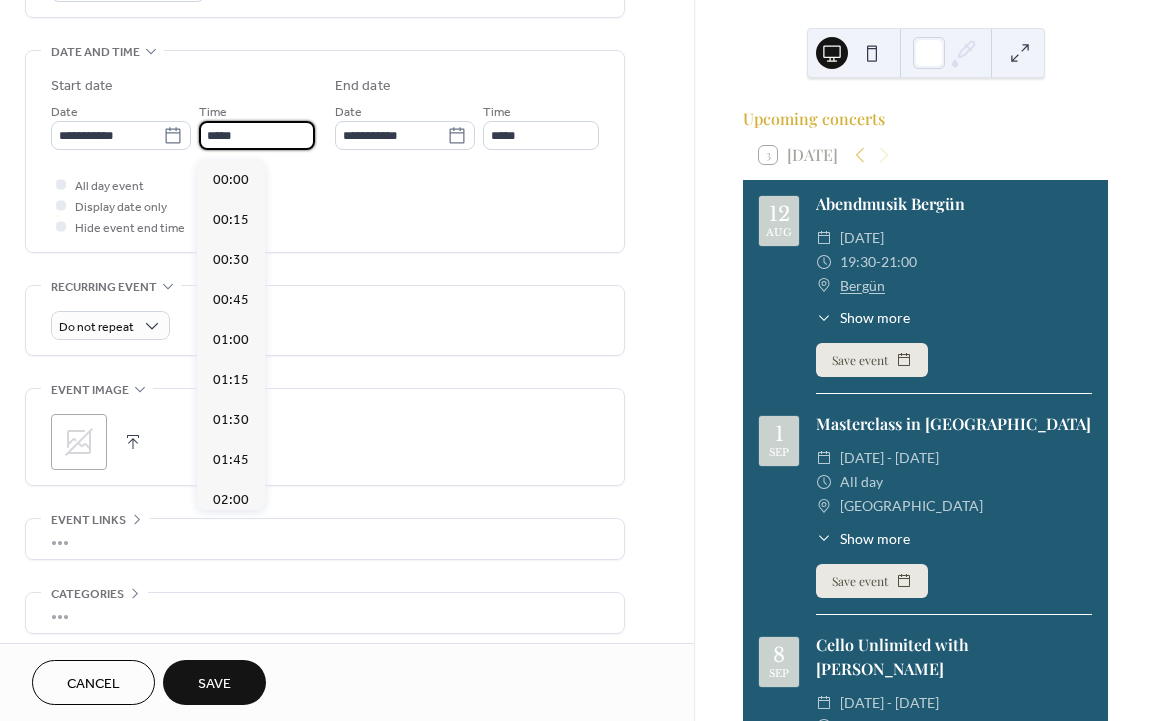 scroll, scrollTop: 2880, scrollLeft: 0, axis: vertical 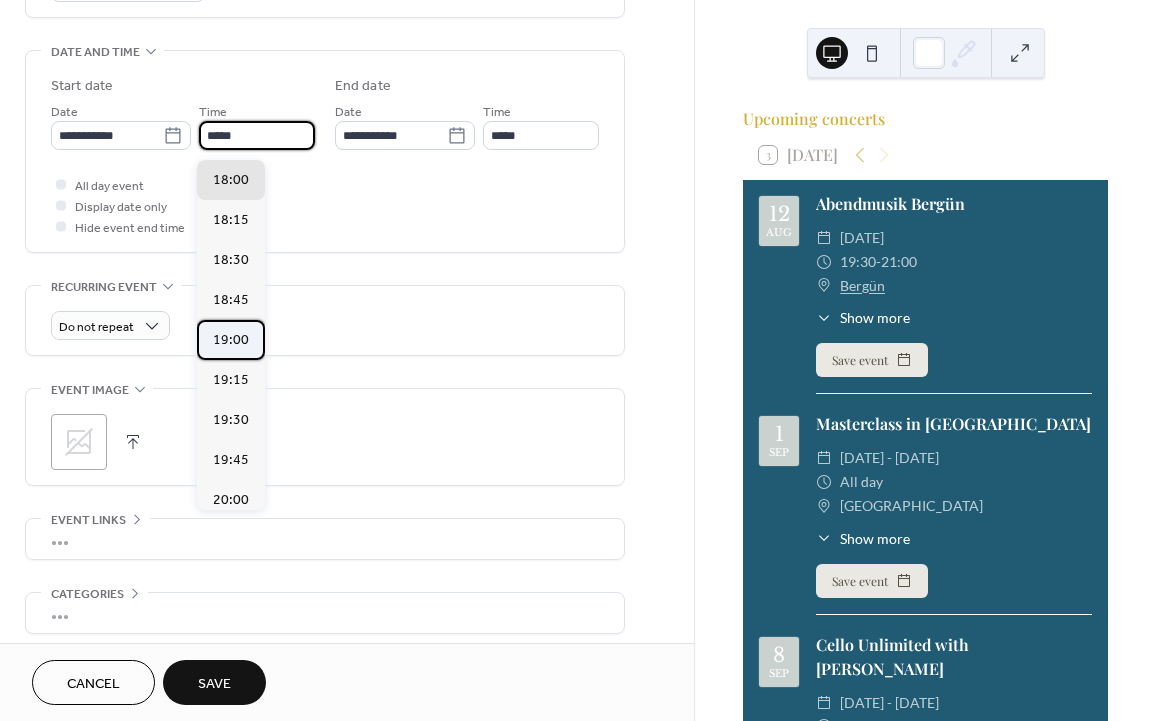 click on "19:00" at bounding box center [231, 340] 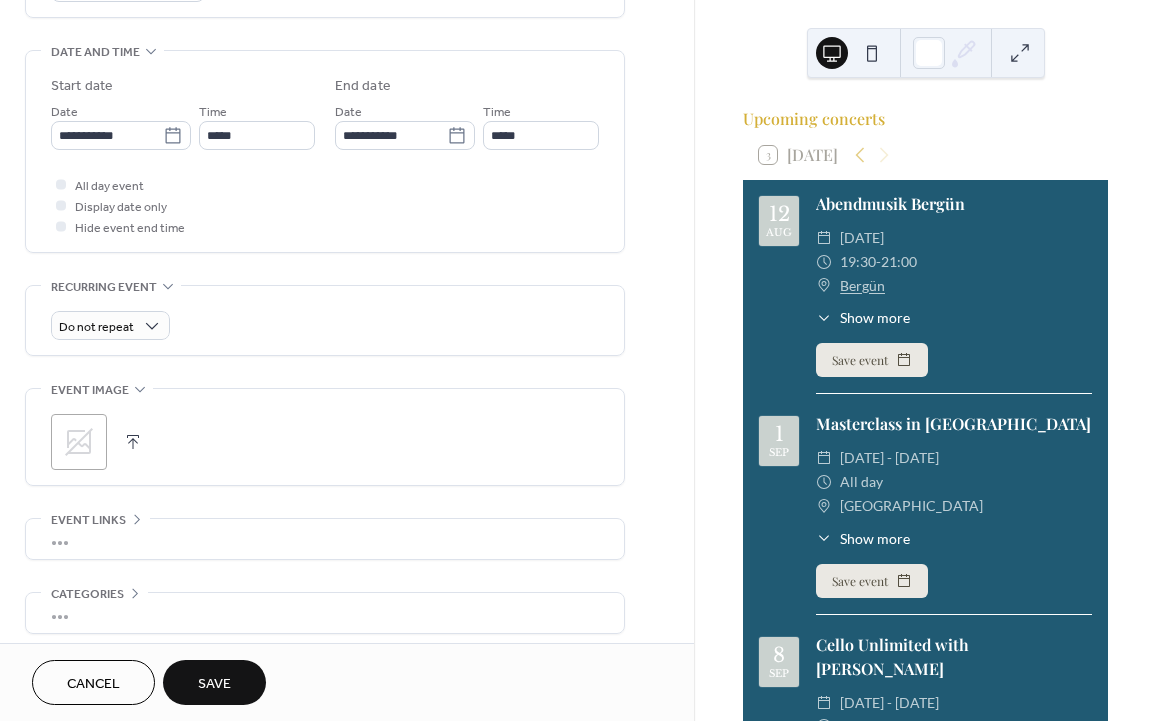 type on "*****" 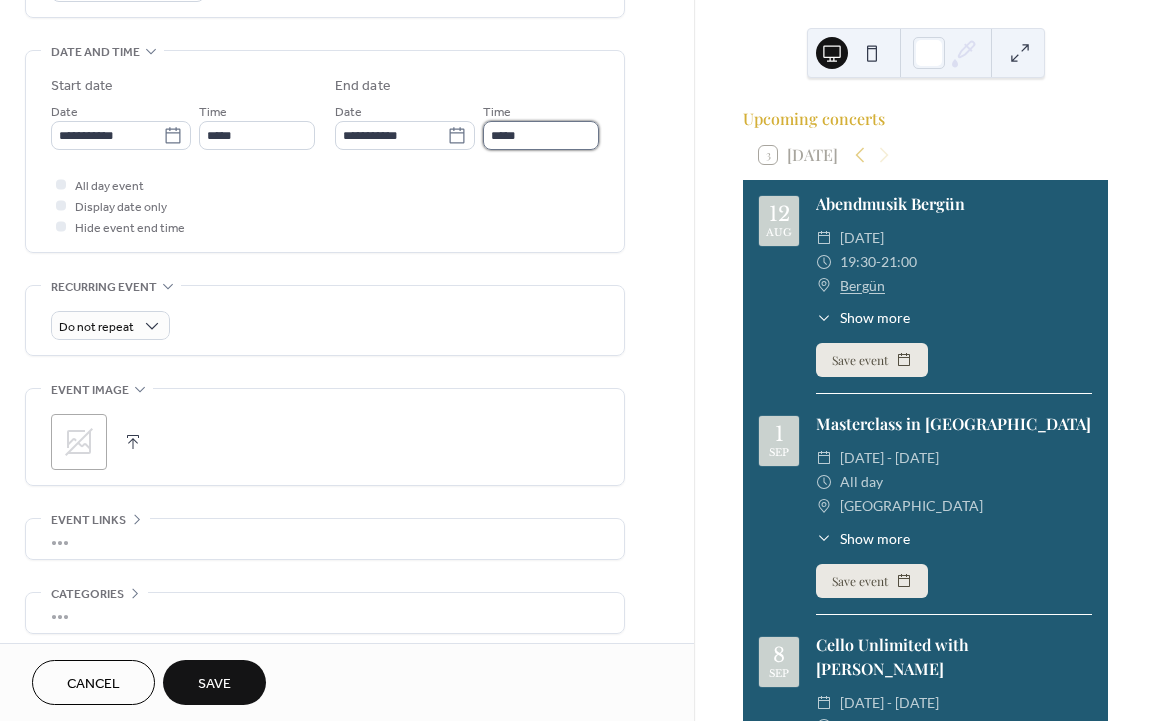 click on "*****" at bounding box center [541, 135] 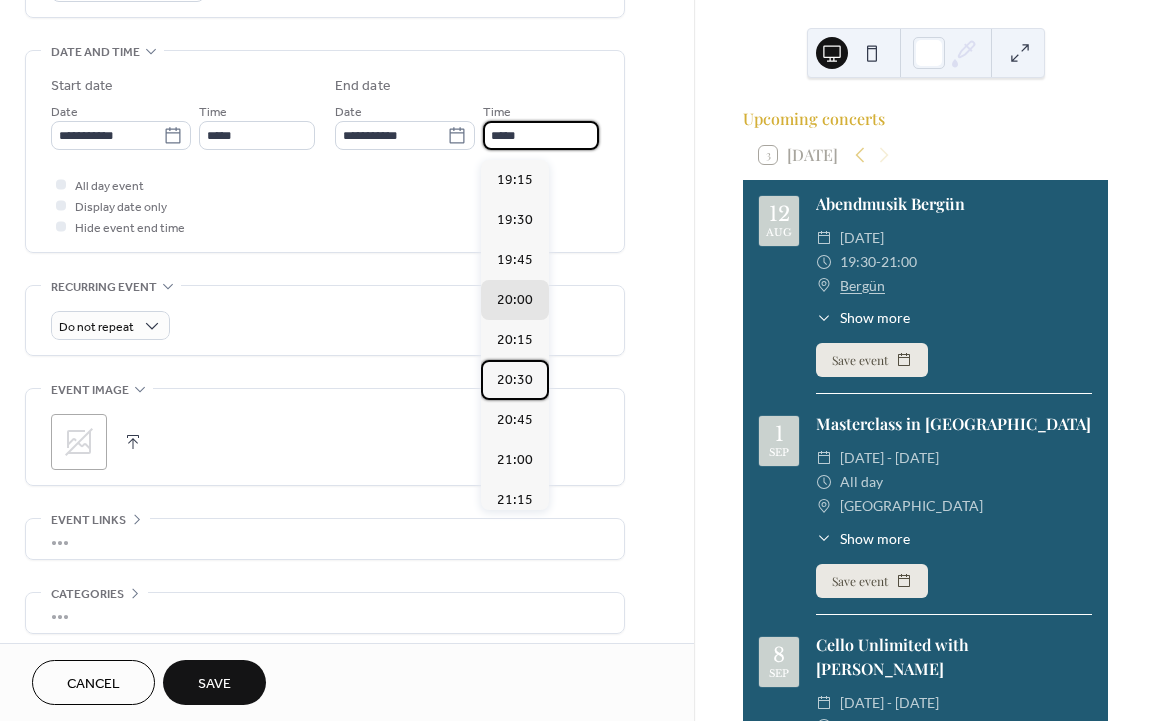 click on "20:30" at bounding box center (515, 380) 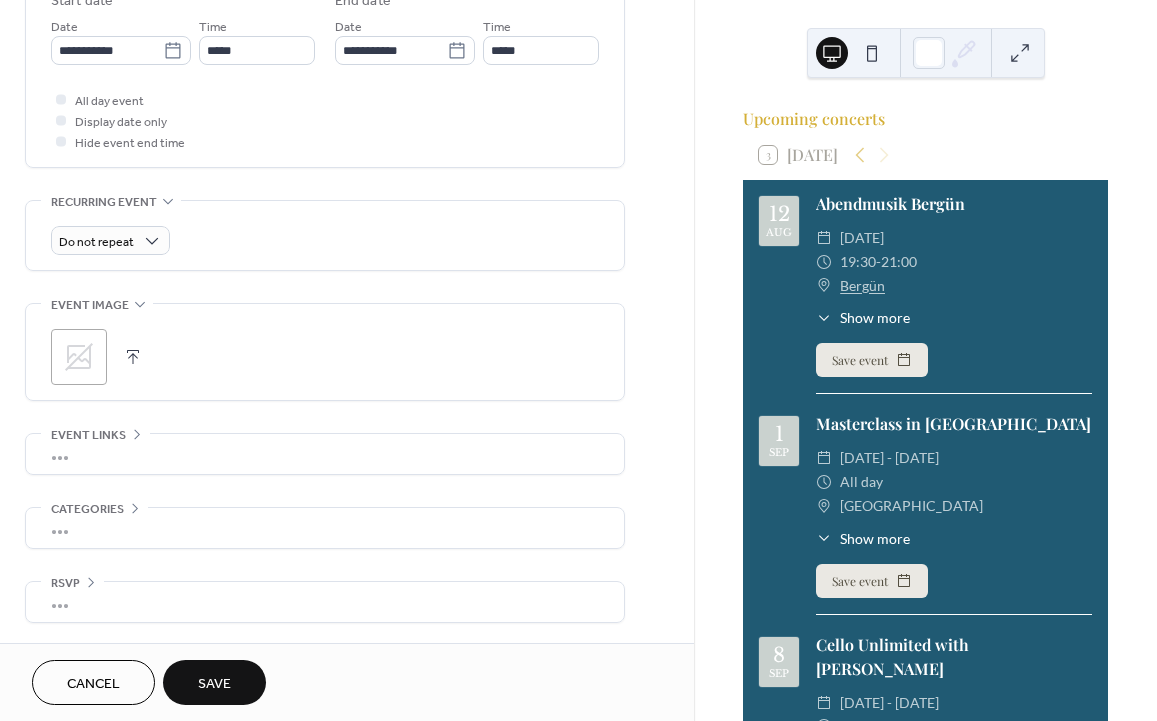 scroll, scrollTop: 691, scrollLeft: 0, axis: vertical 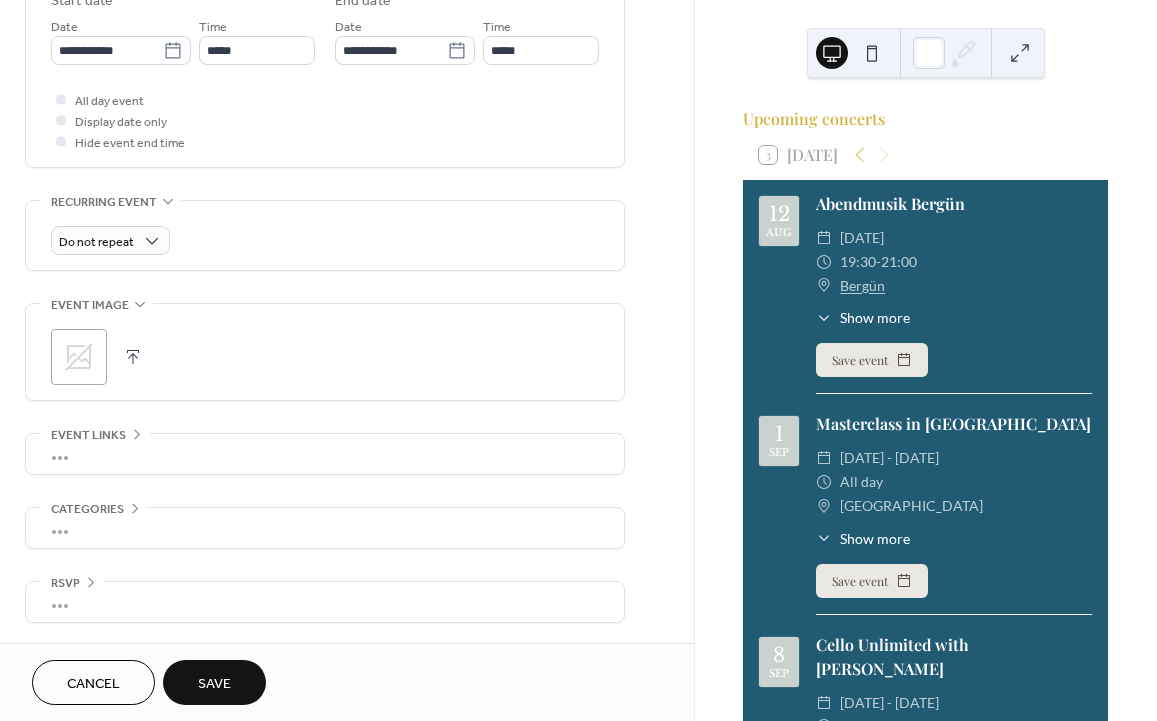 click on "Save" at bounding box center [214, 684] 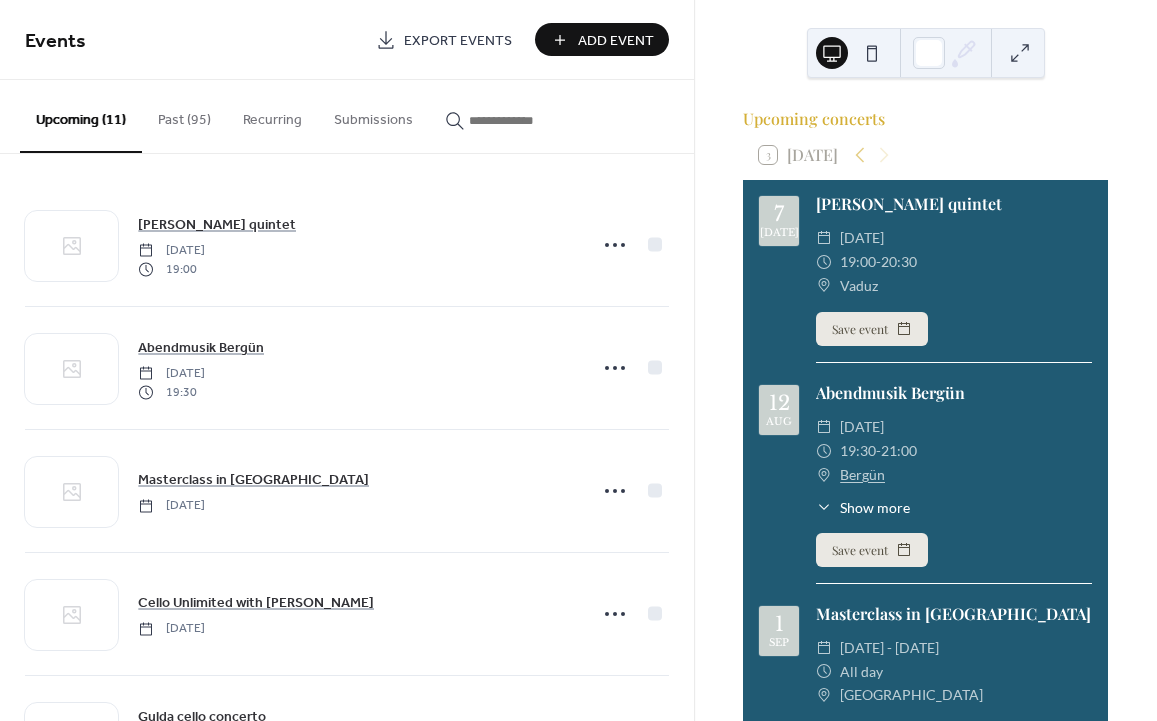 scroll, scrollTop: 275, scrollLeft: 0, axis: vertical 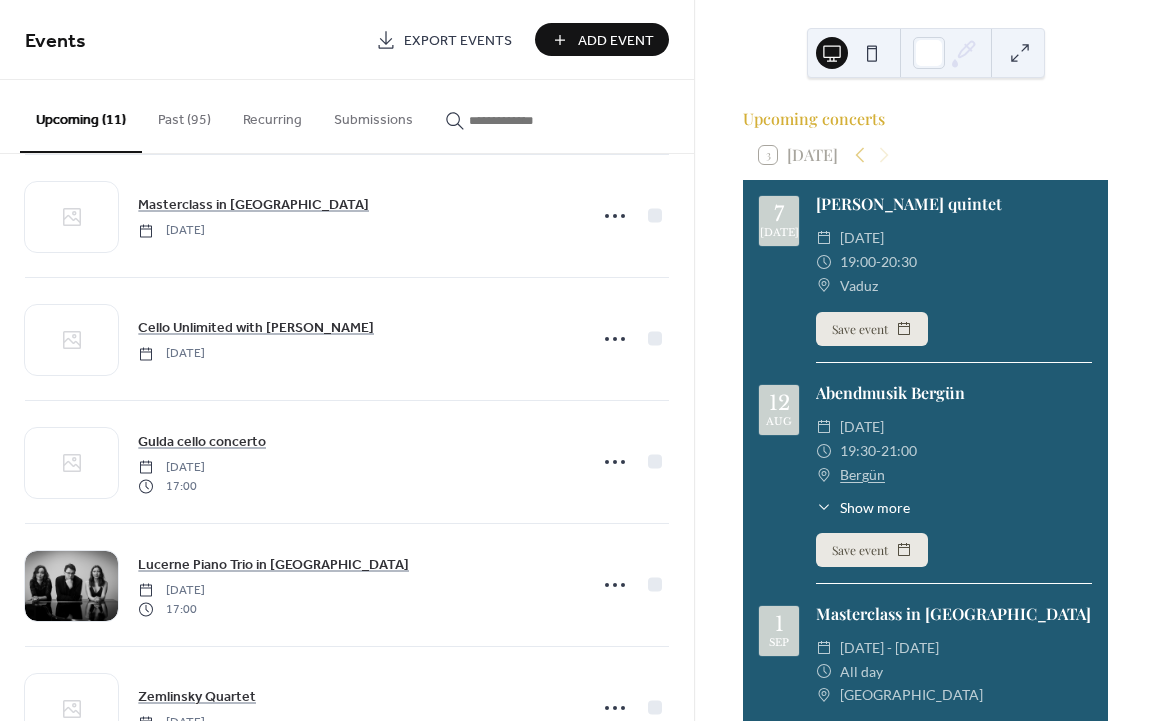 click on "Add Event" at bounding box center (616, 41) 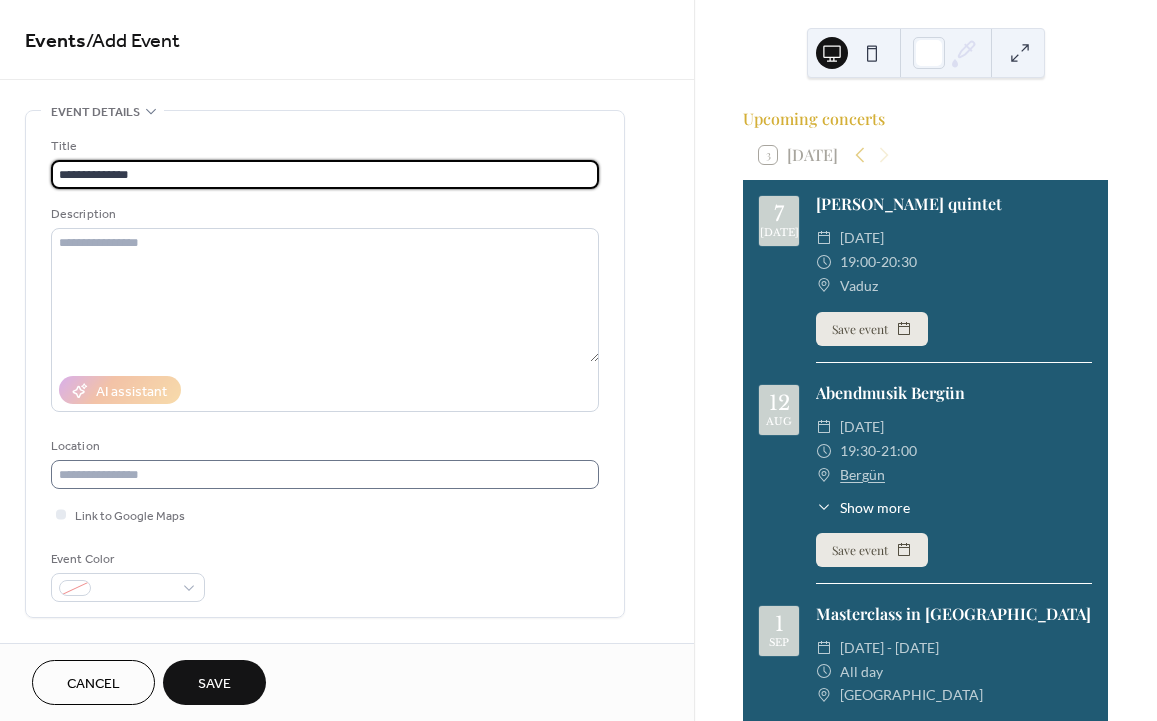 type on "**********" 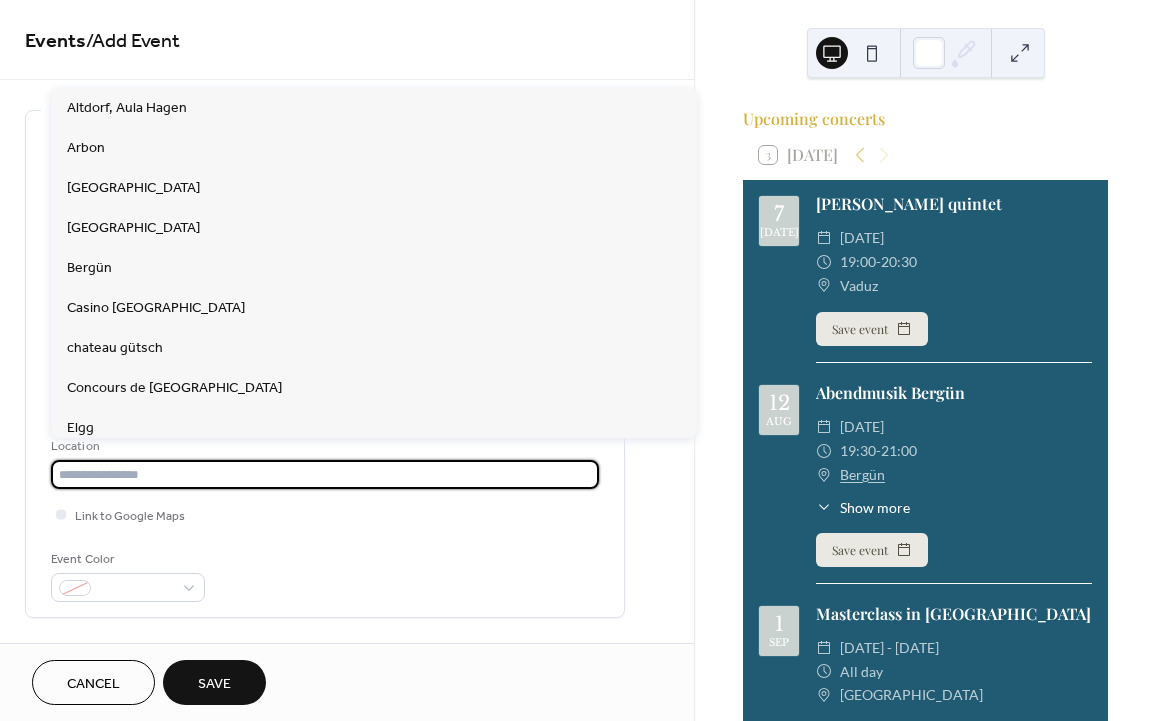 click at bounding box center (325, 474) 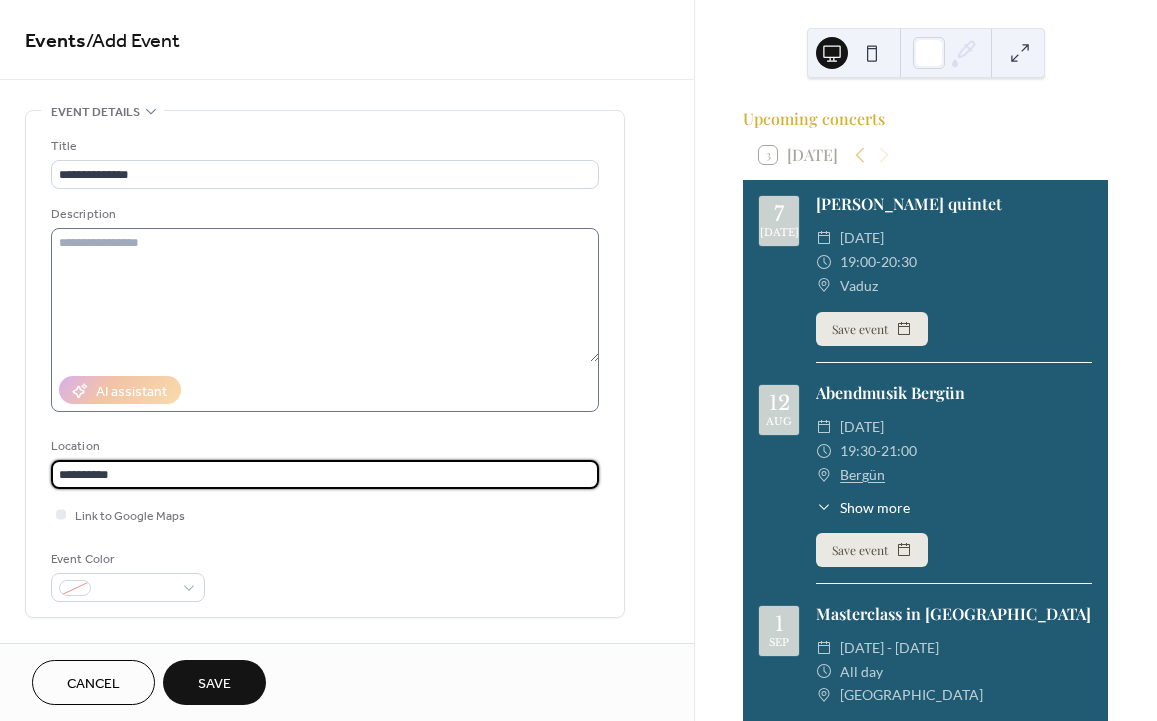 type on "**********" 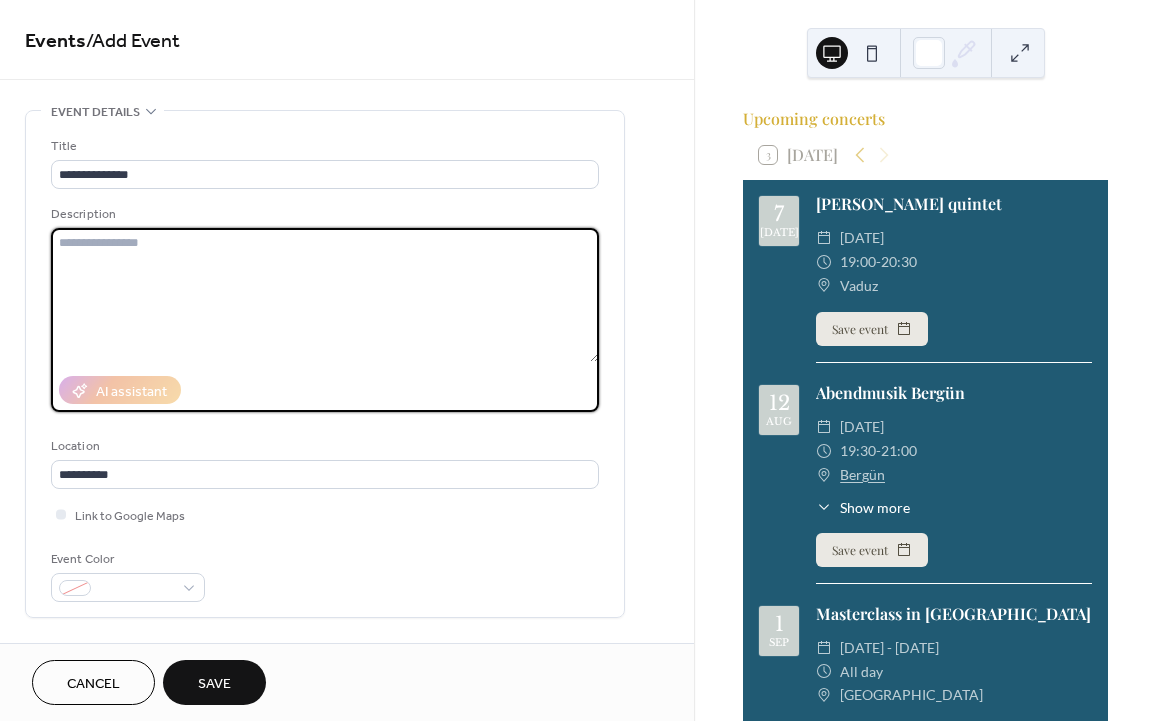 click at bounding box center [325, 295] 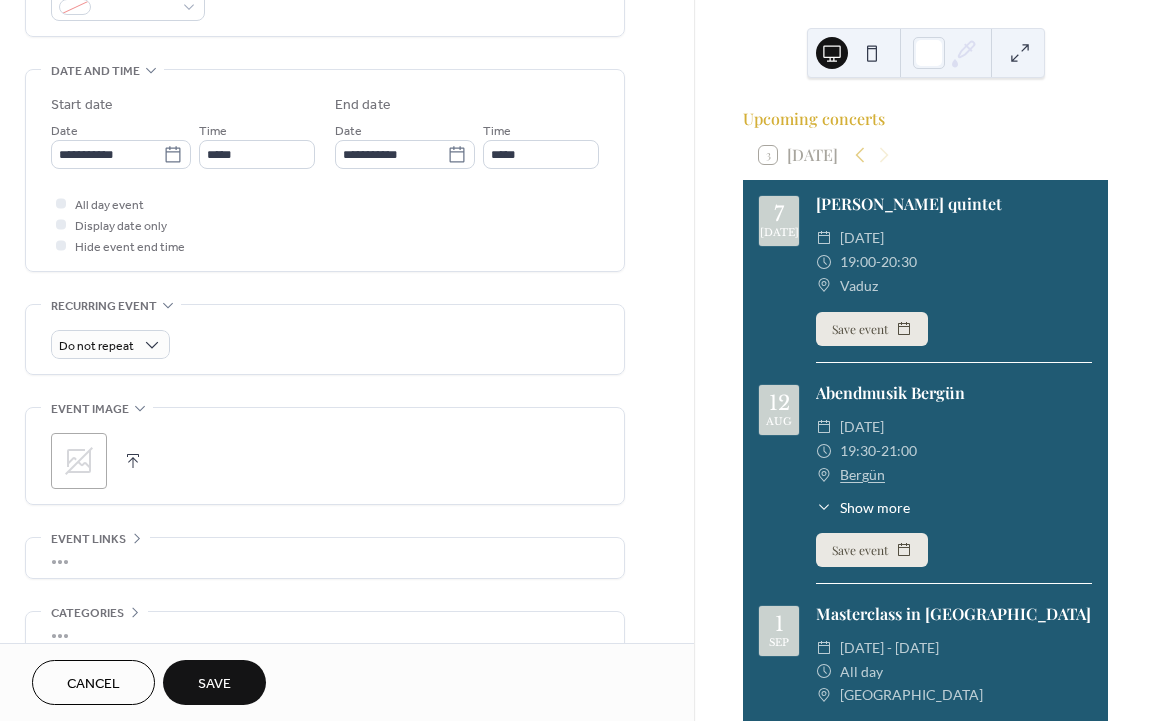 scroll, scrollTop: 580, scrollLeft: 0, axis: vertical 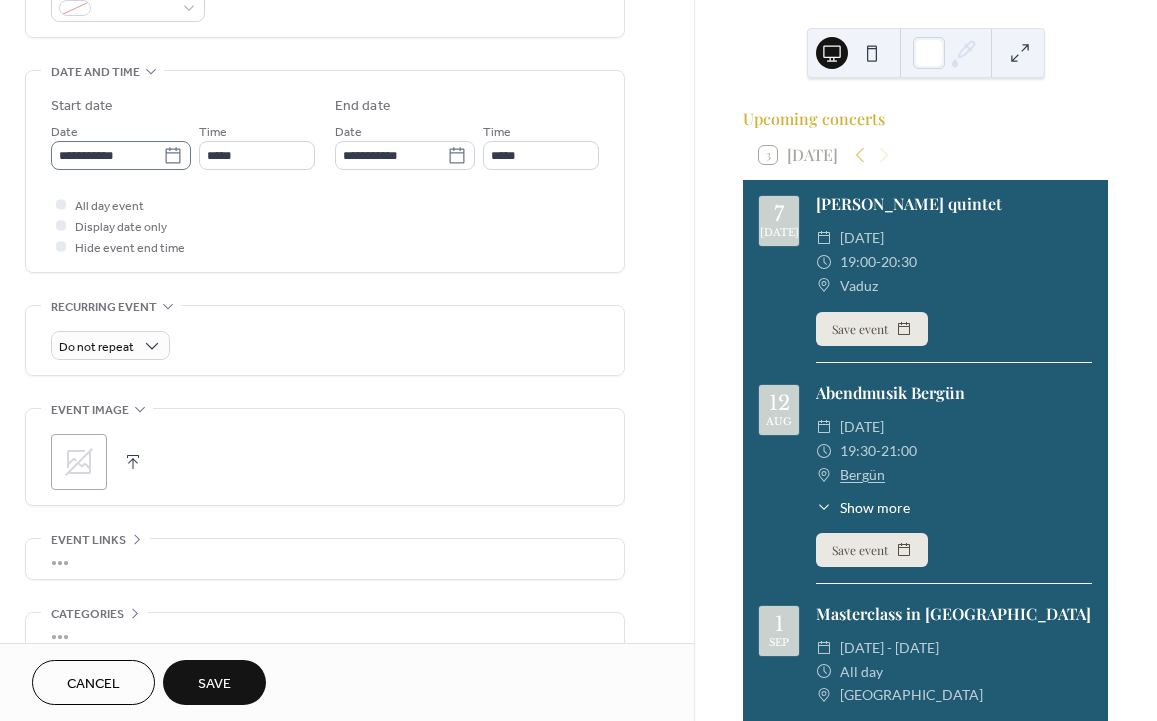 type on "**********" 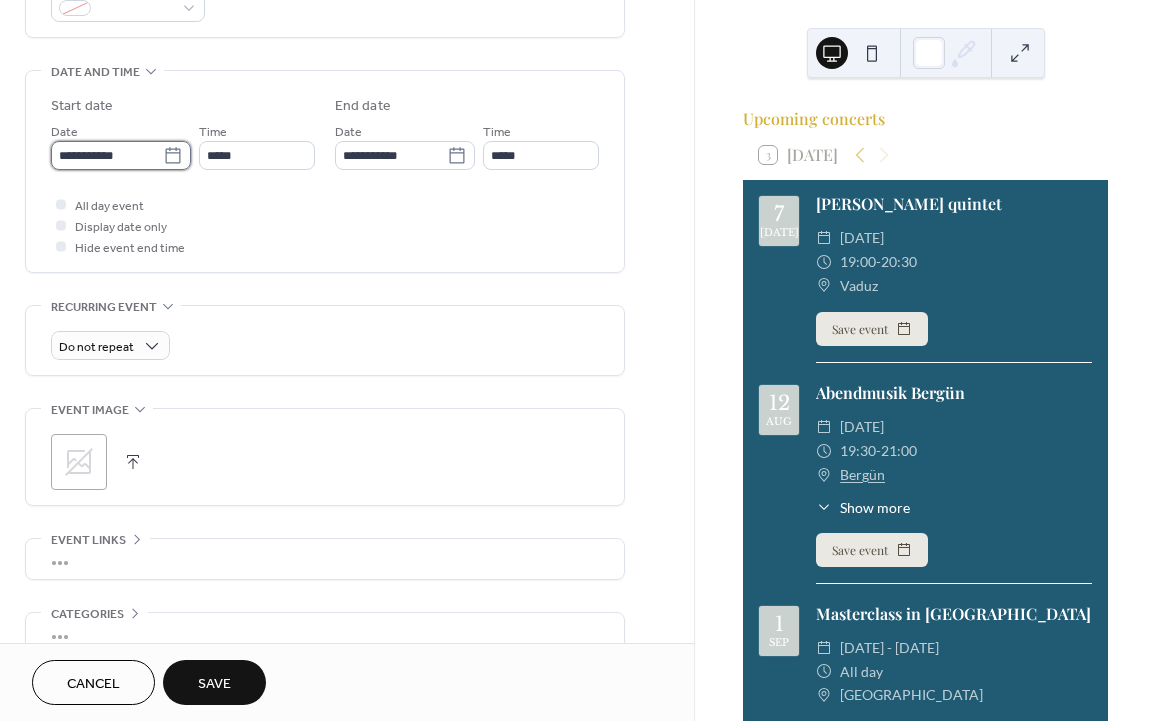 click on "**********" at bounding box center [107, 155] 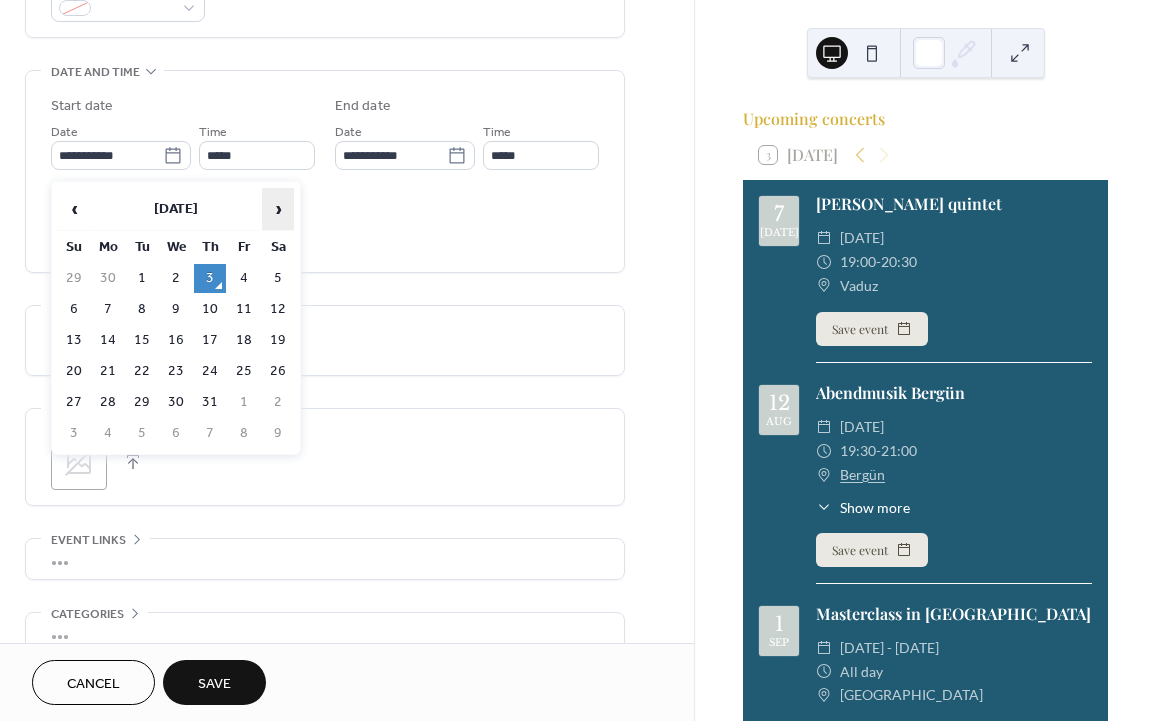 click on "›" at bounding box center (278, 209) 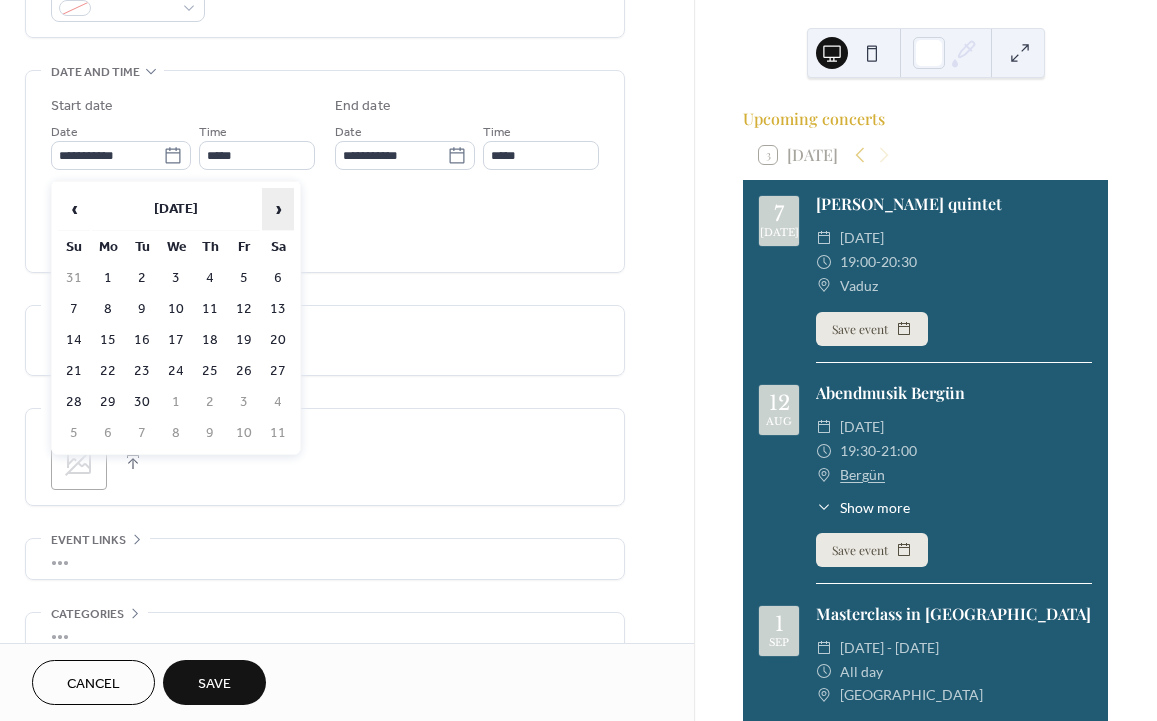 click on "›" at bounding box center [278, 209] 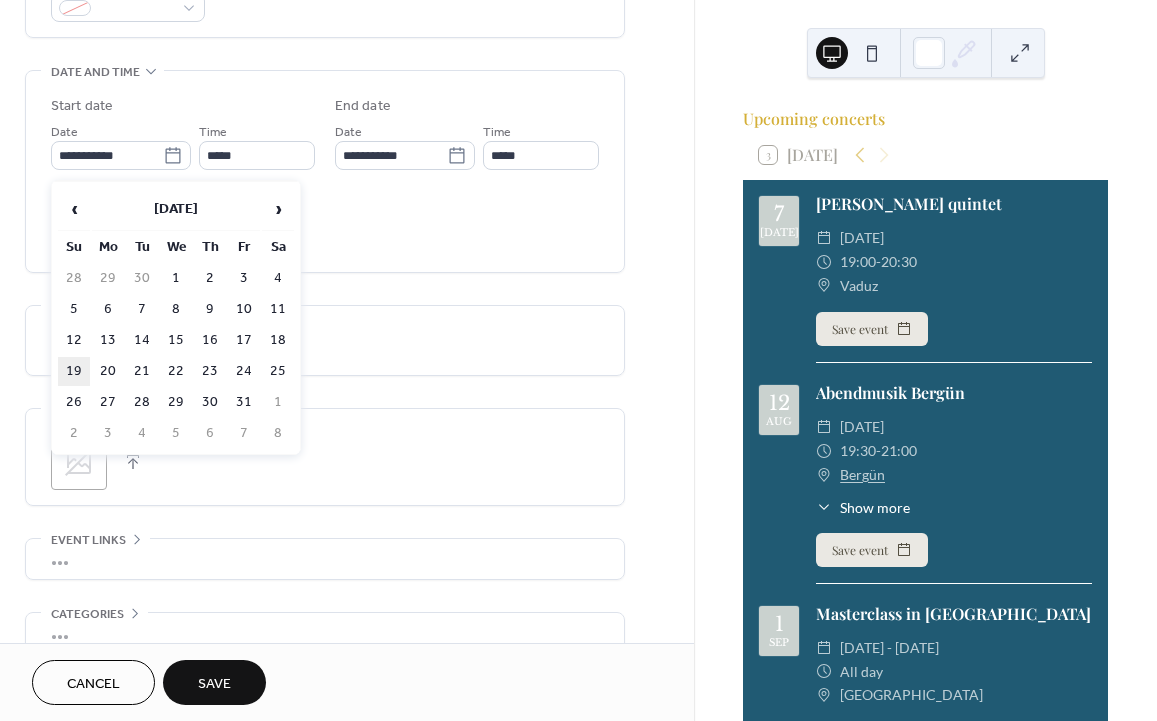 click on "19" at bounding box center [74, 371] 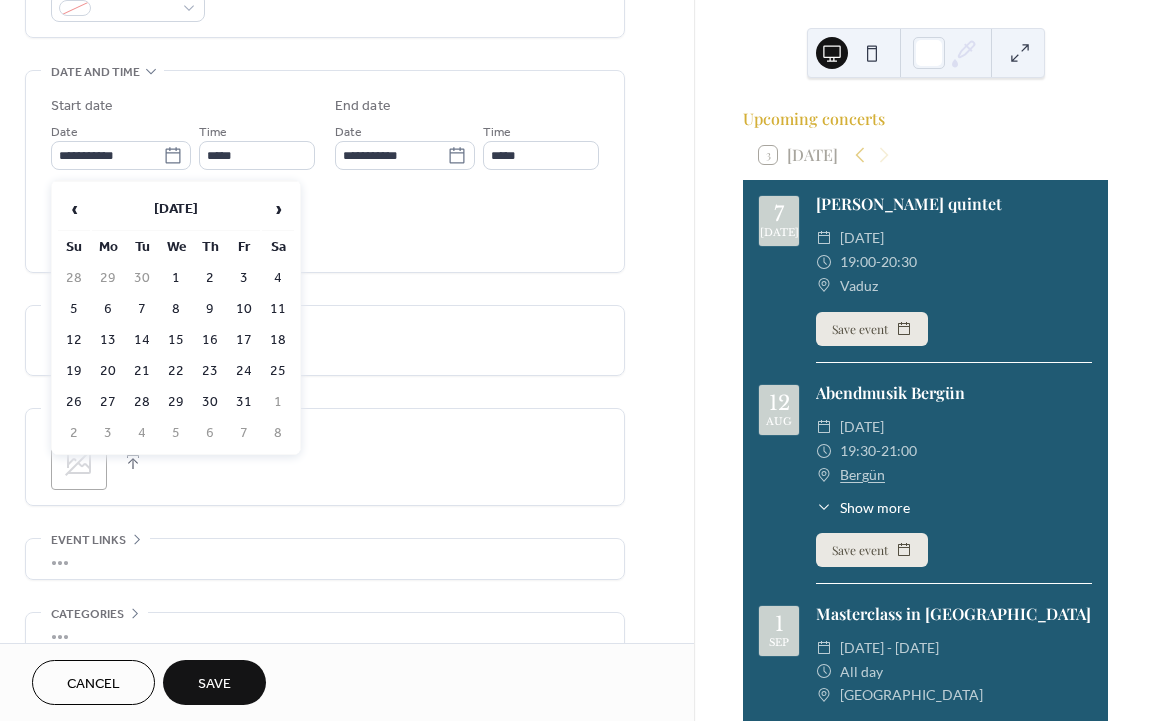 type on "**********" 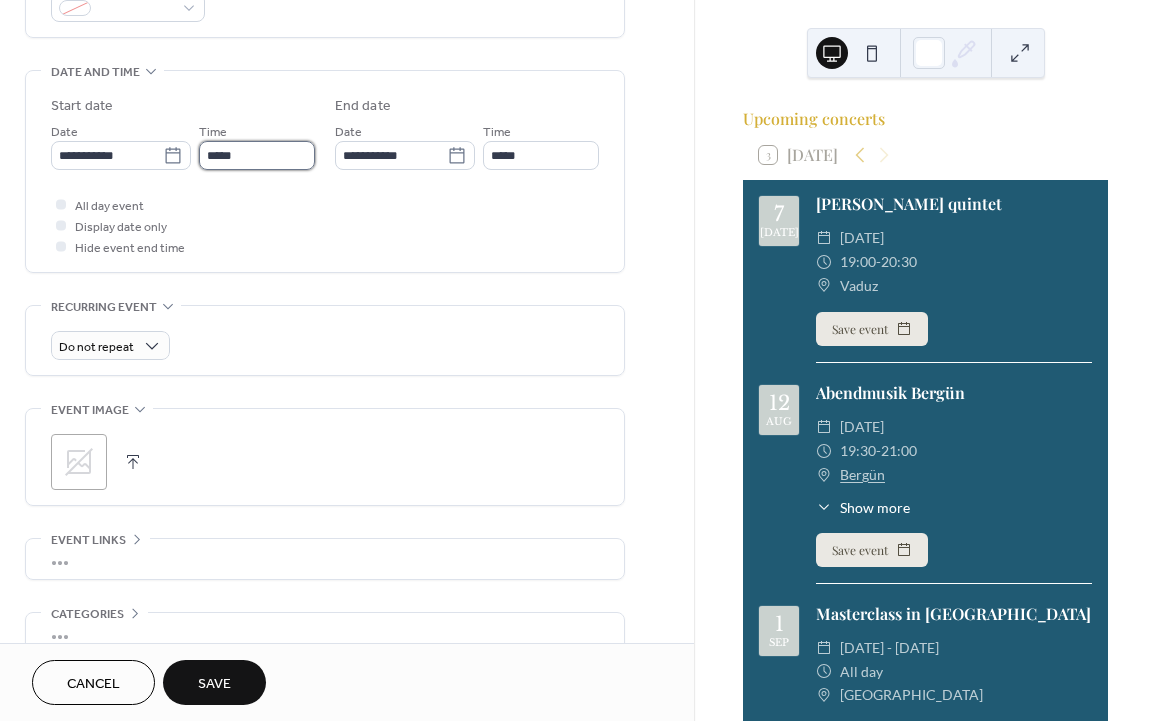 click on "*****" at bounding box center [257, 155] 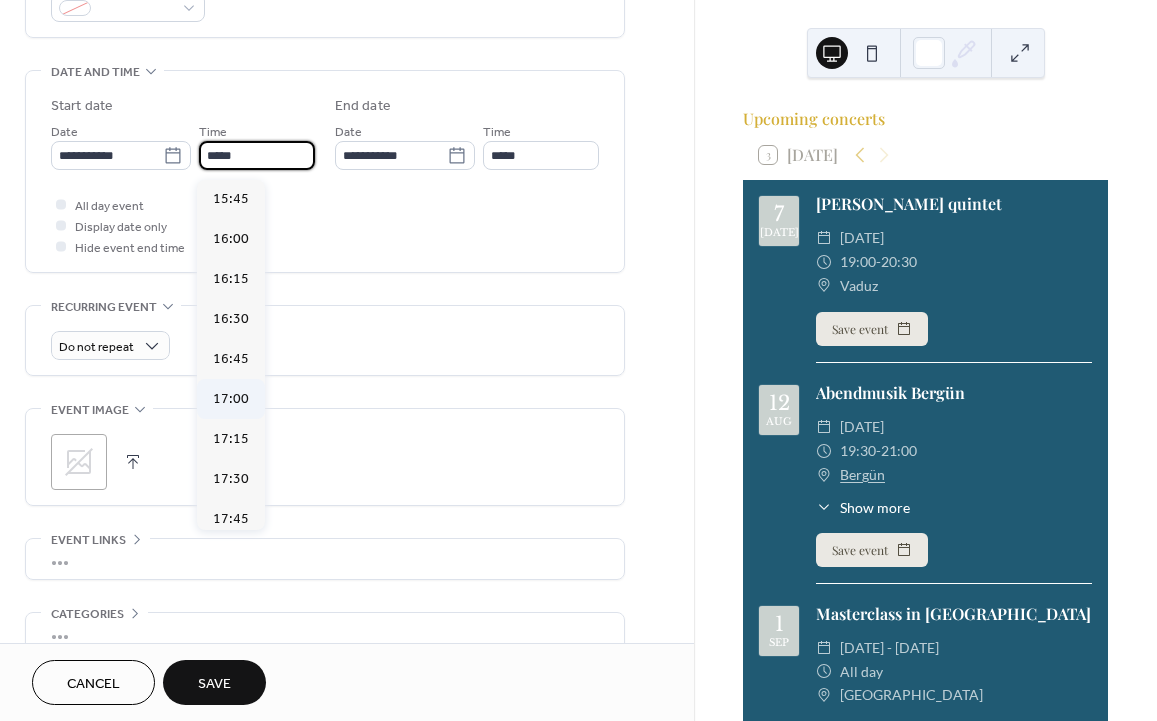 scroll, scrollTop: 2522, scrollLeft: 0, axis: vertical 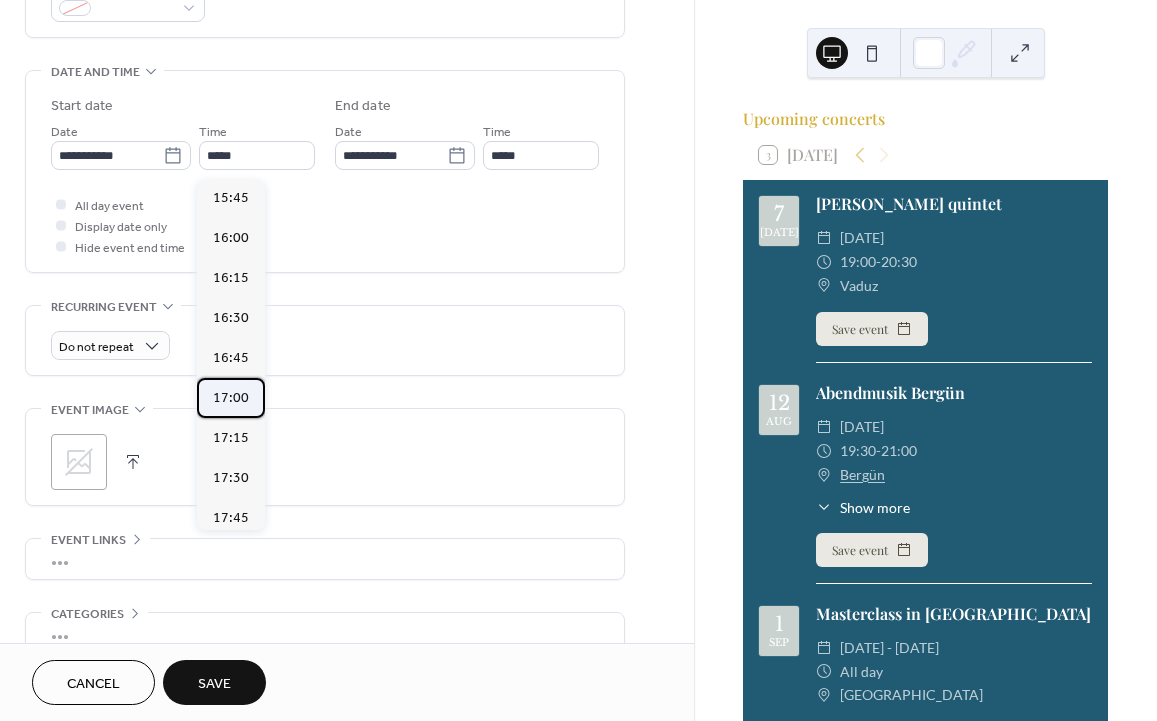 click on "17:00" at bounding box center [231, 398] 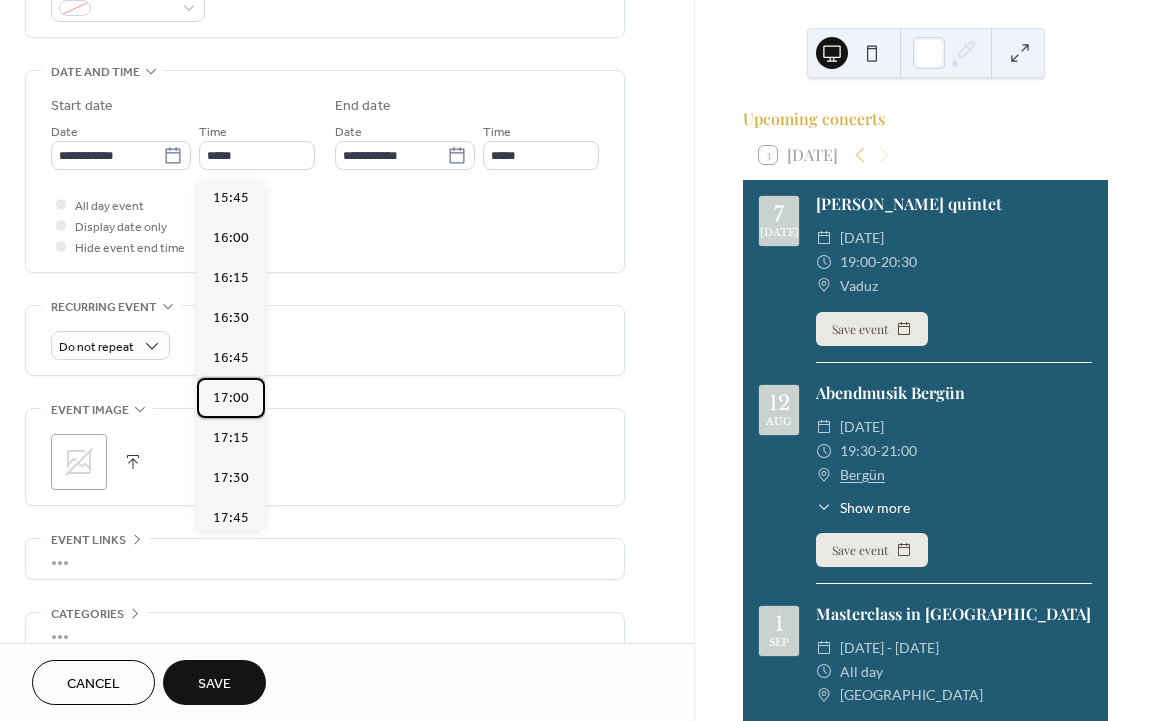 type on "*****" 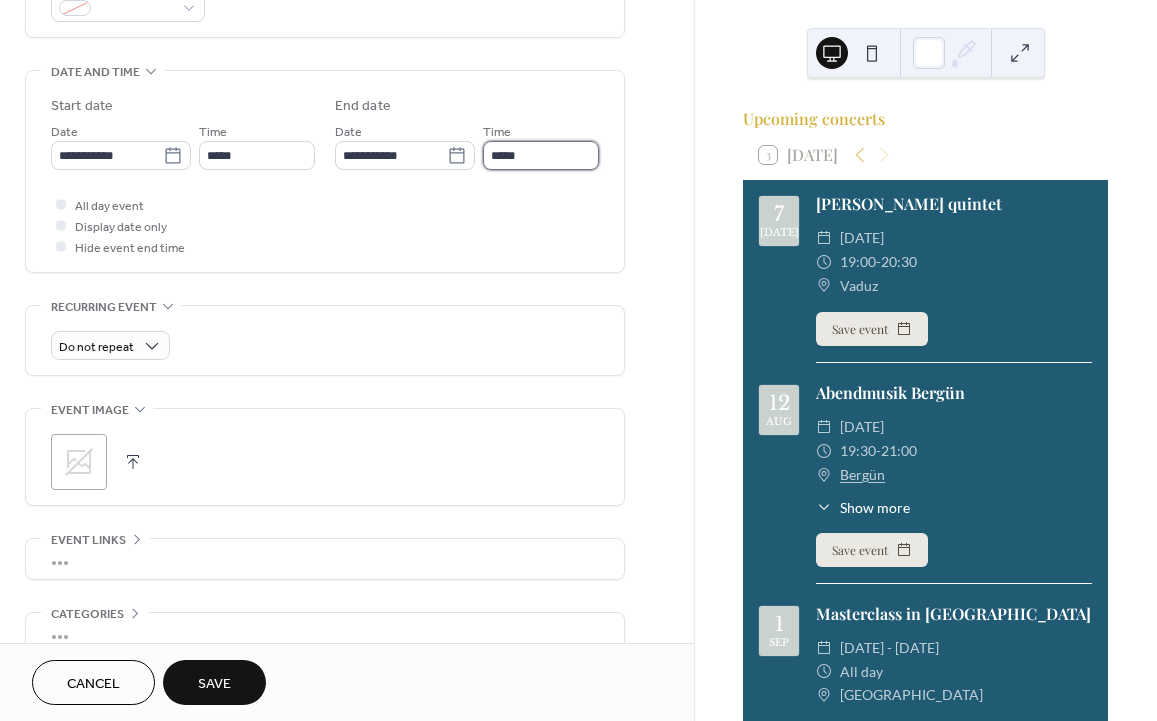 click on "*****" at bounding box center (541, 155) 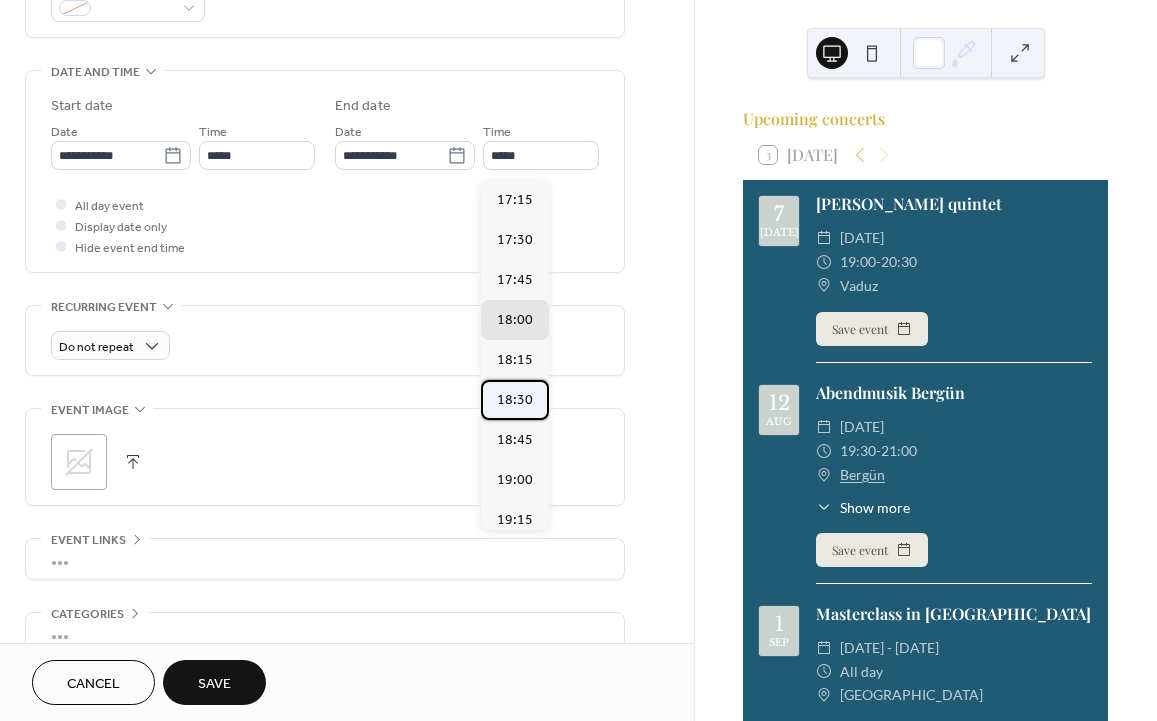 click on "18:30" at bounding box center [515, 400] 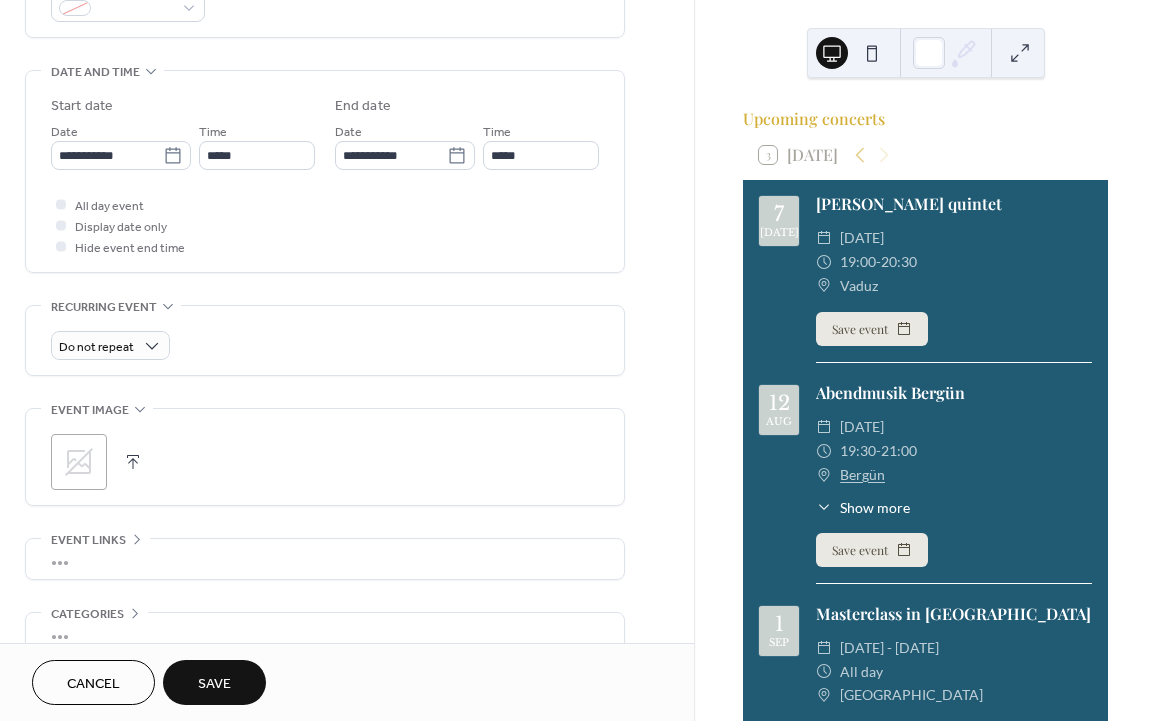 click on "Save" at bounding box center [214, 684] 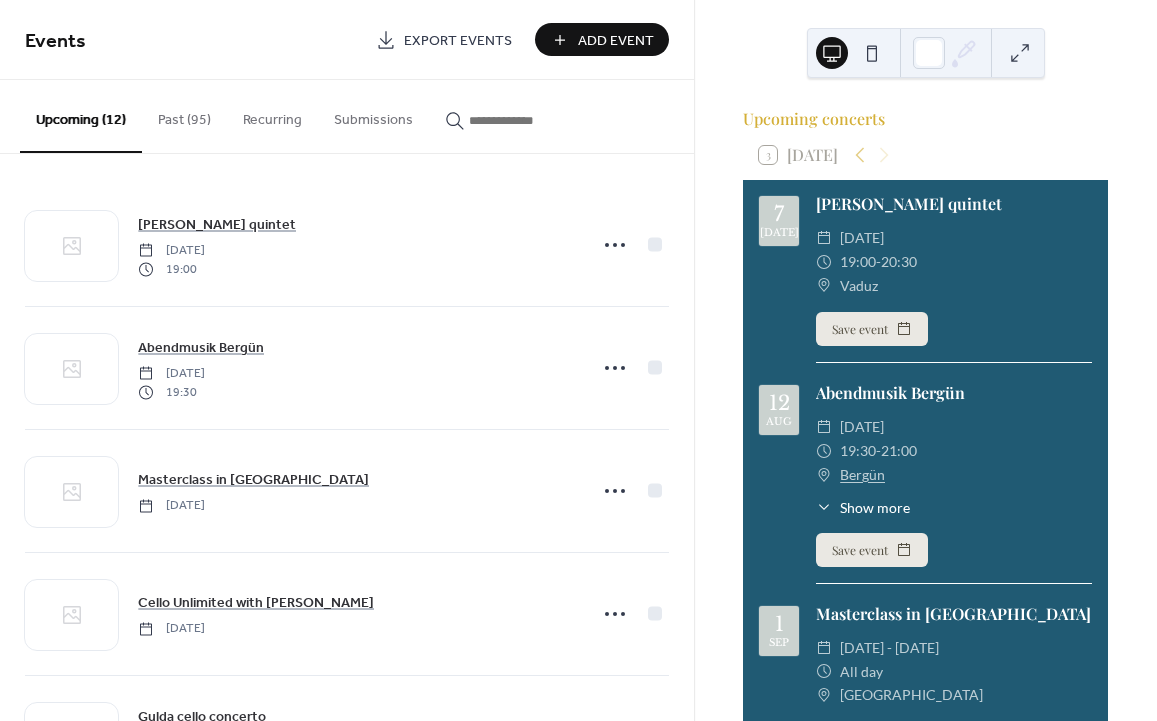 click on "Add Event" at bounding box center [616, 41] 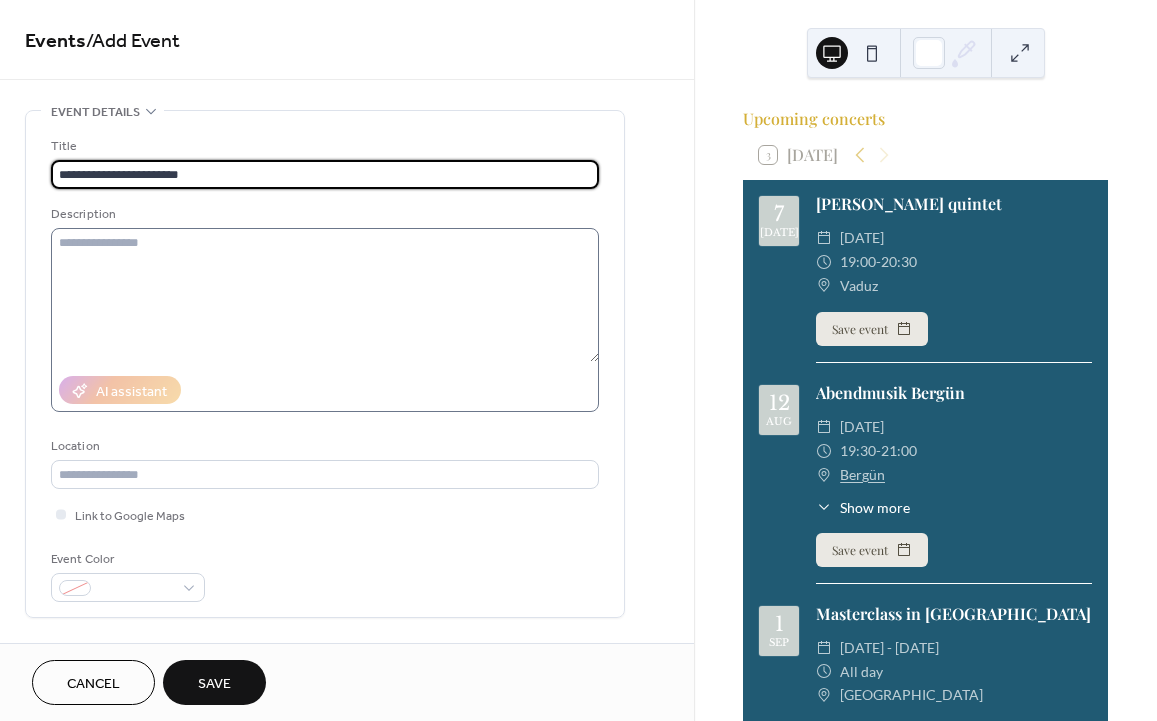 type on "**********" 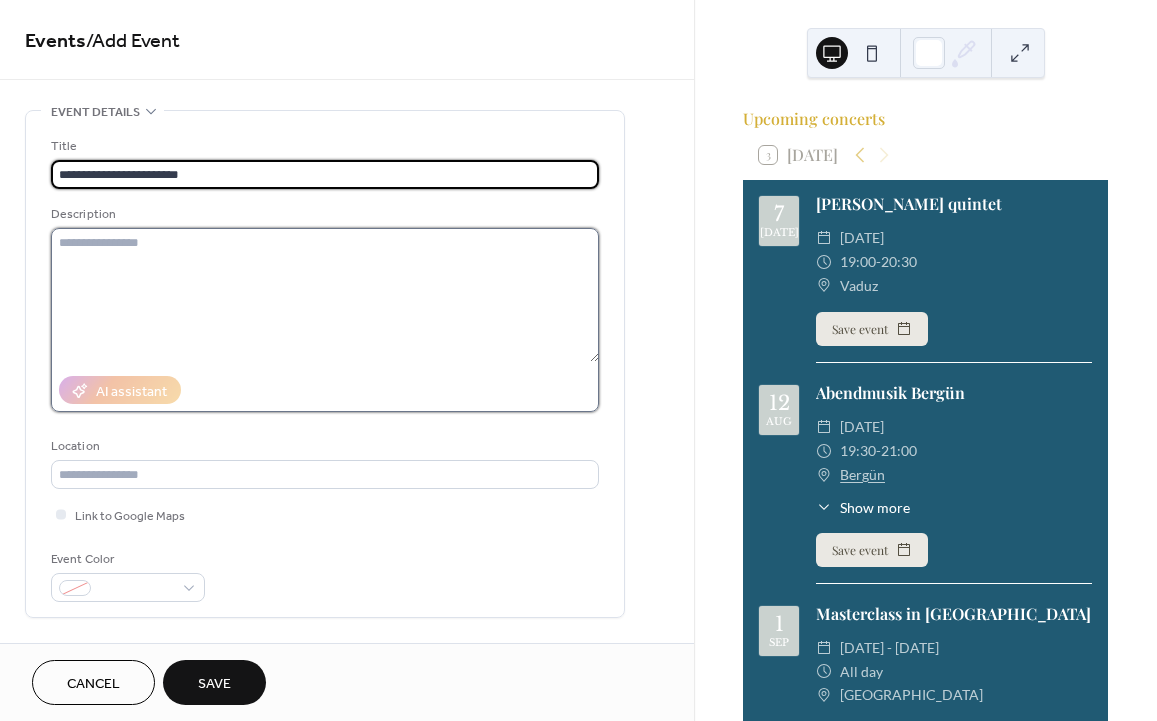 click at bounding box center [325, 295] 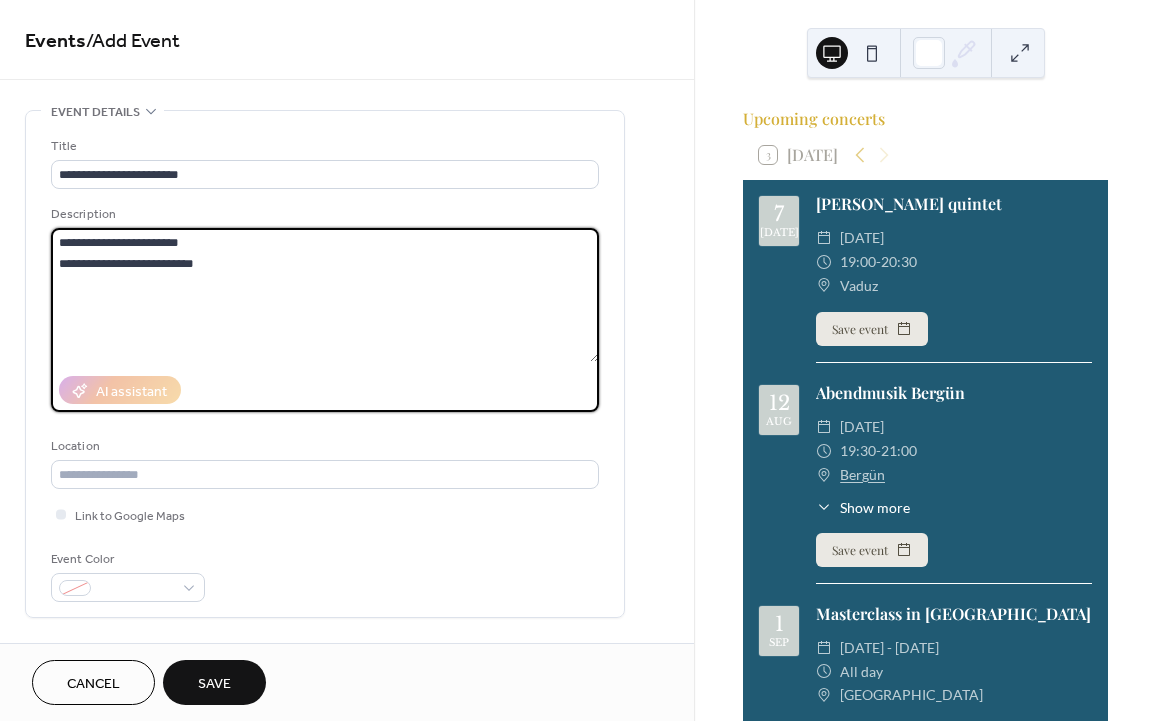 drag, startPoint x: 194, startPoint y: 248, endPoint x: 49, endPoint y: 246, distance: 145.0138 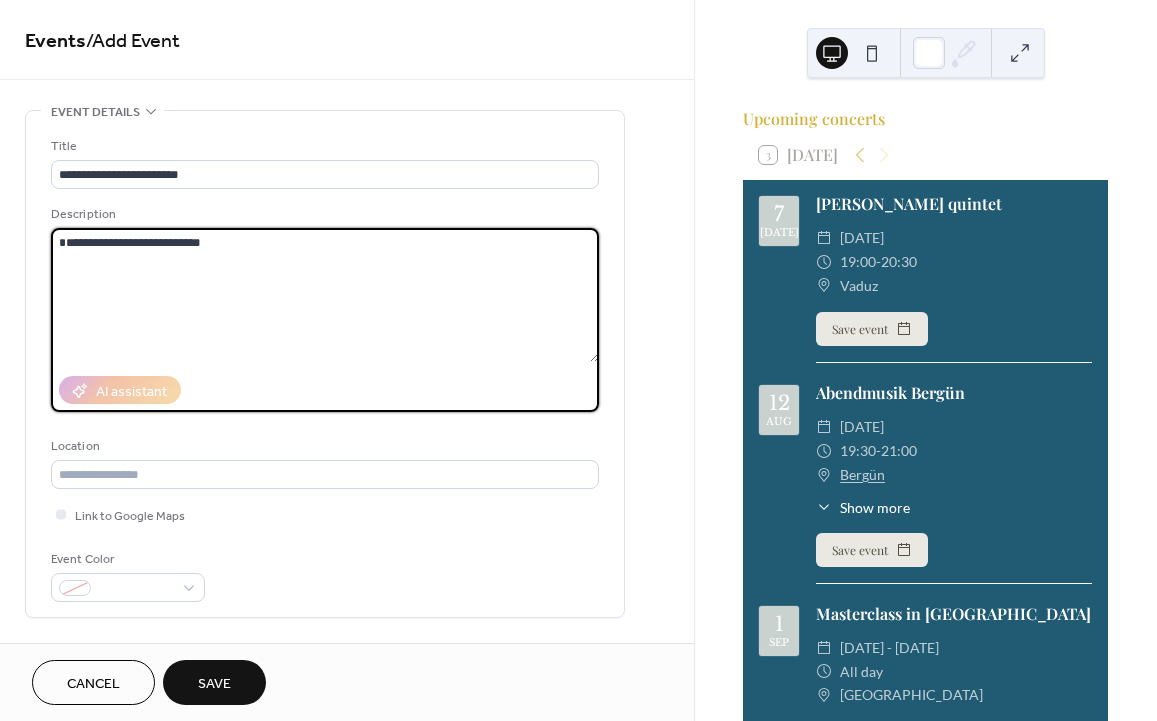 click on "**********" at bounding box center (325, 295) 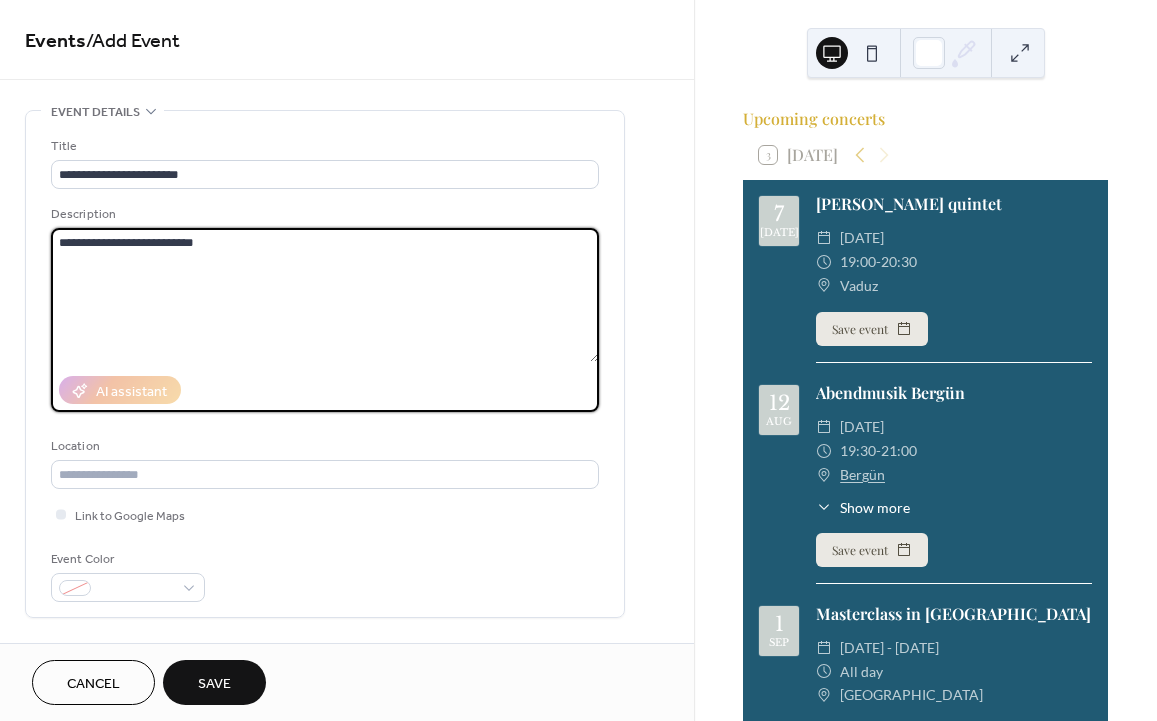 click on "**********" at bounding box center [325, 295] 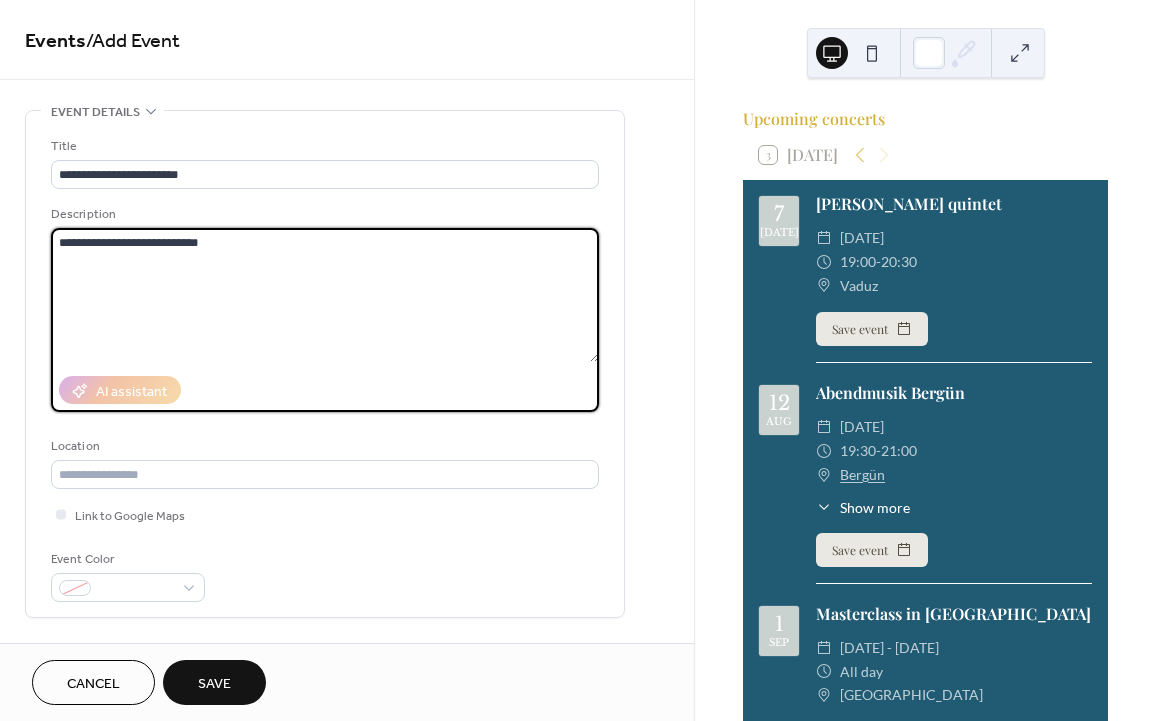 scroll, scrollTop: 4, scrollLeft: 0, axis: vertical 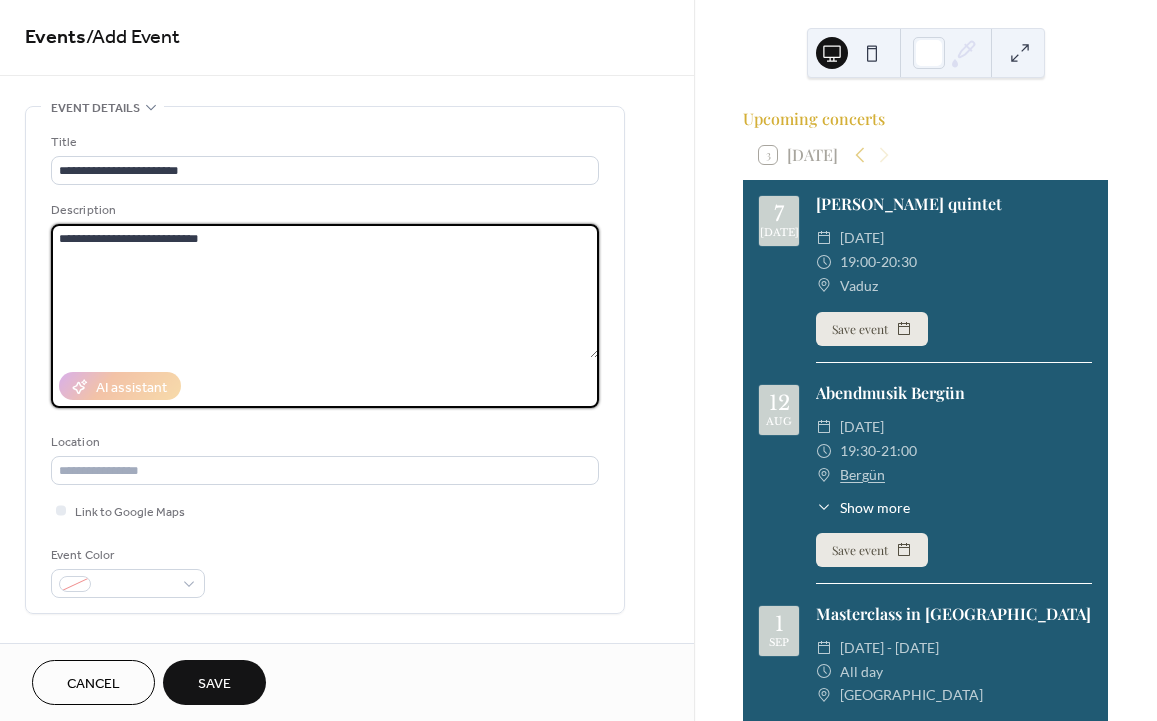 paste on "**********" 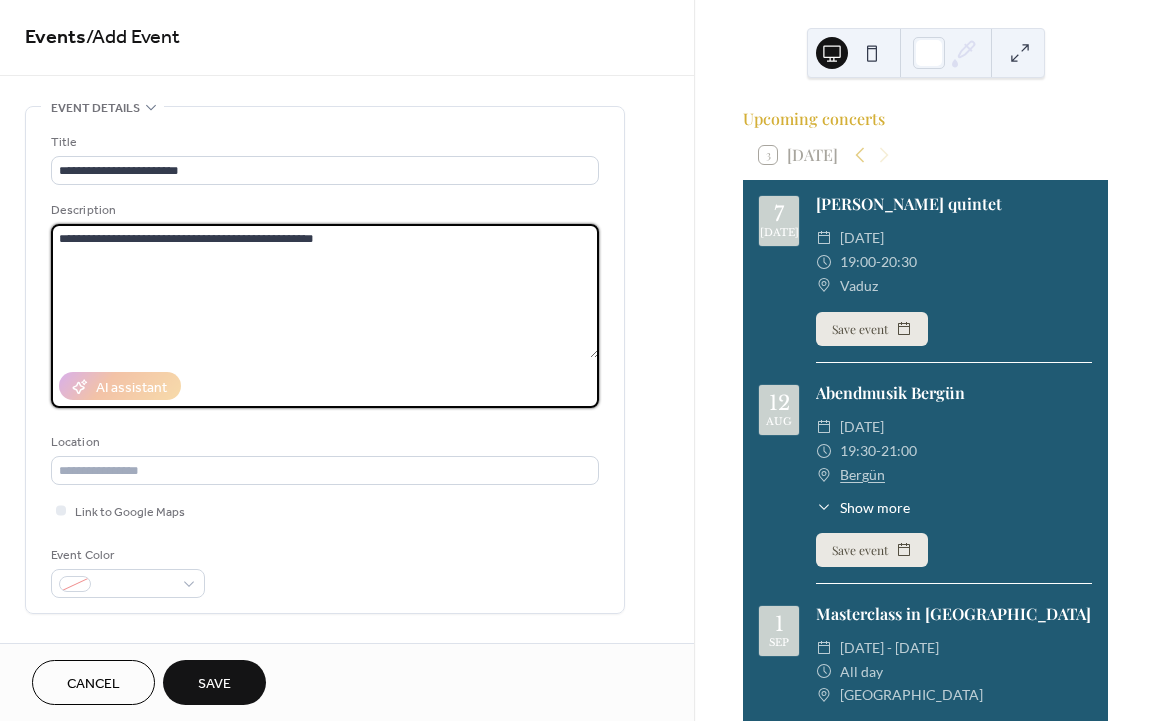 click on "**********" at bounding box center (325, 291) 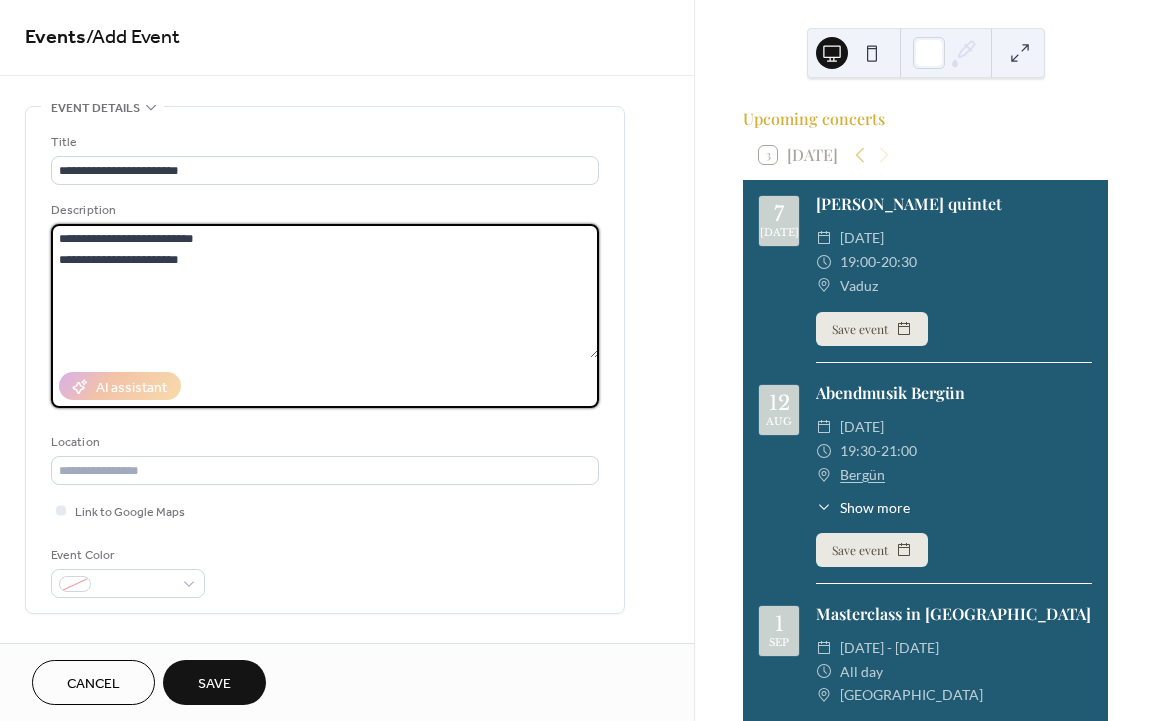 click on "**********" at bounding box center [325, 291] 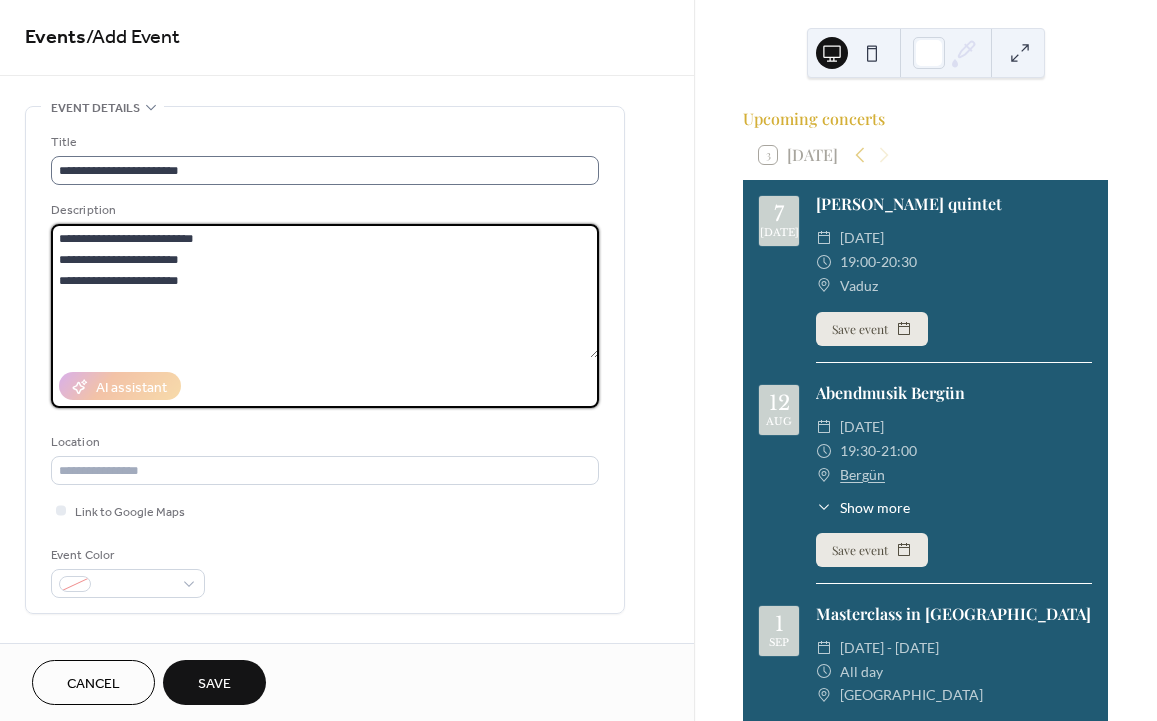 type on "**********" 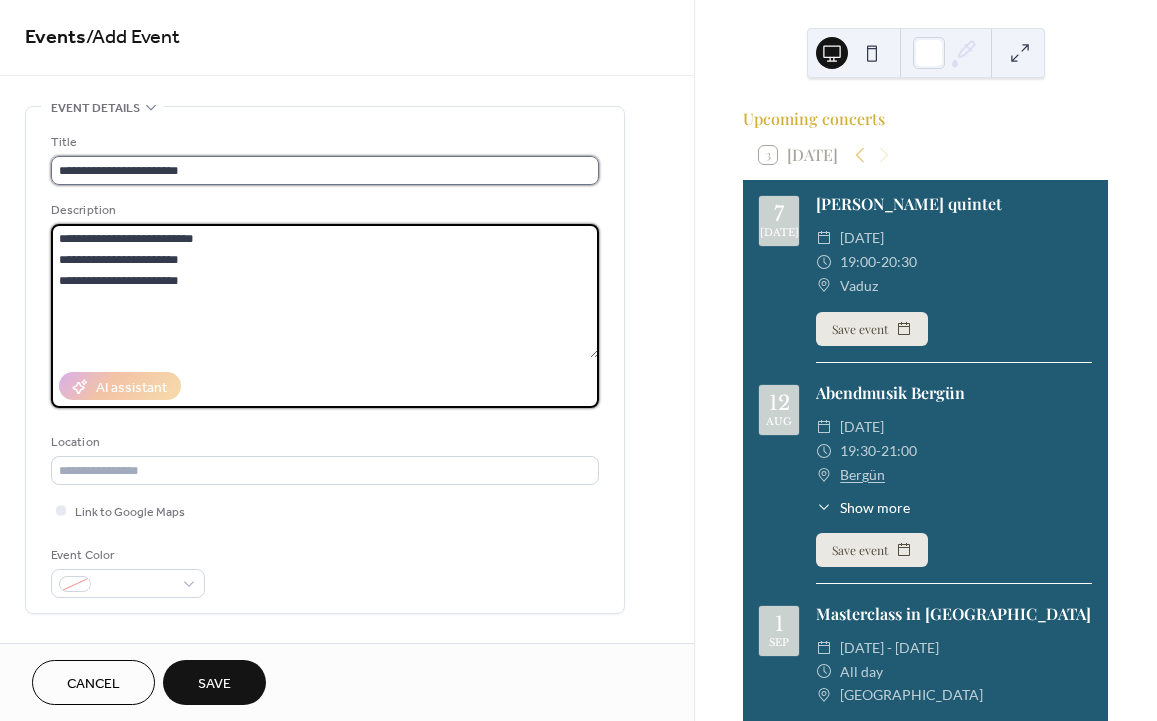 click on "**********" at bounding box center [325, 170] 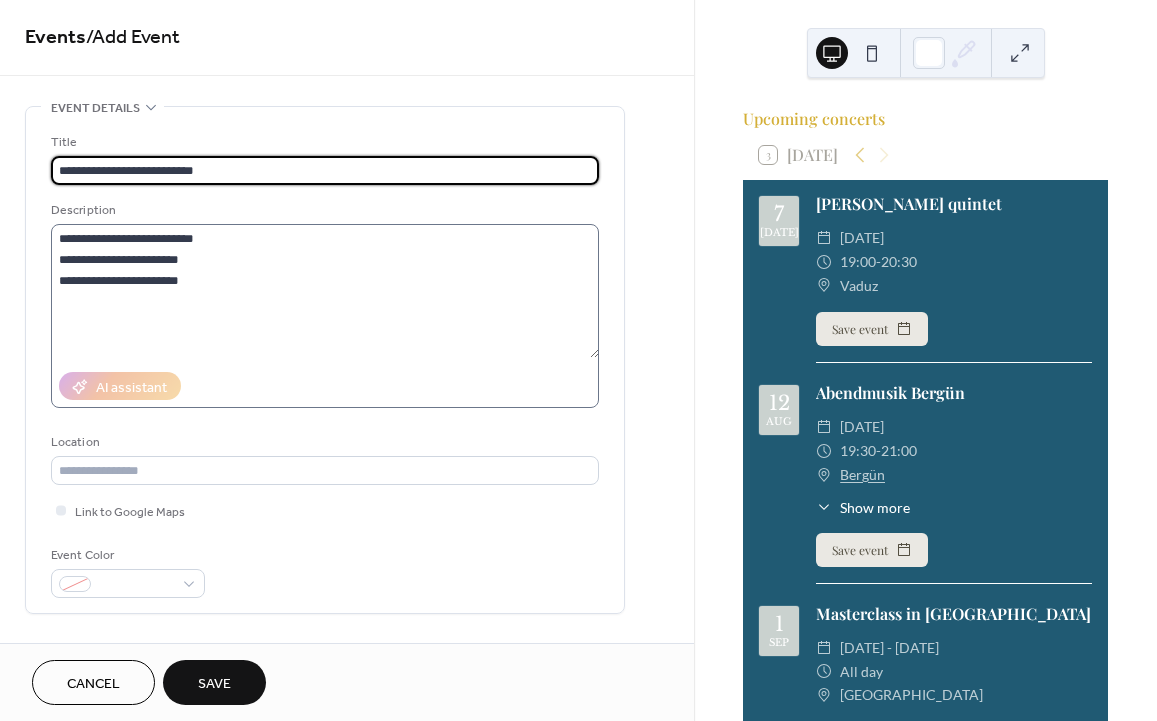 scroll, scrollTop: 120, scrollLeft: 0, axis: vertical 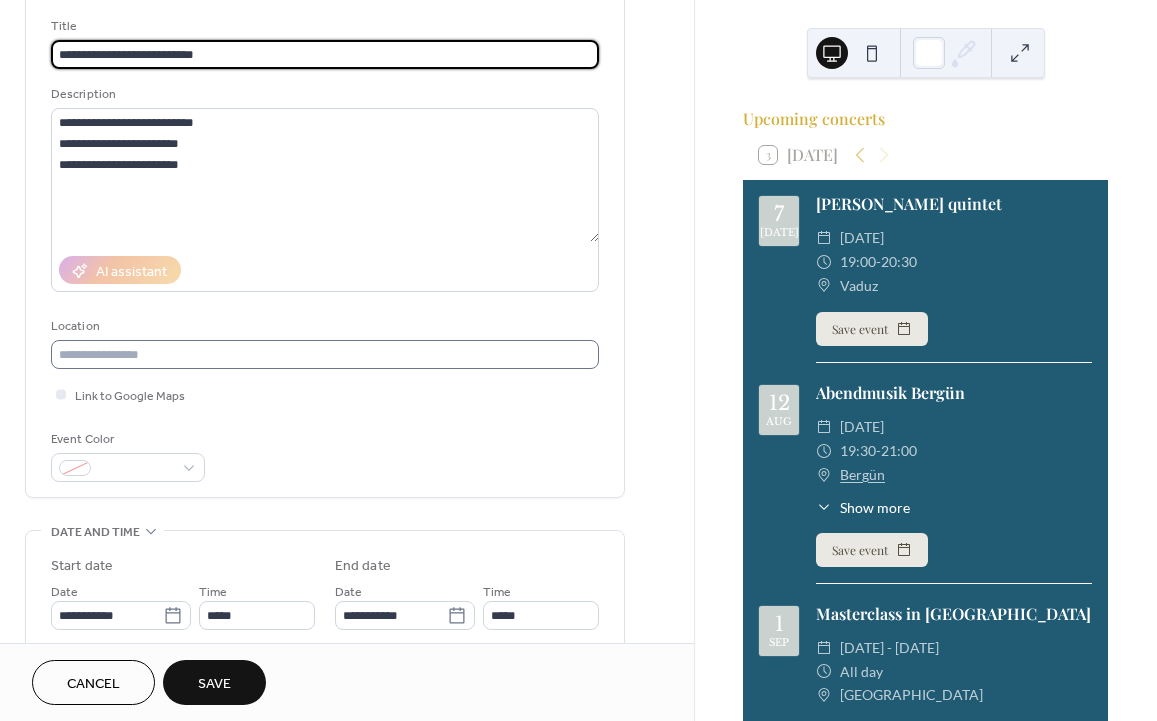 type on "**********" 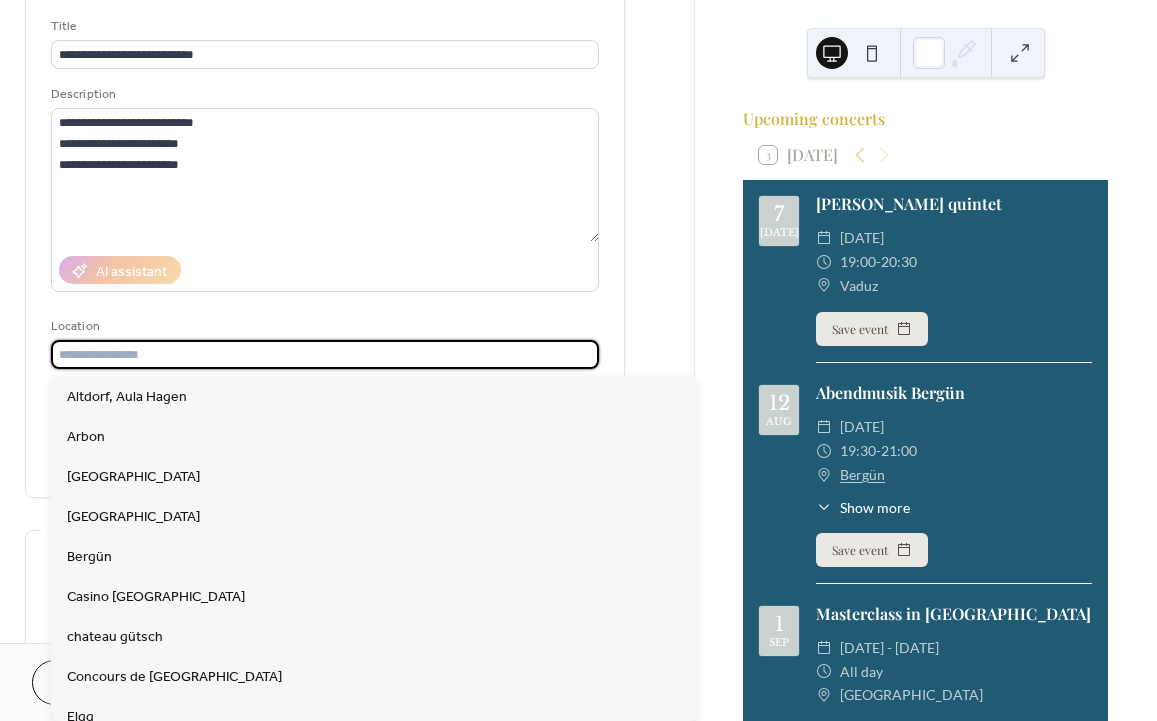 click at bounding box center [325, 354] 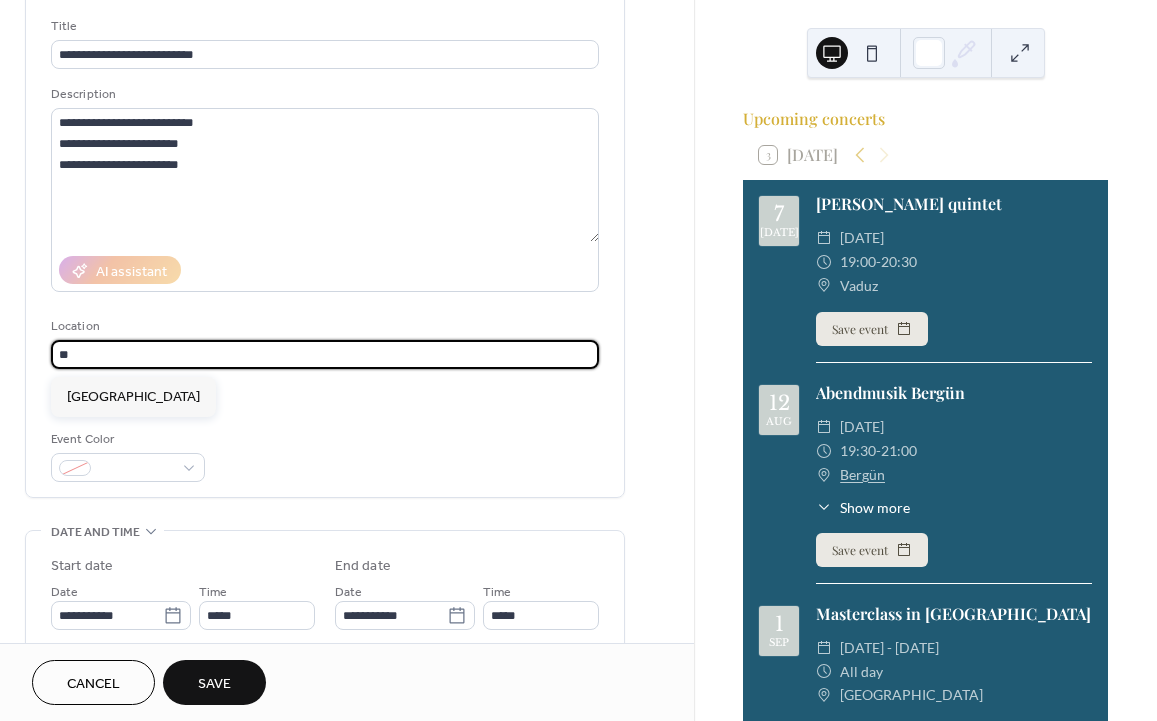 type on "*" 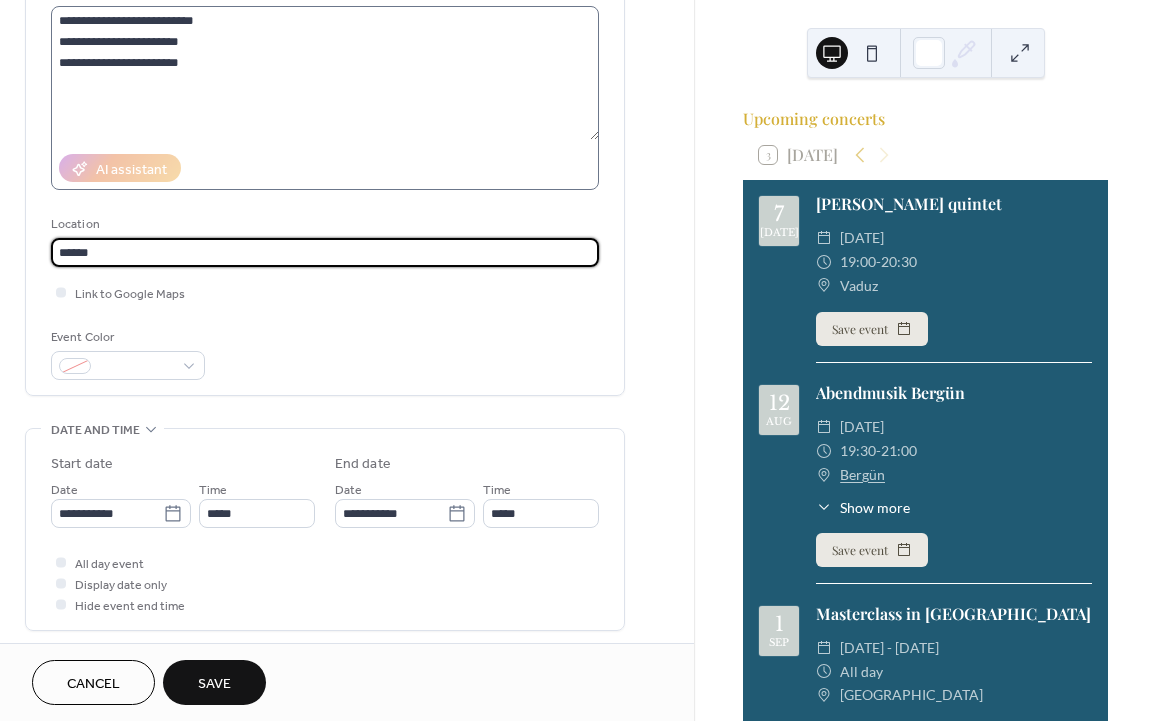scroll, scrollTop: 274, scrollLeft: 0, axis: vertical 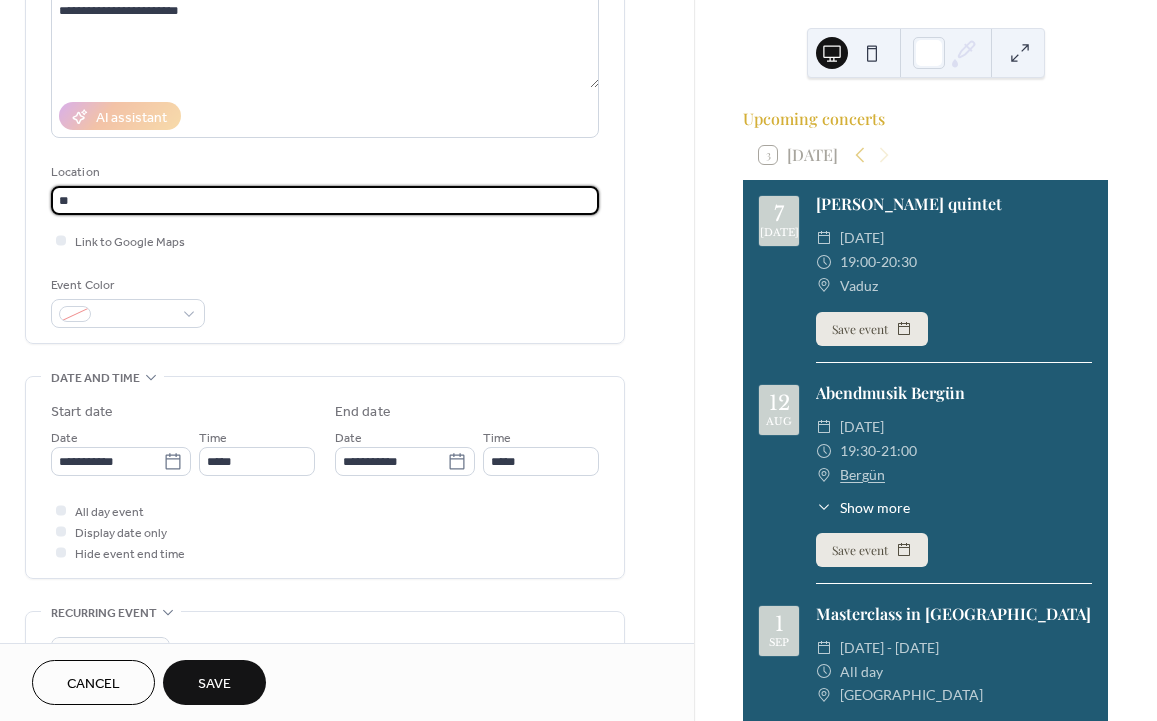 type on "*" 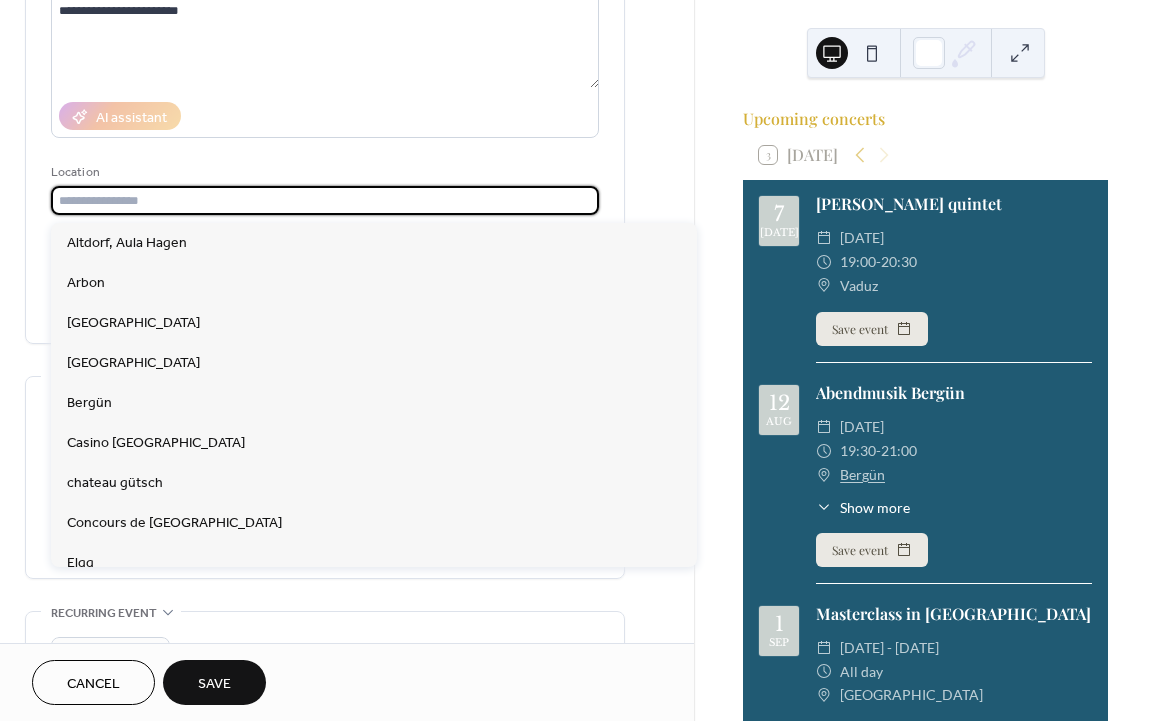 paste on "**********" 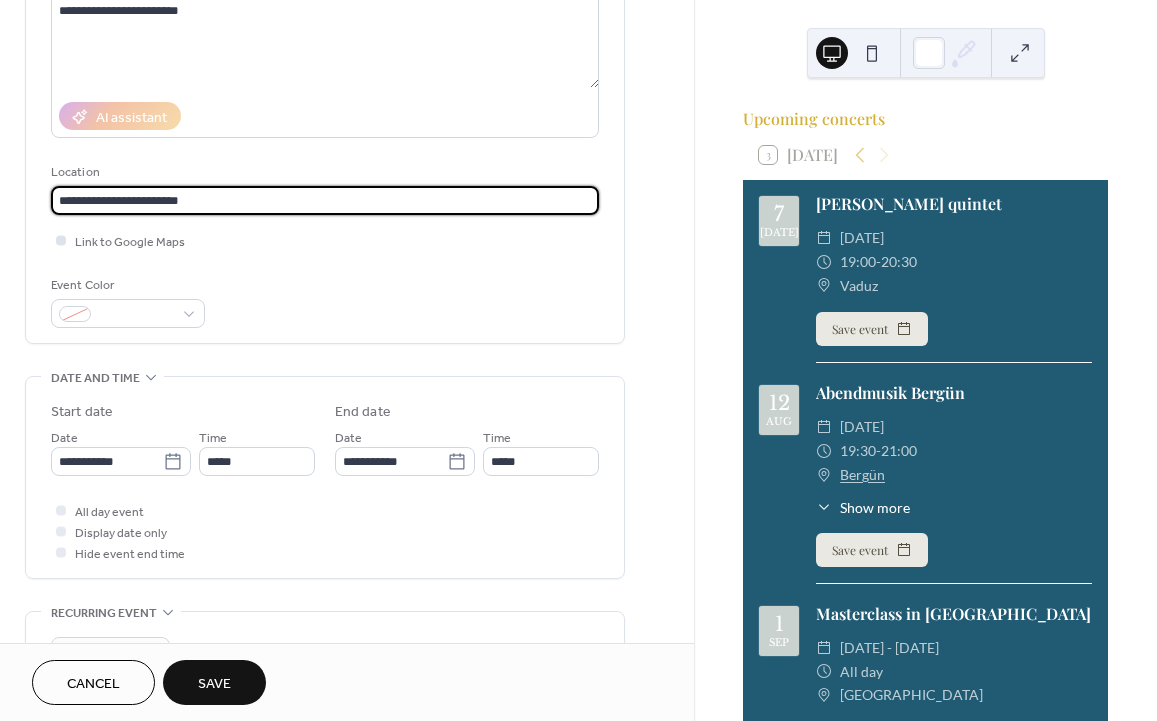 type on "**********" 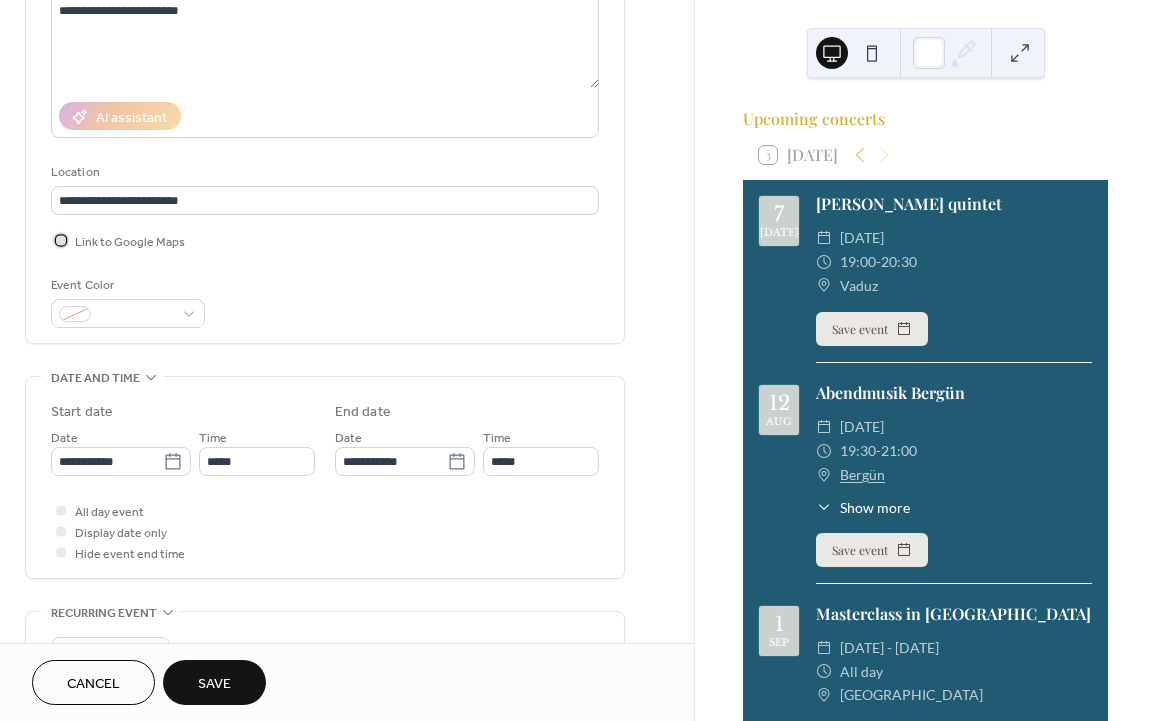 click at bounding box center (61, 240) 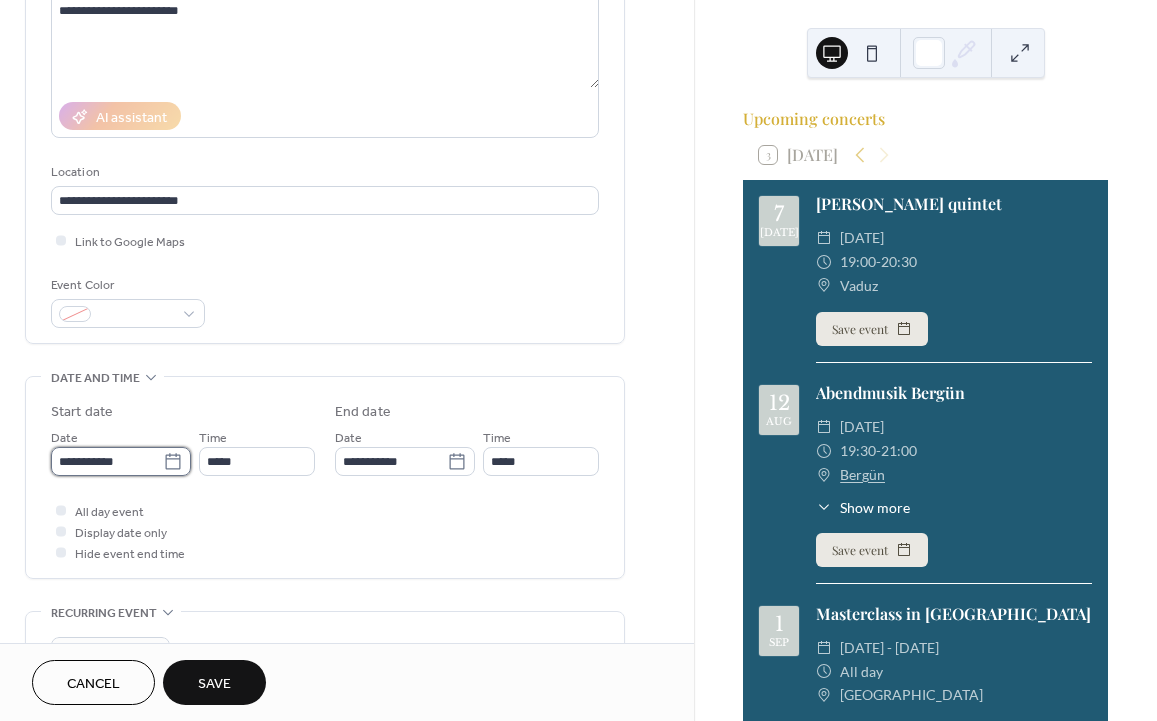 click on "**********" at bounding box center [107, 461] 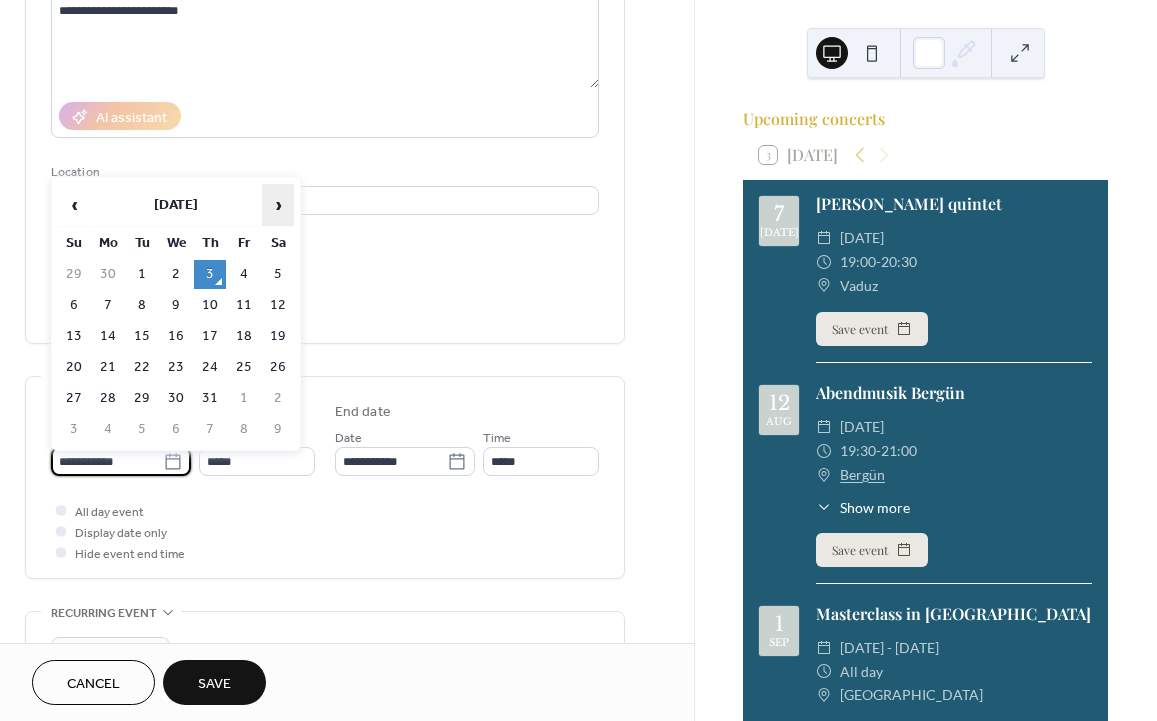 click on "›" at bounding box center [278, 205] 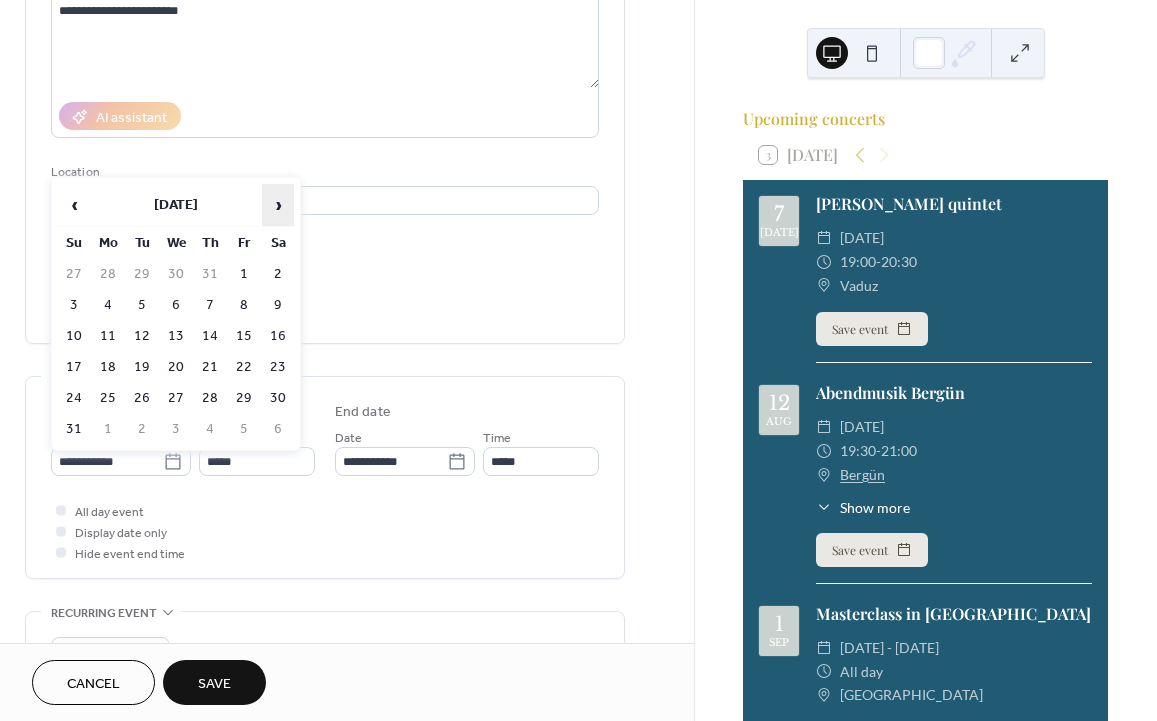 click on "›" at bounding box center [278, 205] 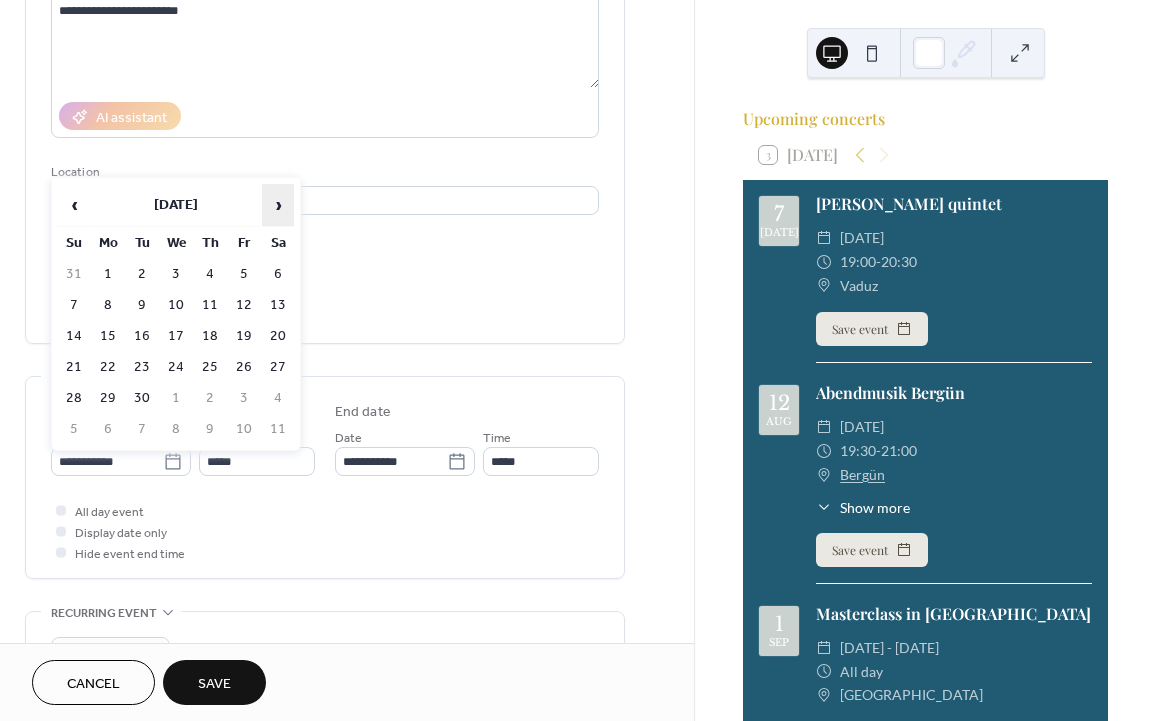 click on "›" at bounding box center [278, 205] 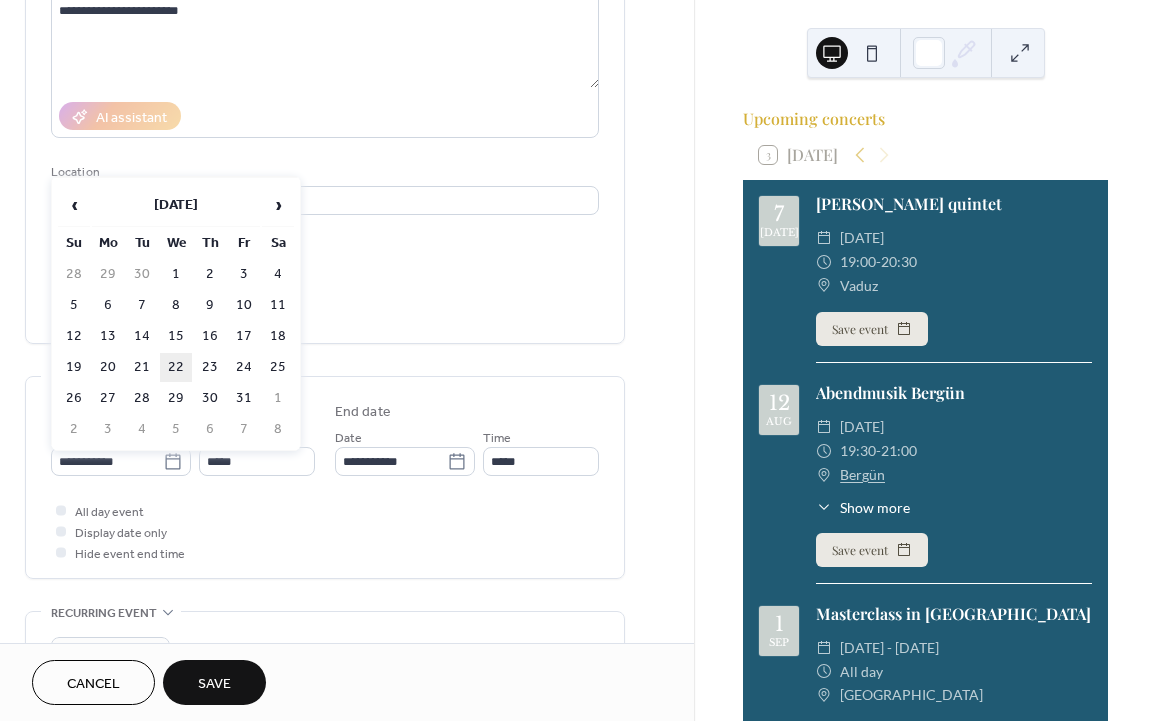 click on "22" at bounding box center [176, 367] 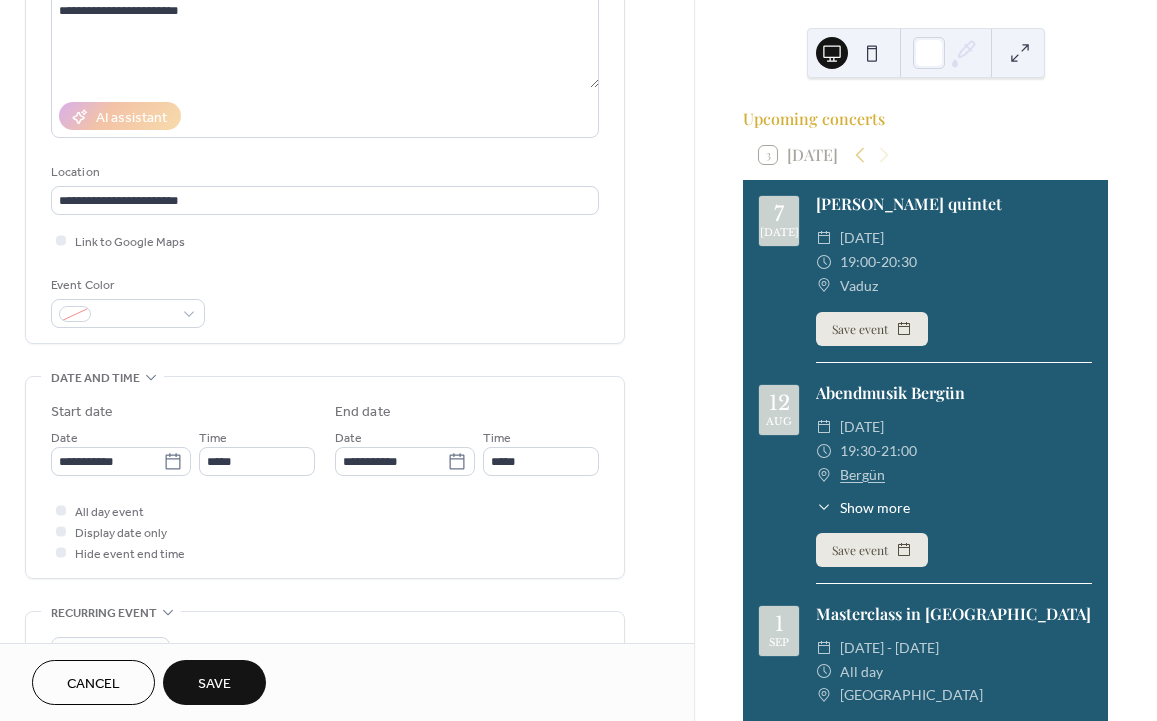 type on "**********" 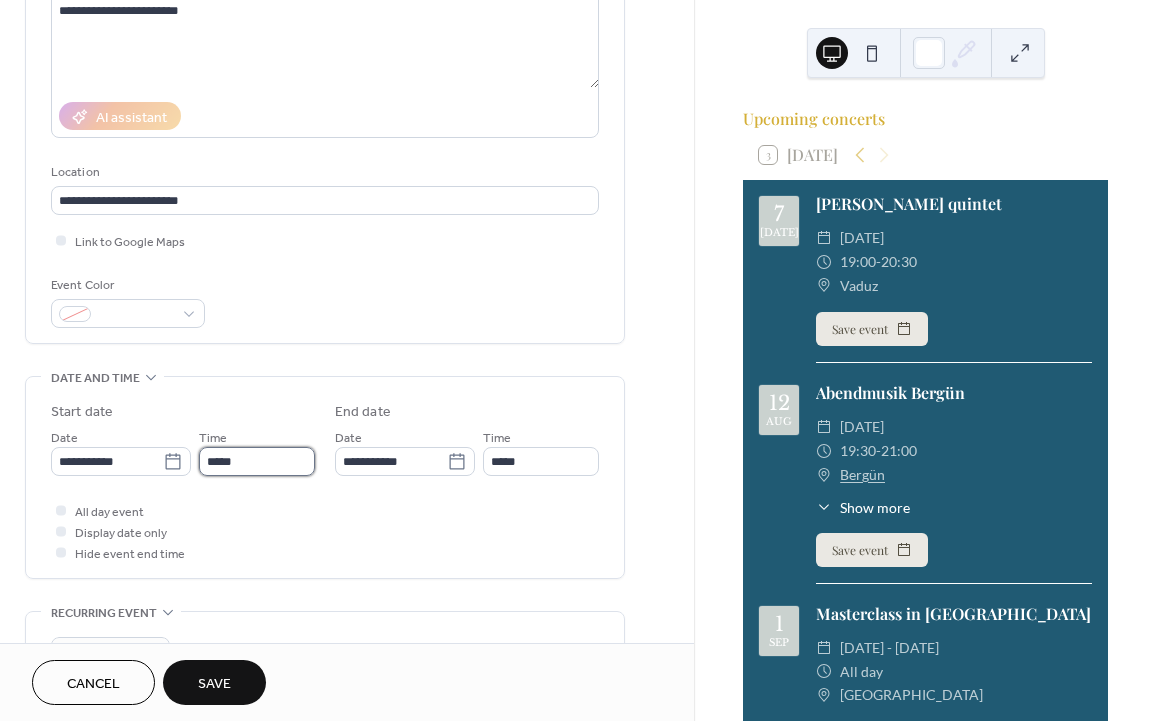 click on "*****" at bounding box center [257, 461] 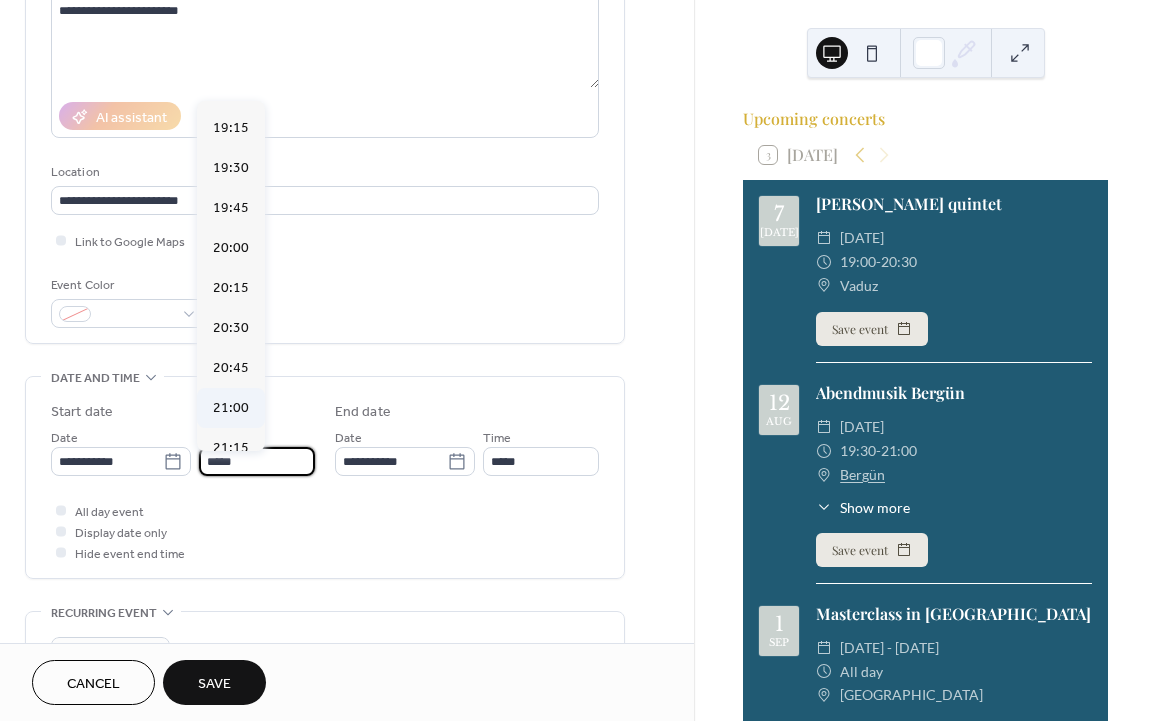 scroll, scrollTop: 3051, scrollLeft: 0, axis: vertical 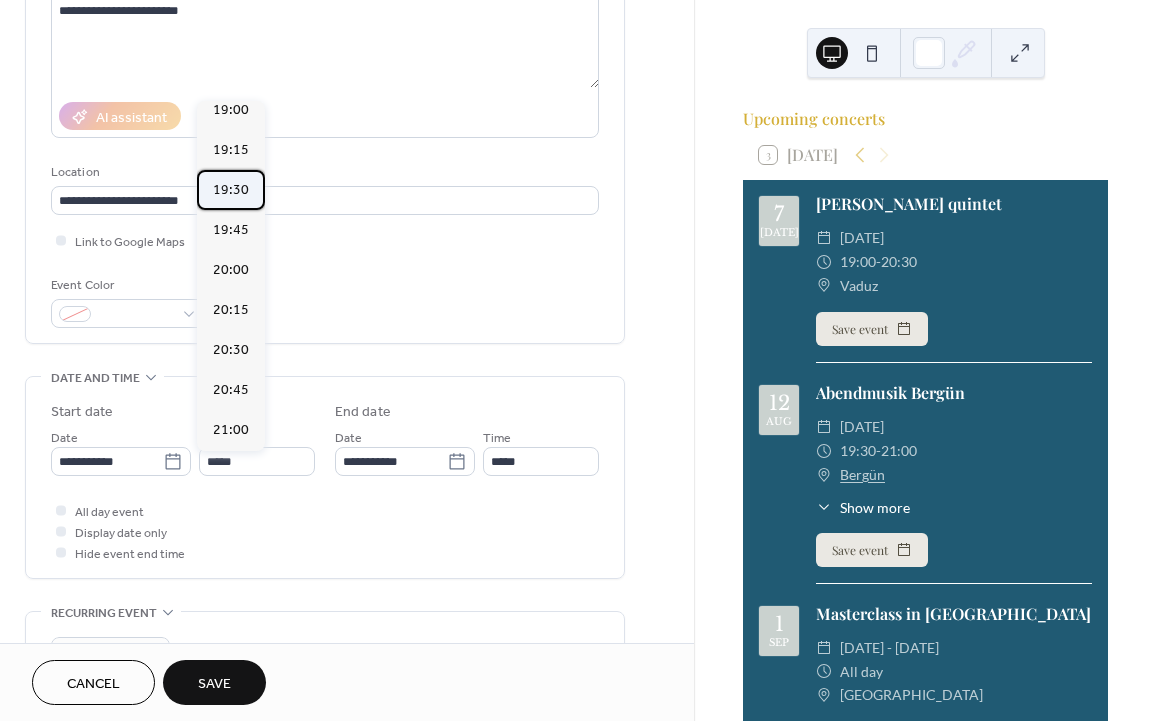 click on "19:30" at bounding box center (231, 190) 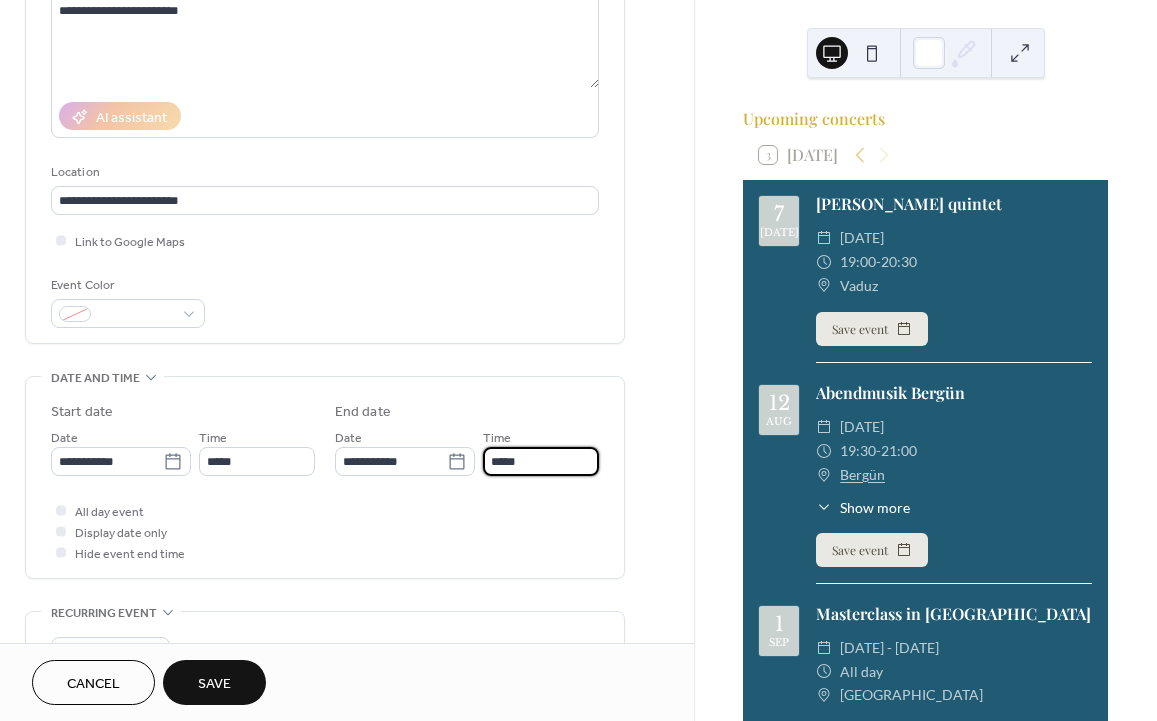 click on "*****" at bounding box center [541, 461] 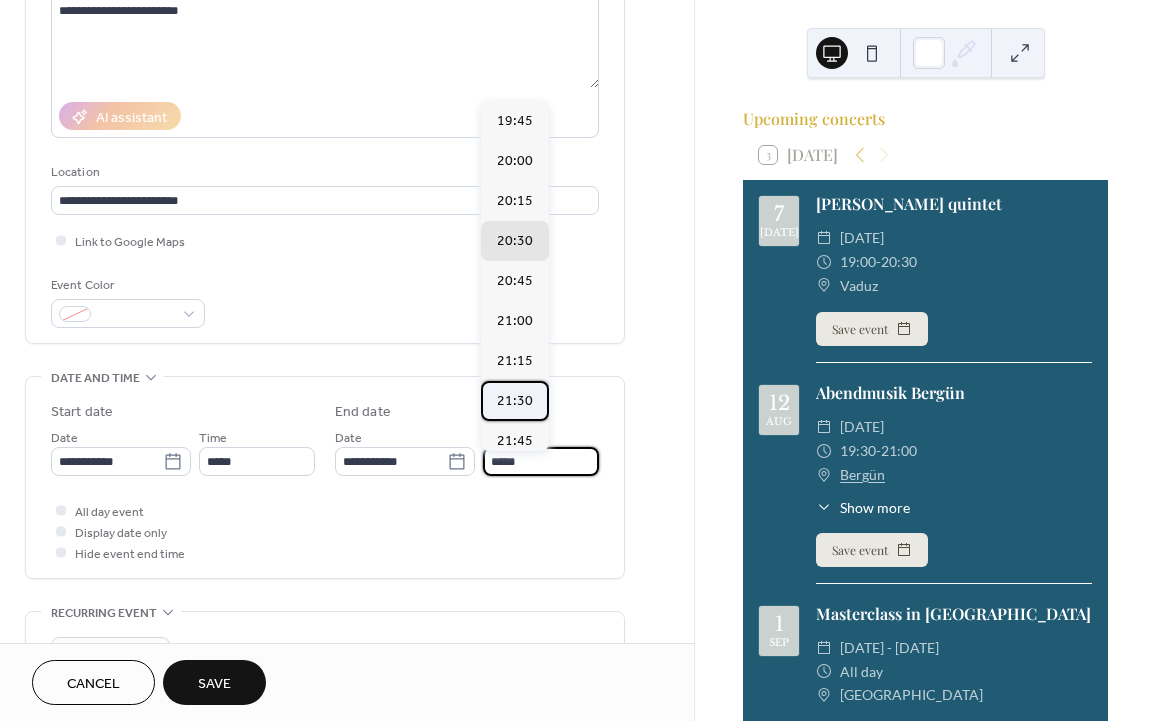 click on "21:30" at bounding box center (515, 401) 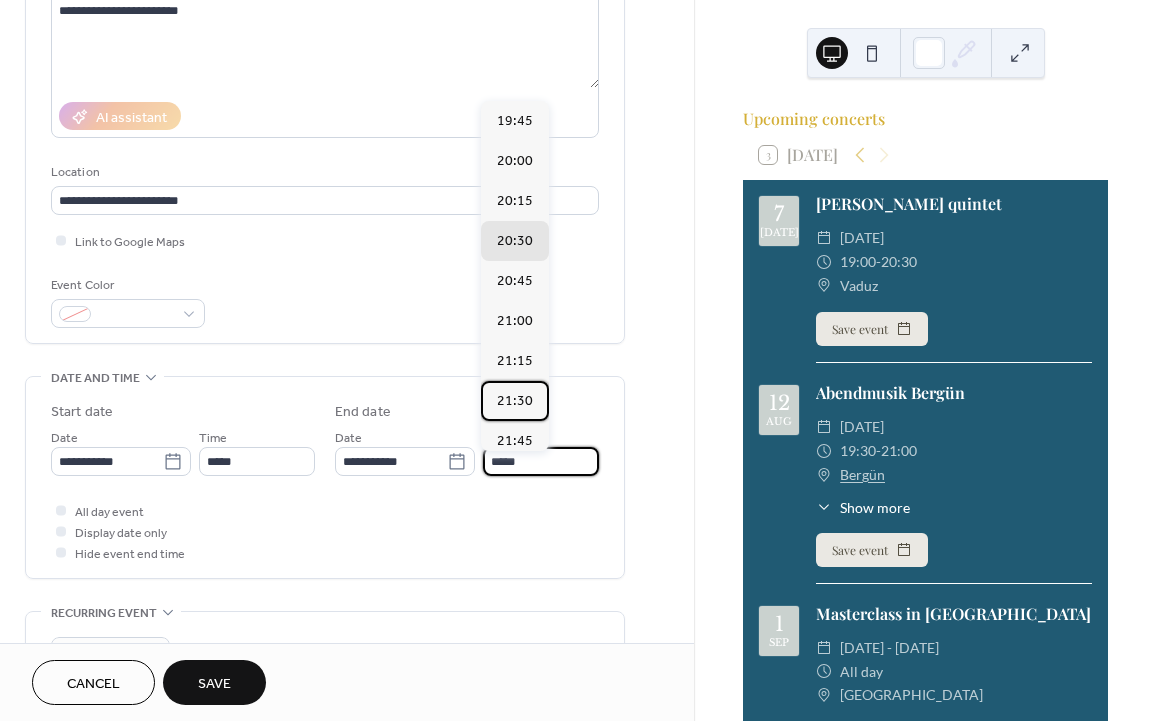 type on "*****" 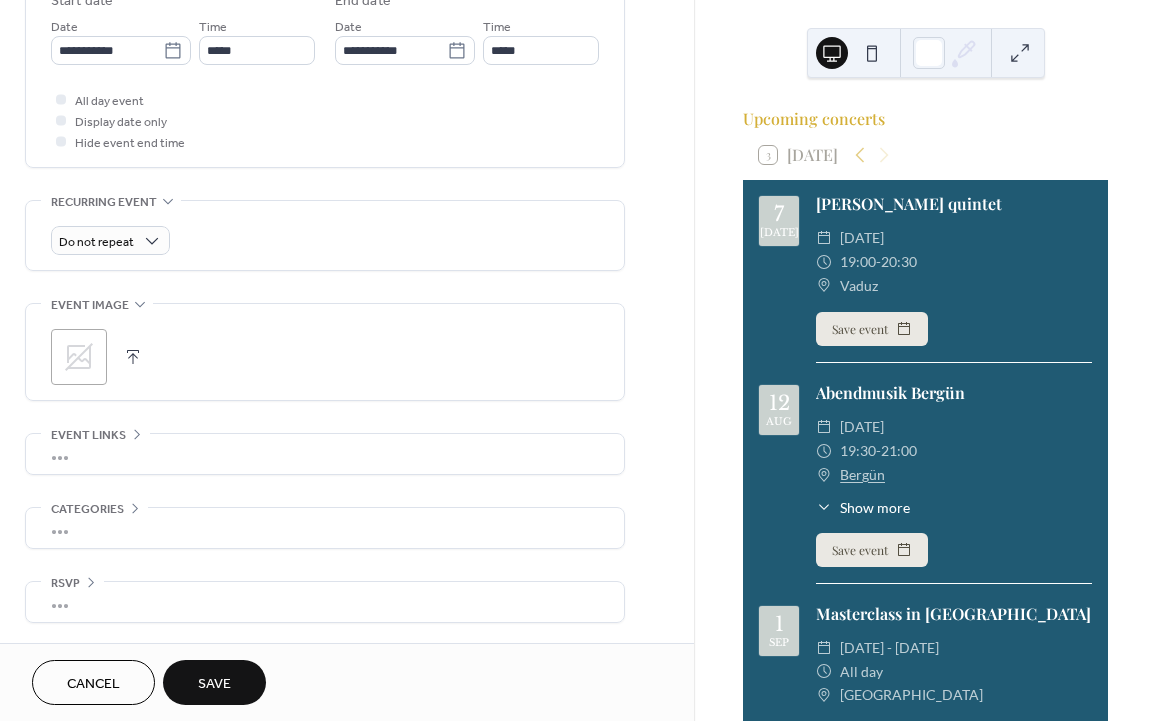 click on "•••" at bounding box center [325, 454] 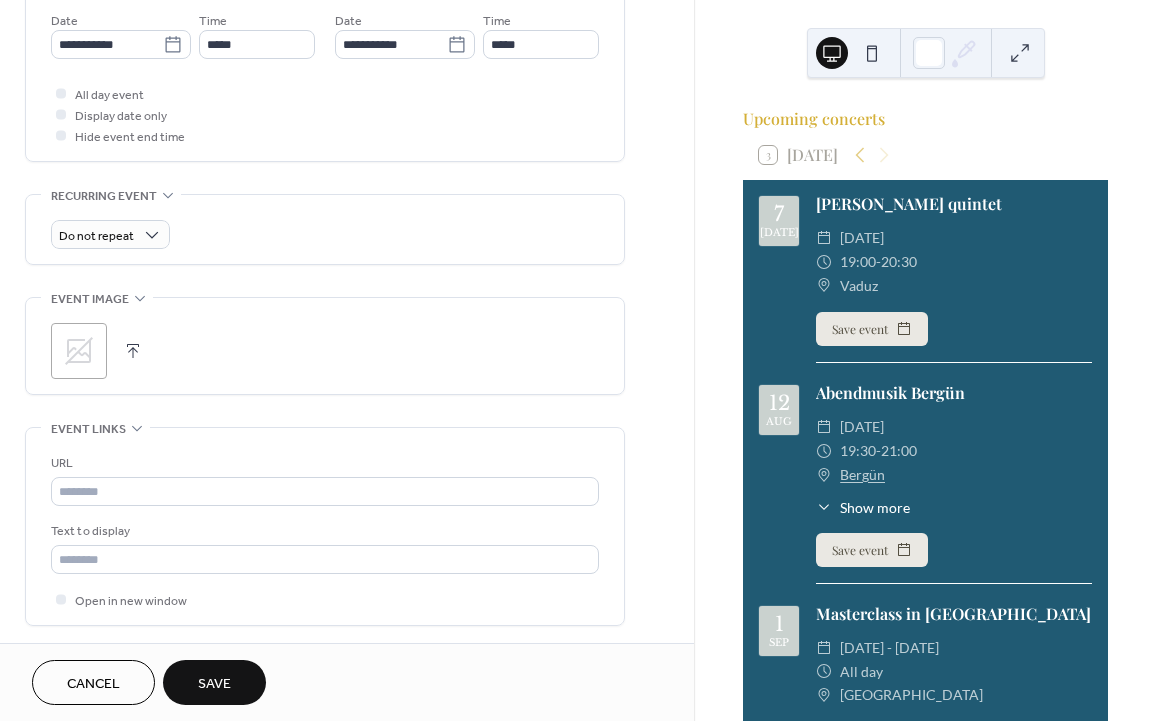 scroll, scrollTop: 689, scrollLeft: 0, axis: vertical 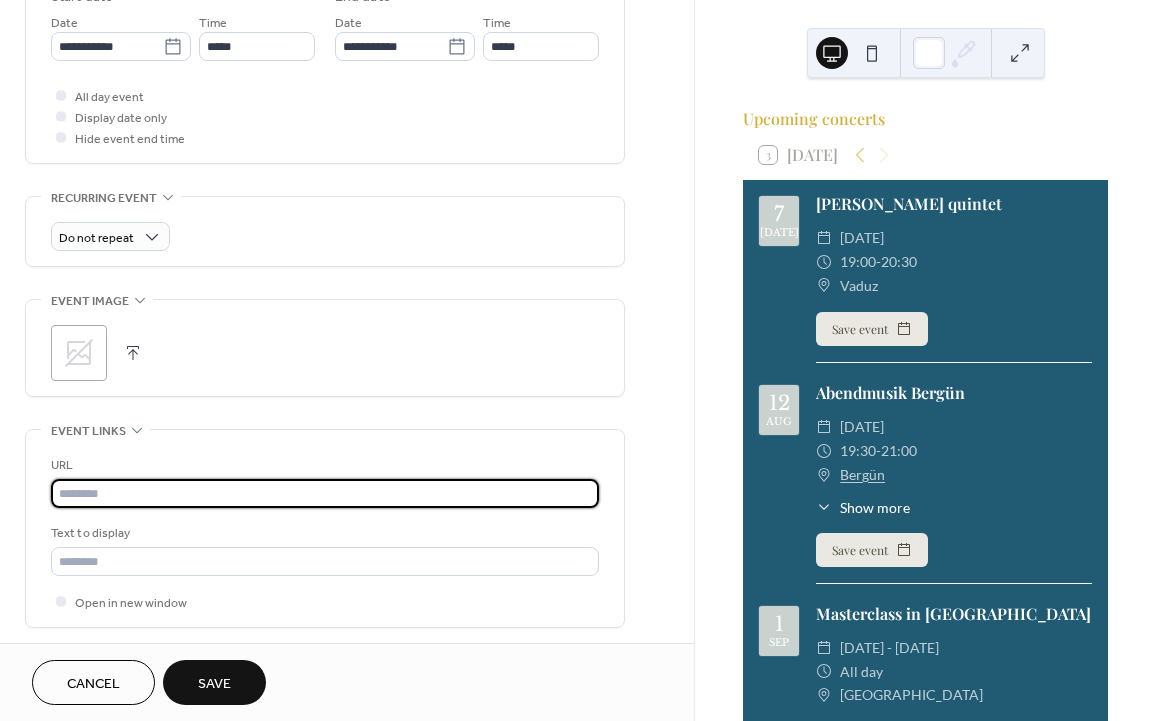 paste on "**********" 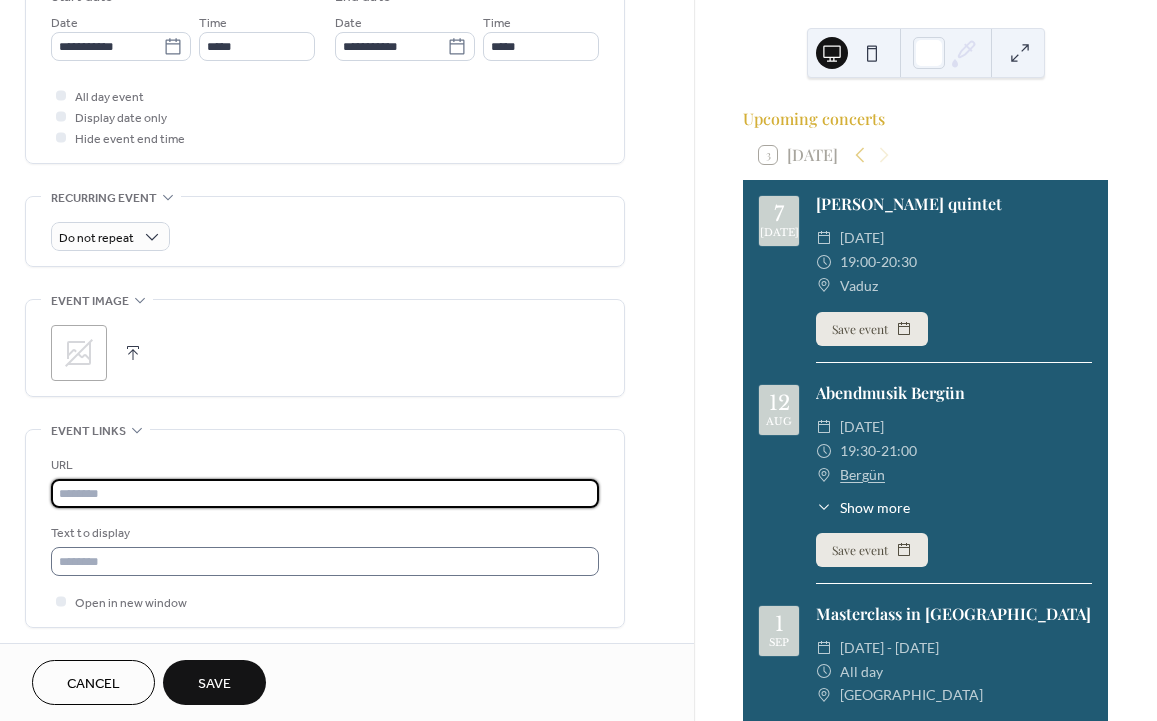 type on "**********" 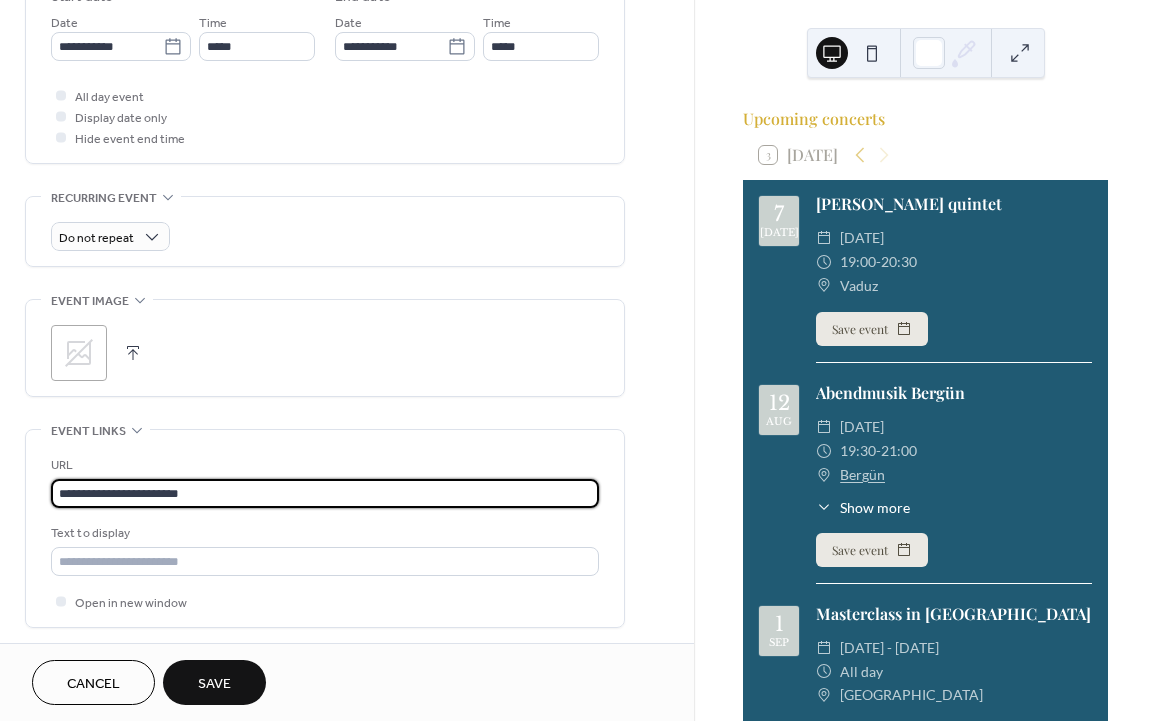 drag, startPoint x: 206, startPoint y: 498, endPoint x: 17, endPoint y: 490, distance: 189.16924 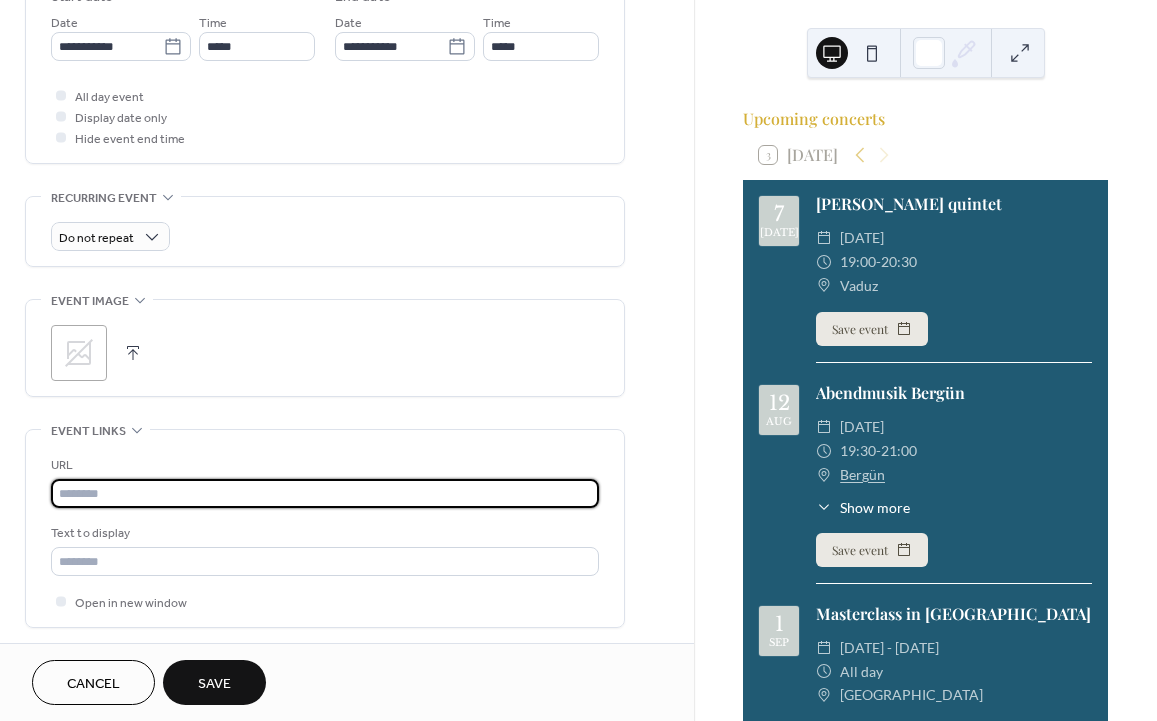 paste on "**********" 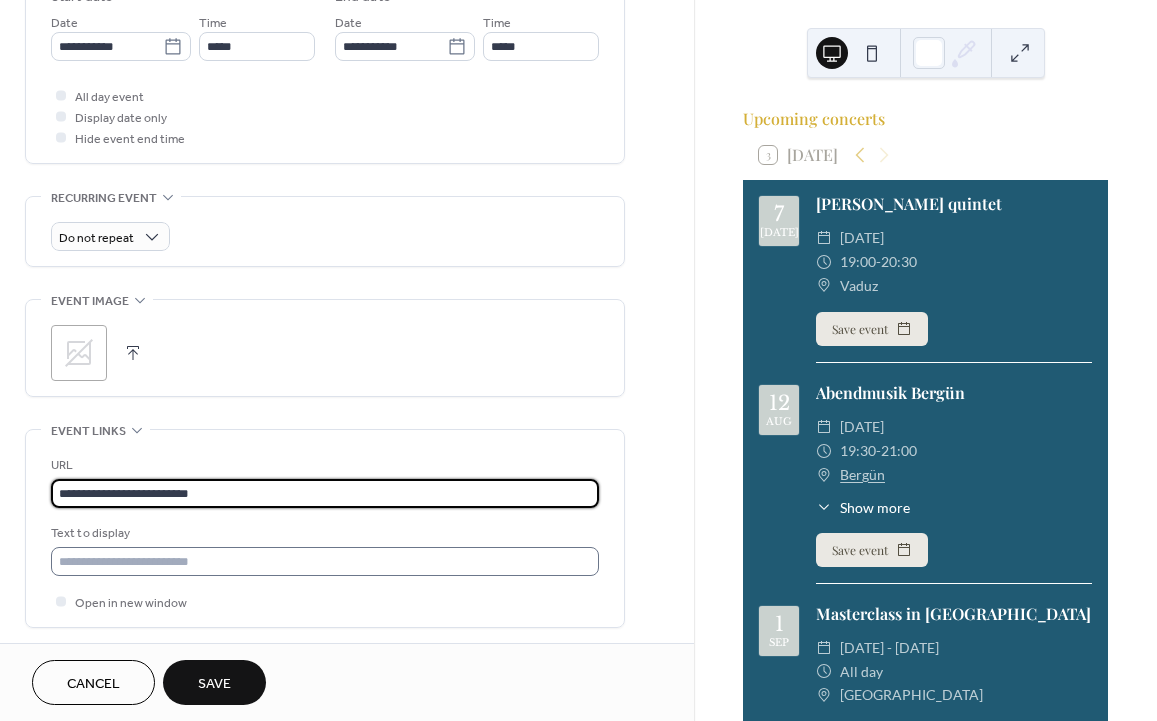 type on "**********" 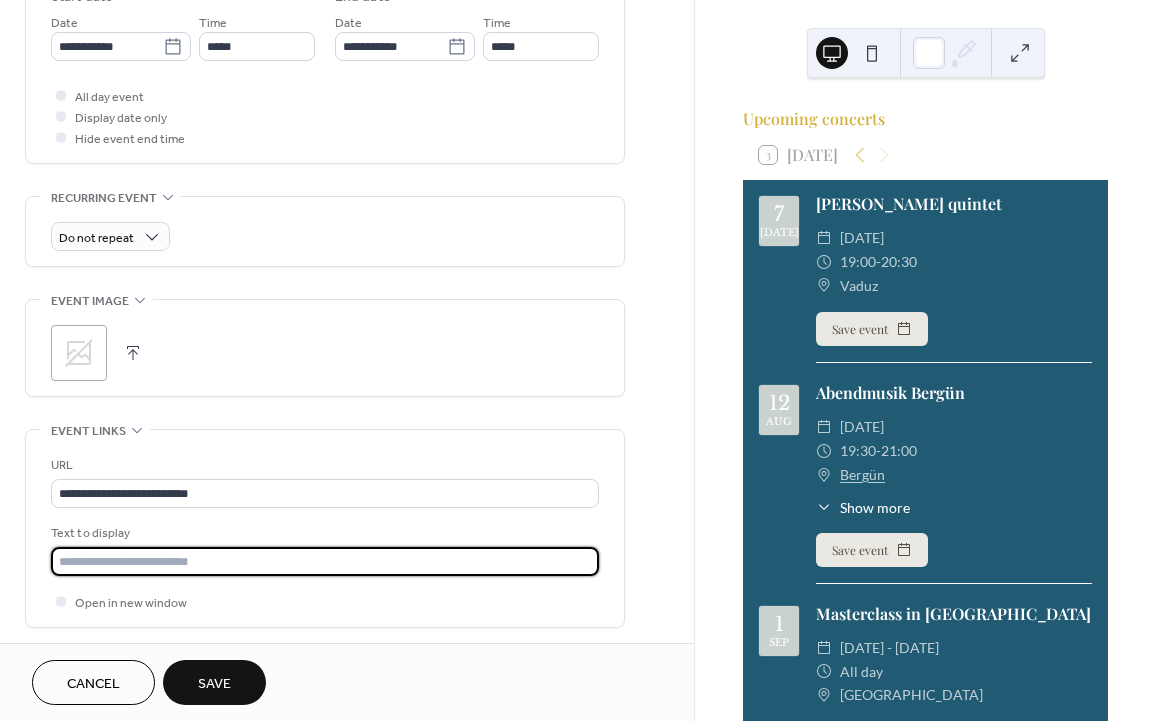 click at bounding box center (325, 561) 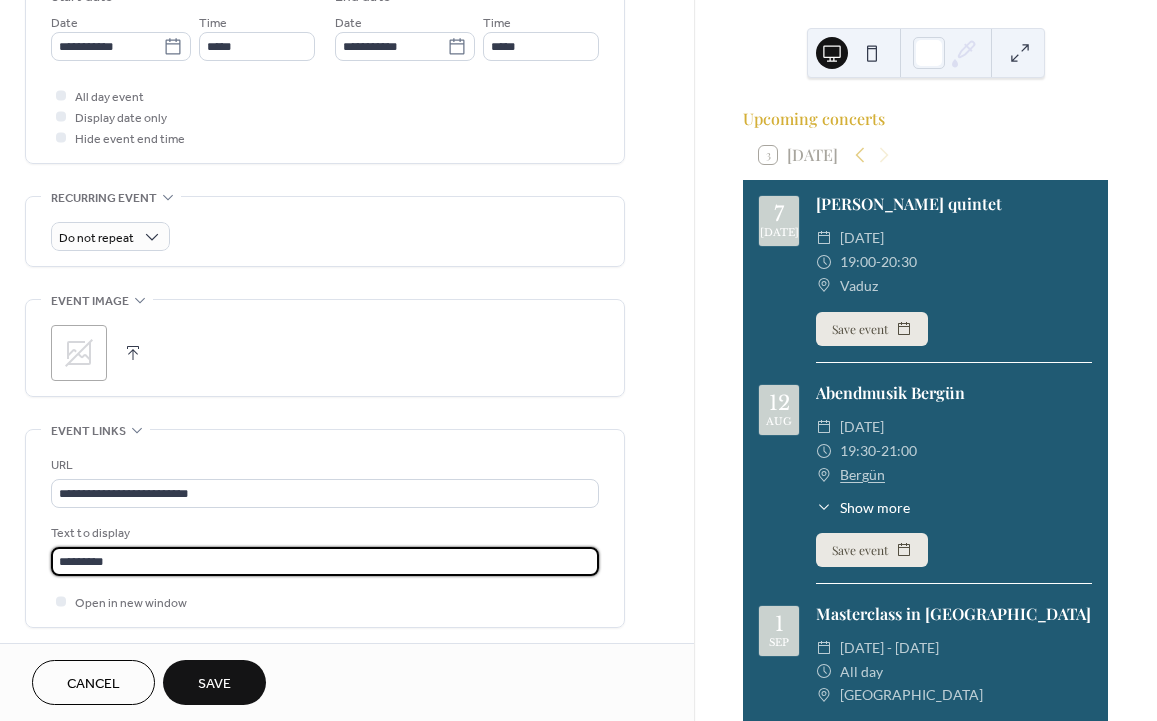 type on "*********" 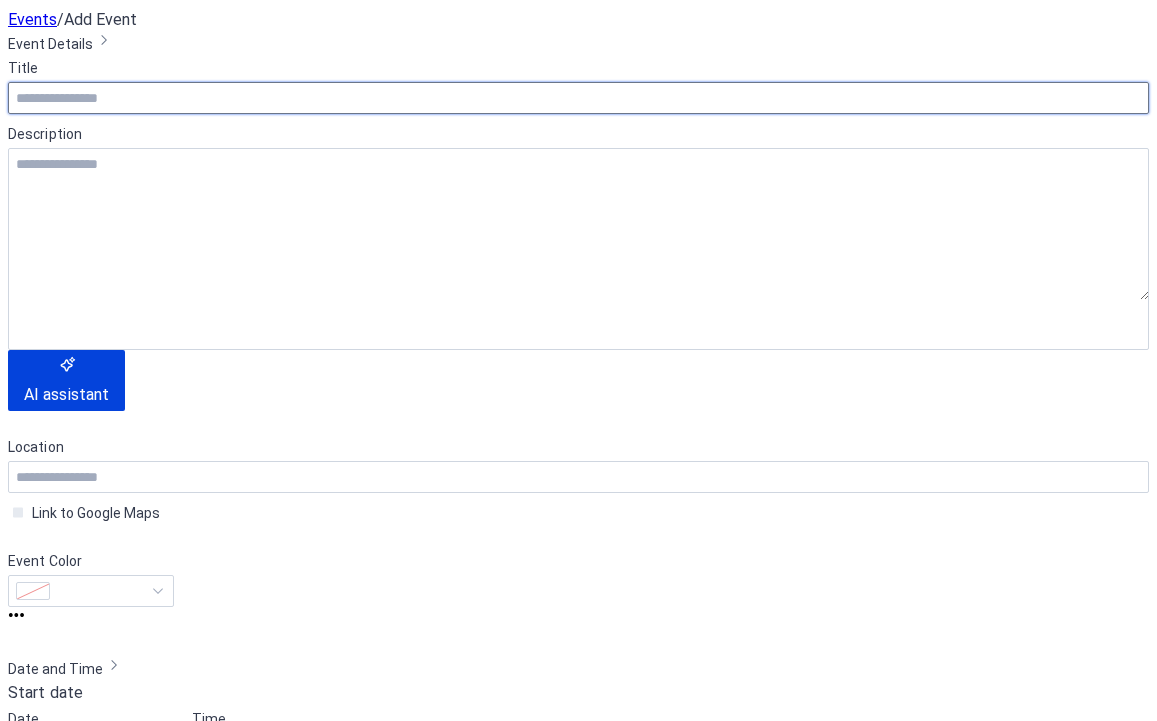click at bounding box center [578, 98] 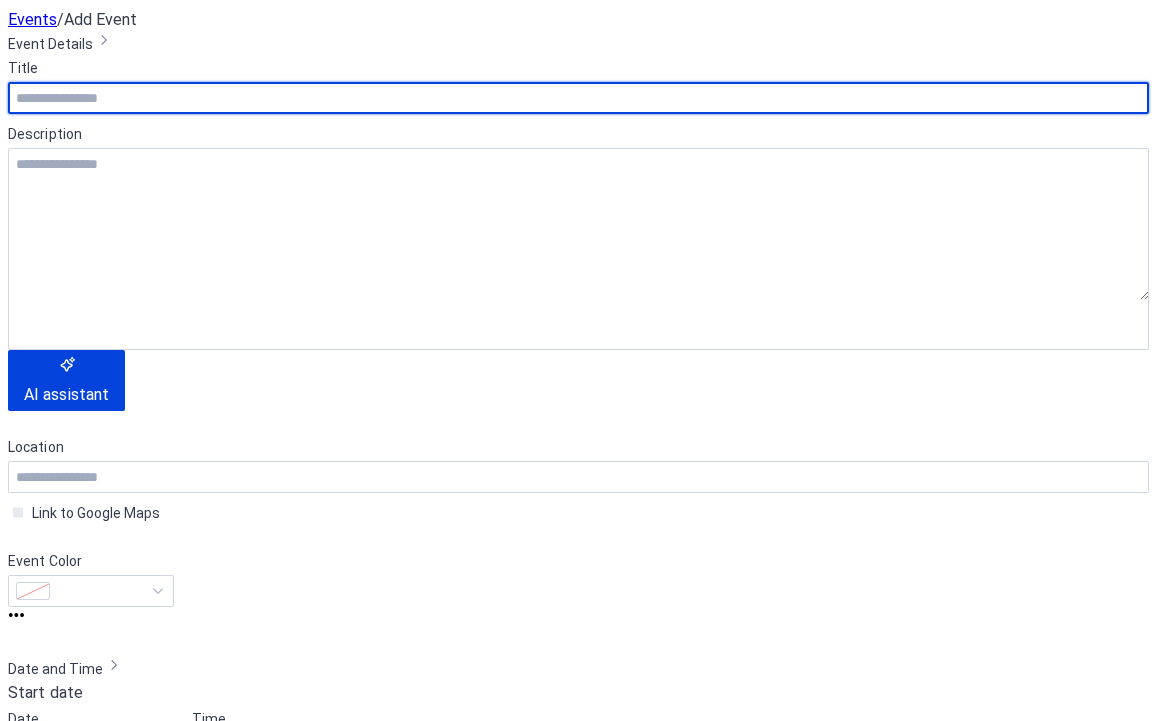scroll, scrollTop: 0, scrollLeft: 0, axis: both 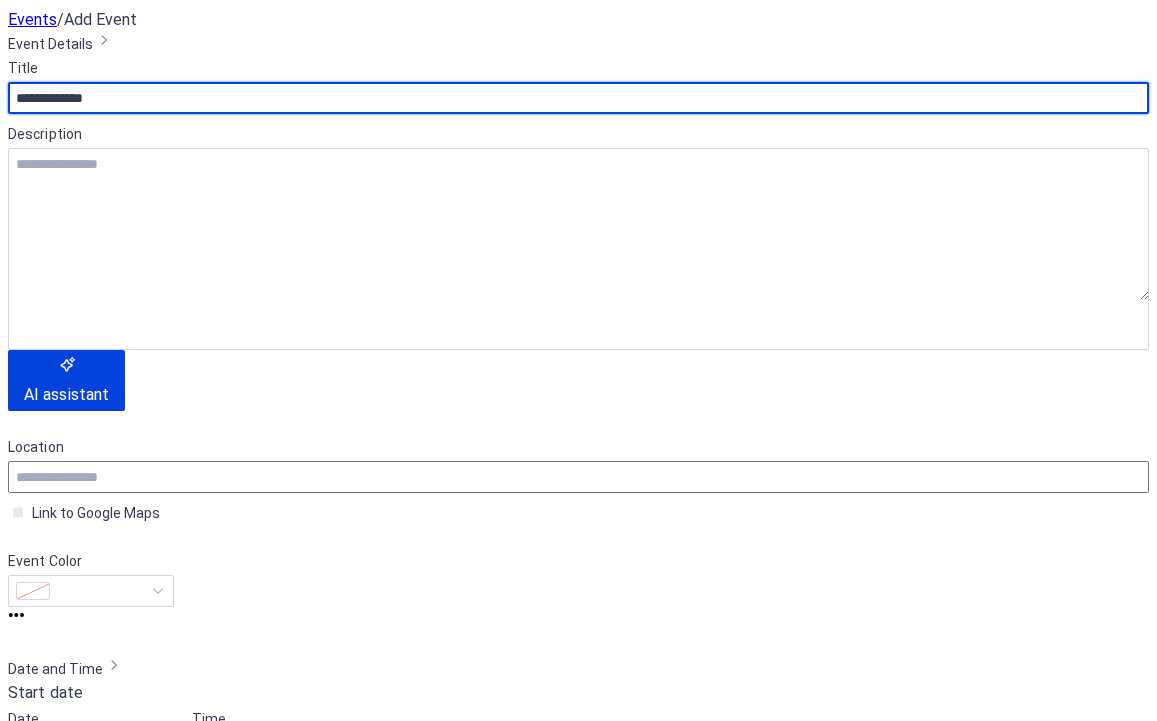 type on "**********" 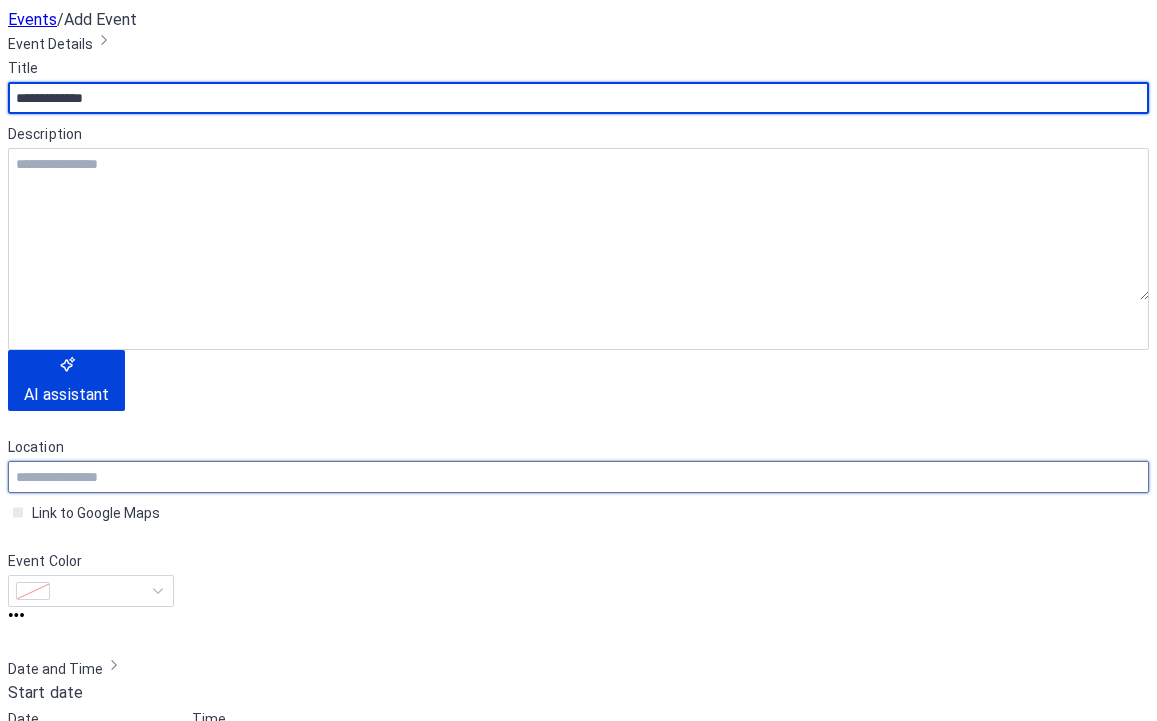 click at bounding box center (578, 477) 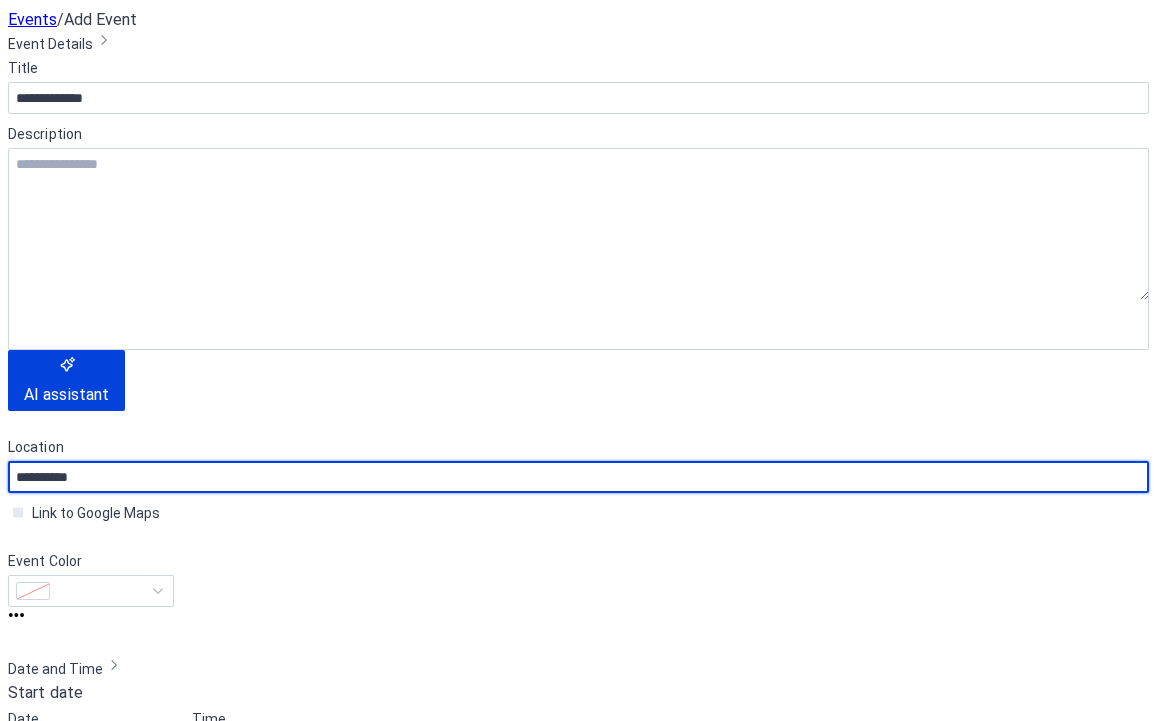 scroll, scrollTop: 252, scrollLeft: 0, axis: vertical 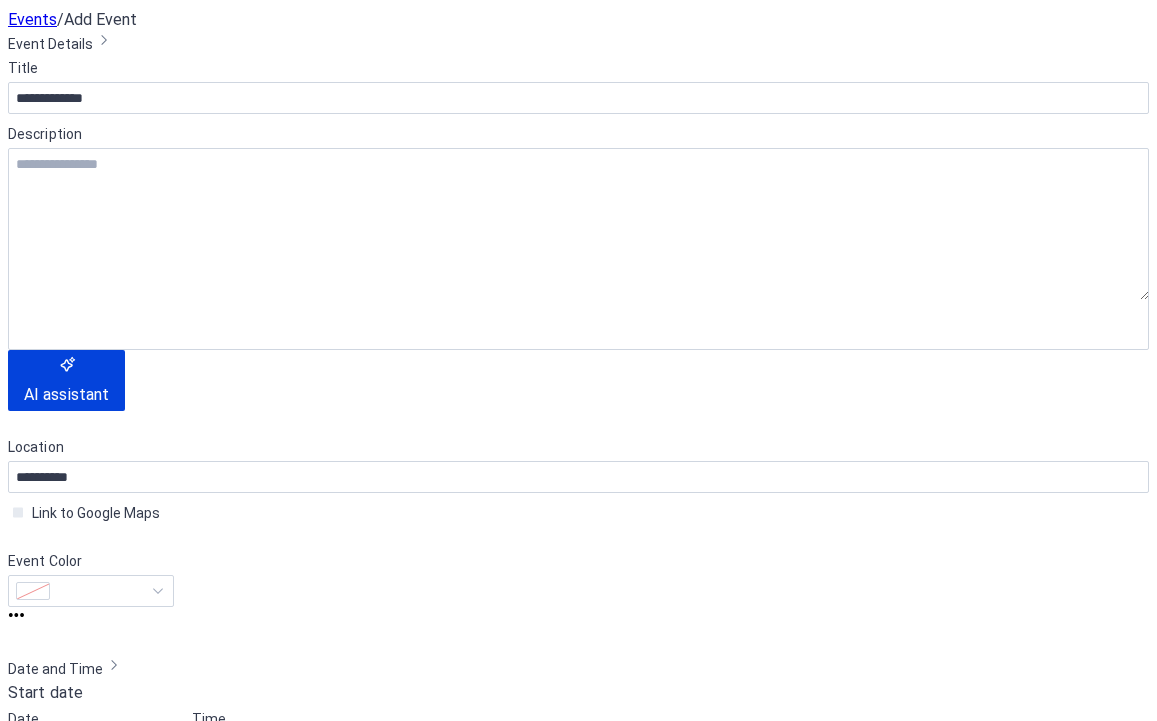 click on "**********" at bounding box center (86, 747) 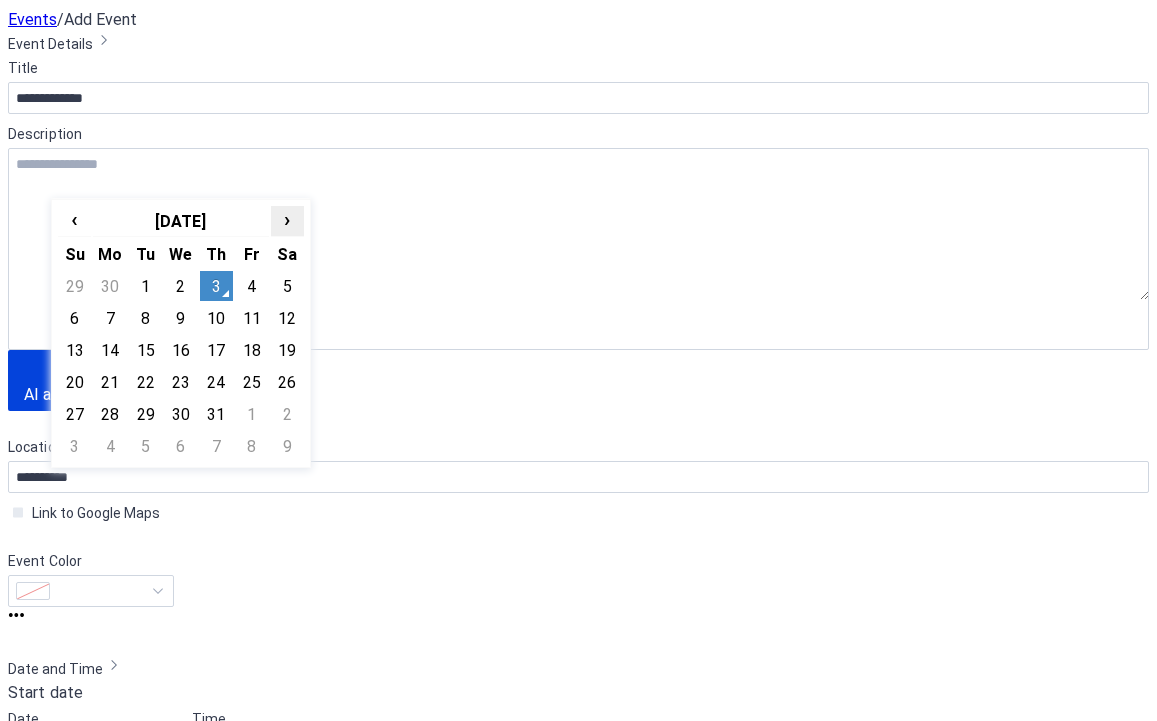 click on "›" at bounding box center [287, 219] 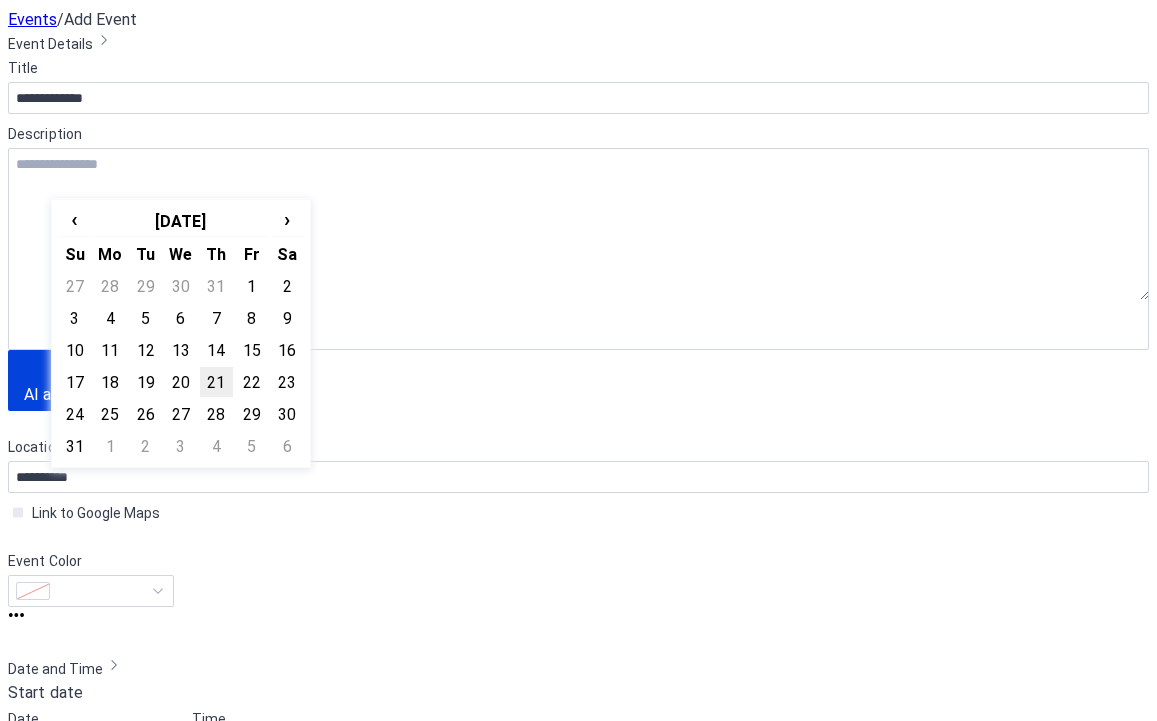 click on "21" at bounding box center [216, 382] 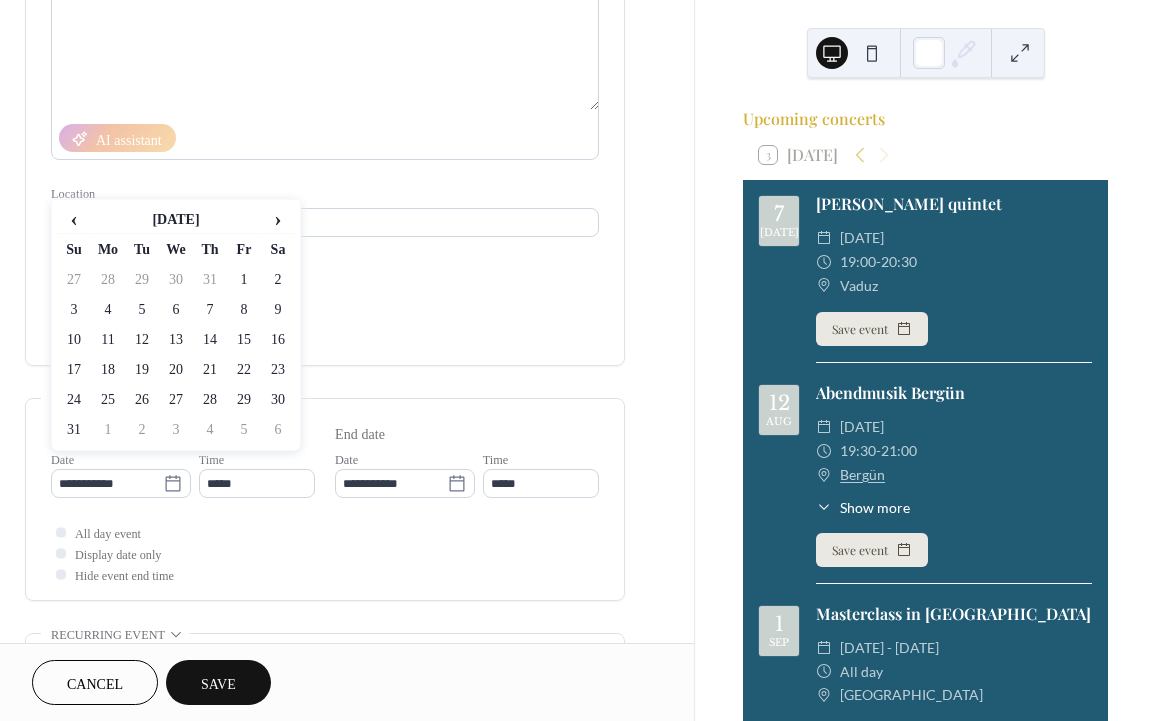 type on "**********" 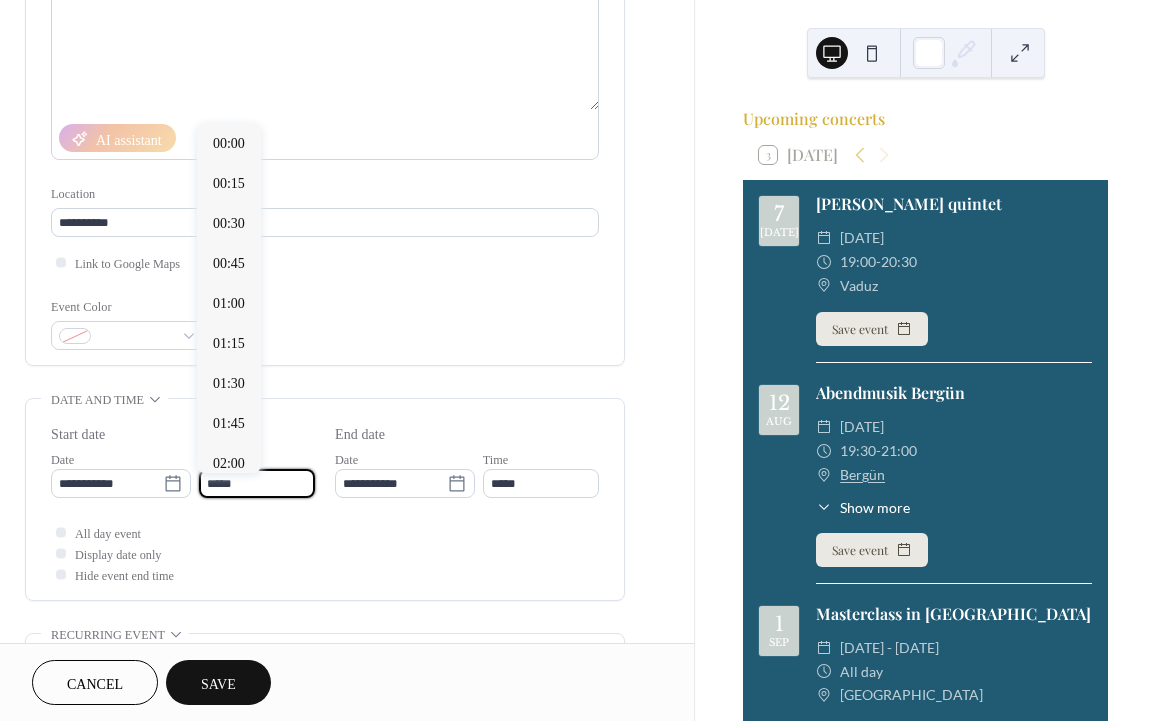 click on "*****" at bounding box center (257, 483) 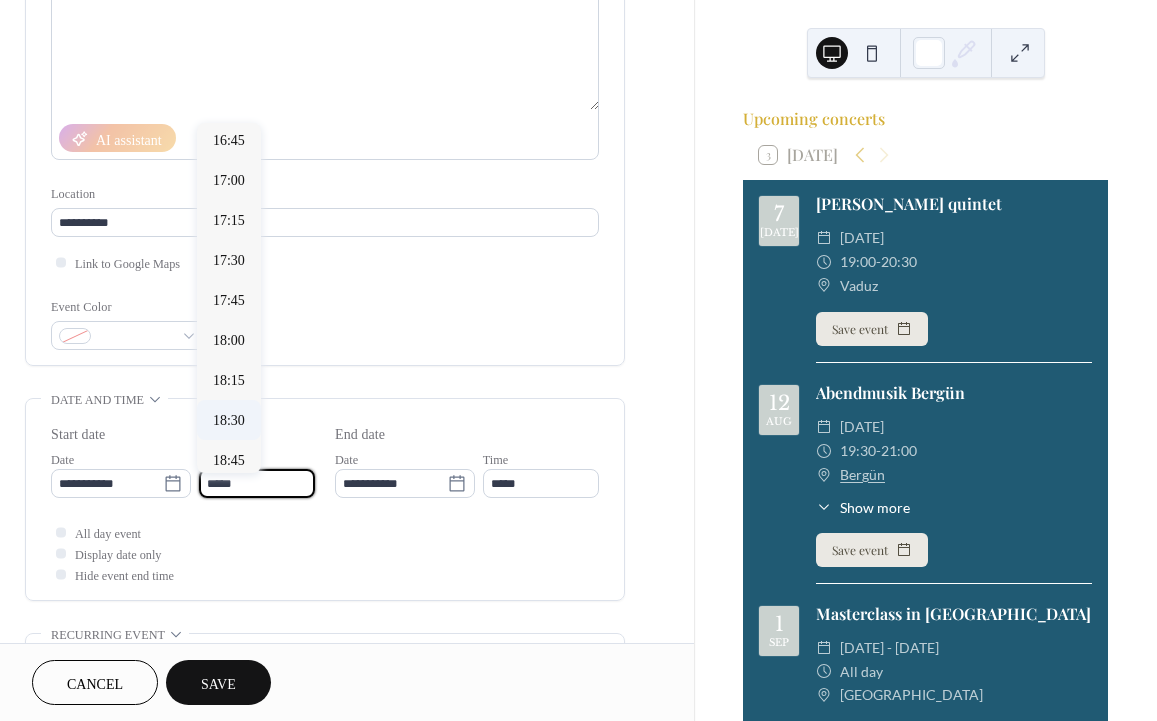 scroll, scrollTop: 2719, scrollLeft: 0, axis: vertical 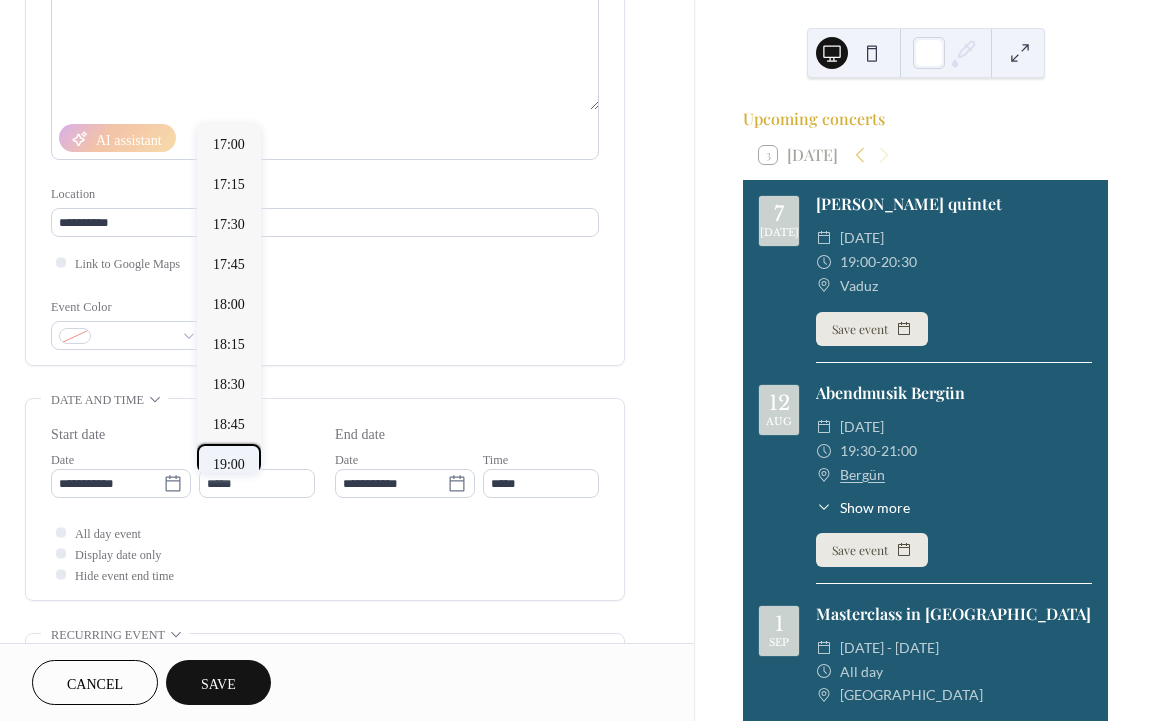 click on "19:00" at bounding box center (229, 464) 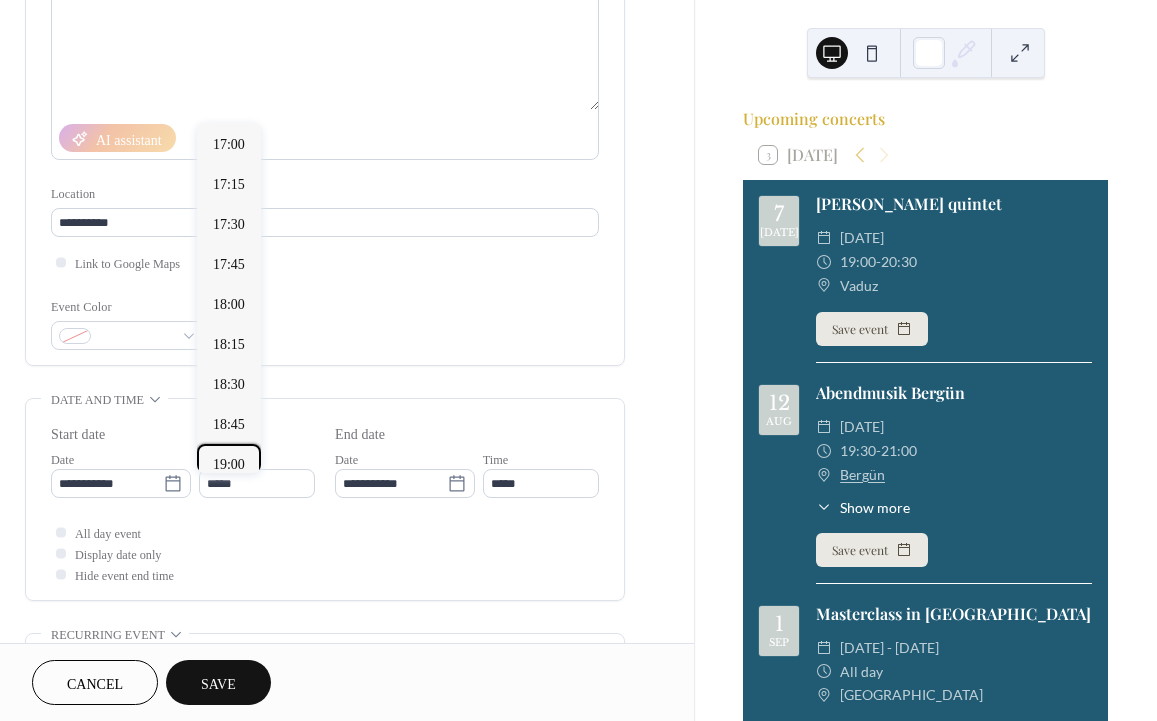 type on "*****" 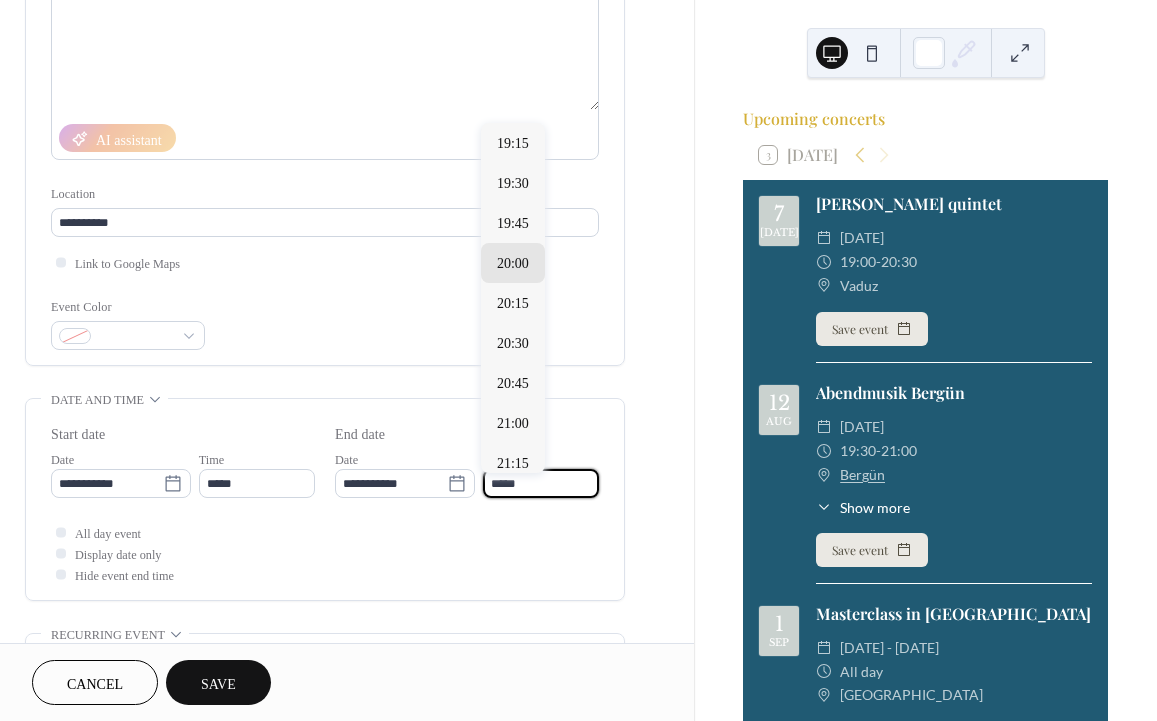 click on "*****" at bounding box center [541, 483] 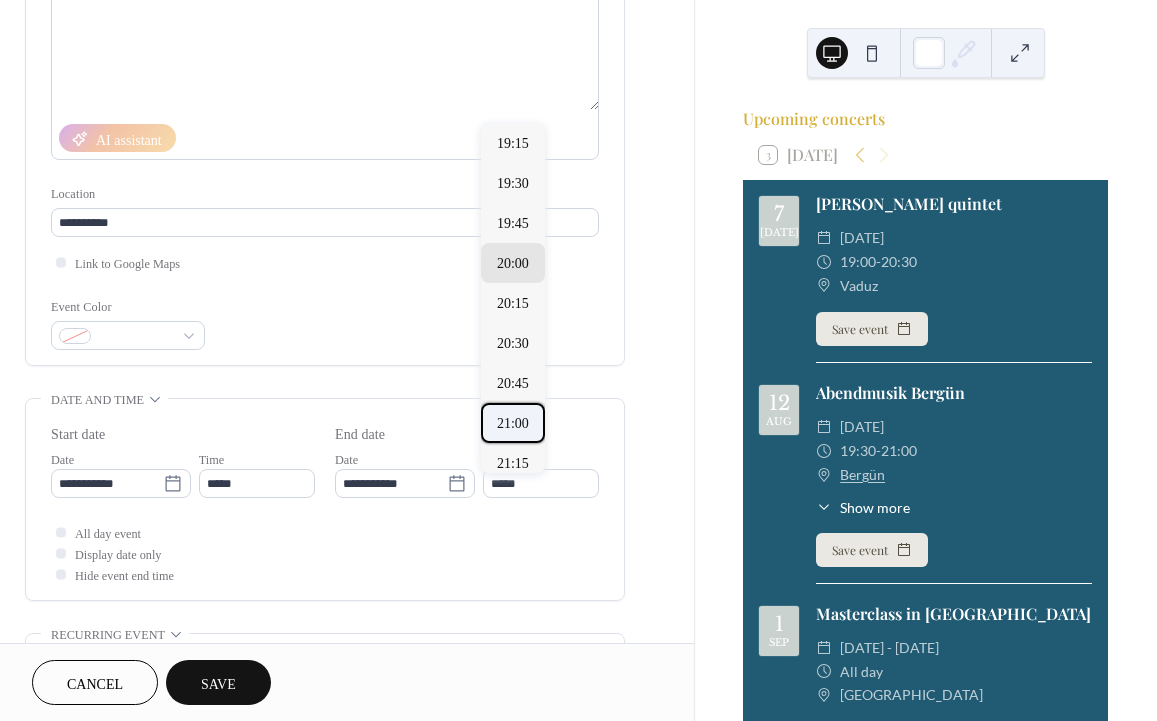 click on "21:00" at bounding box center (513, 423) 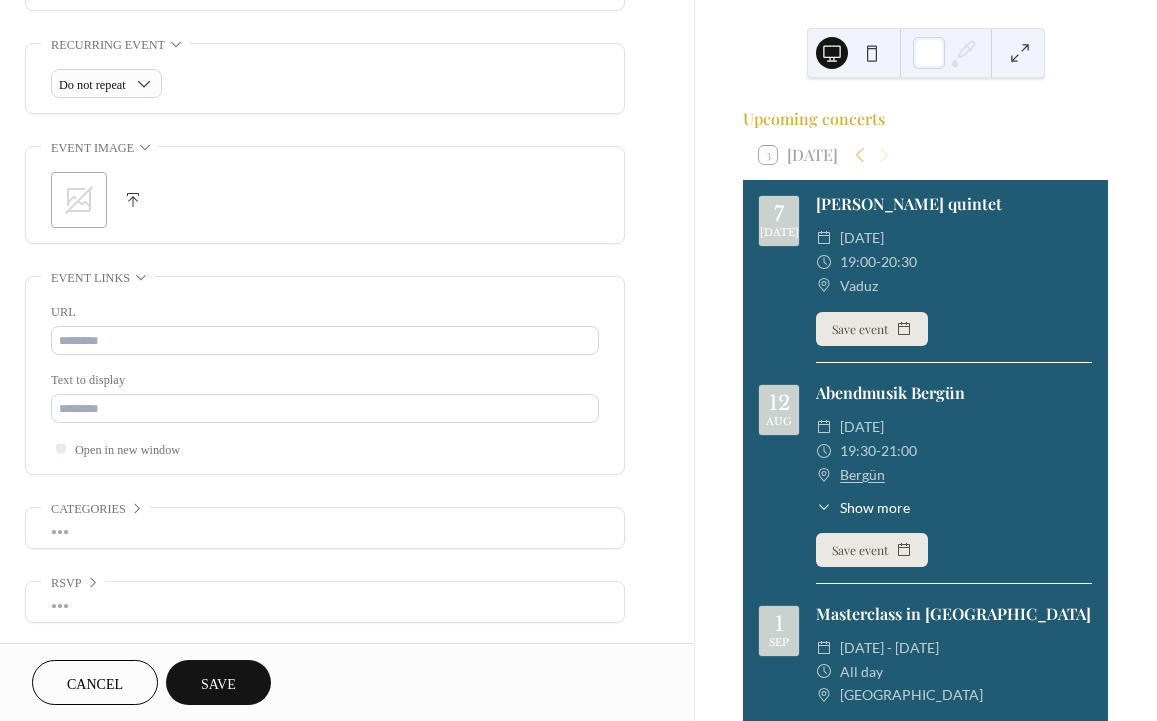 scroll, scrollTop: 852, scrollLeft: 0, axis: vertical 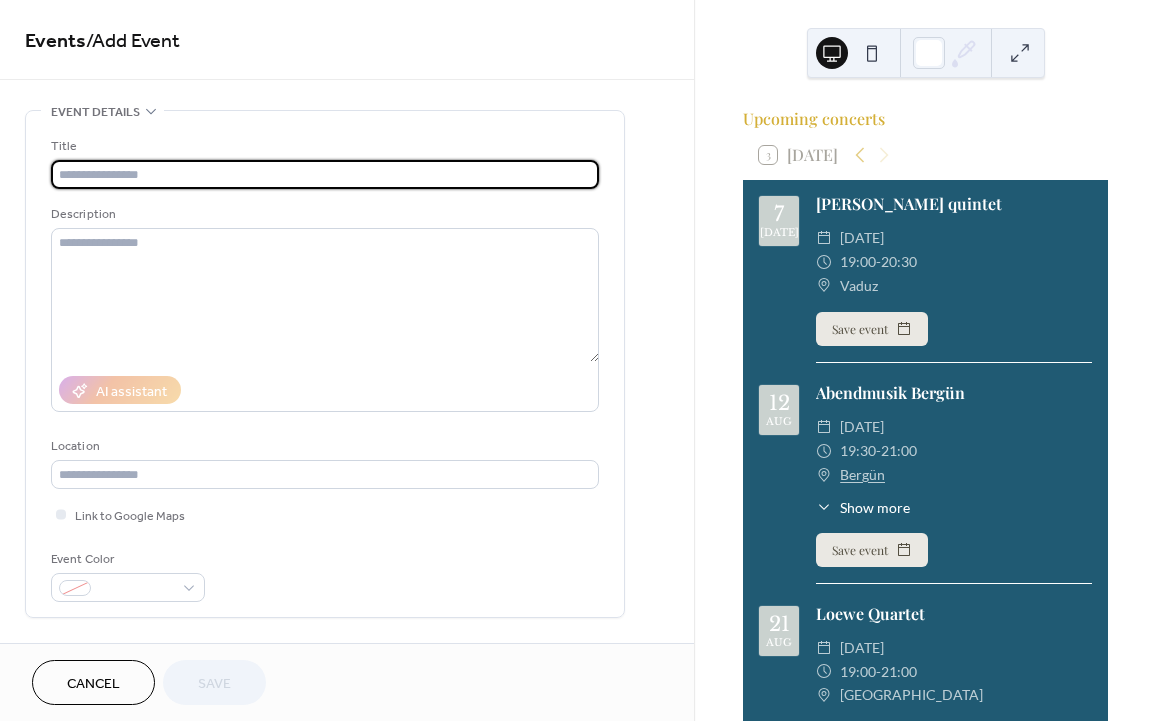 click at bounding box center [325, 174] 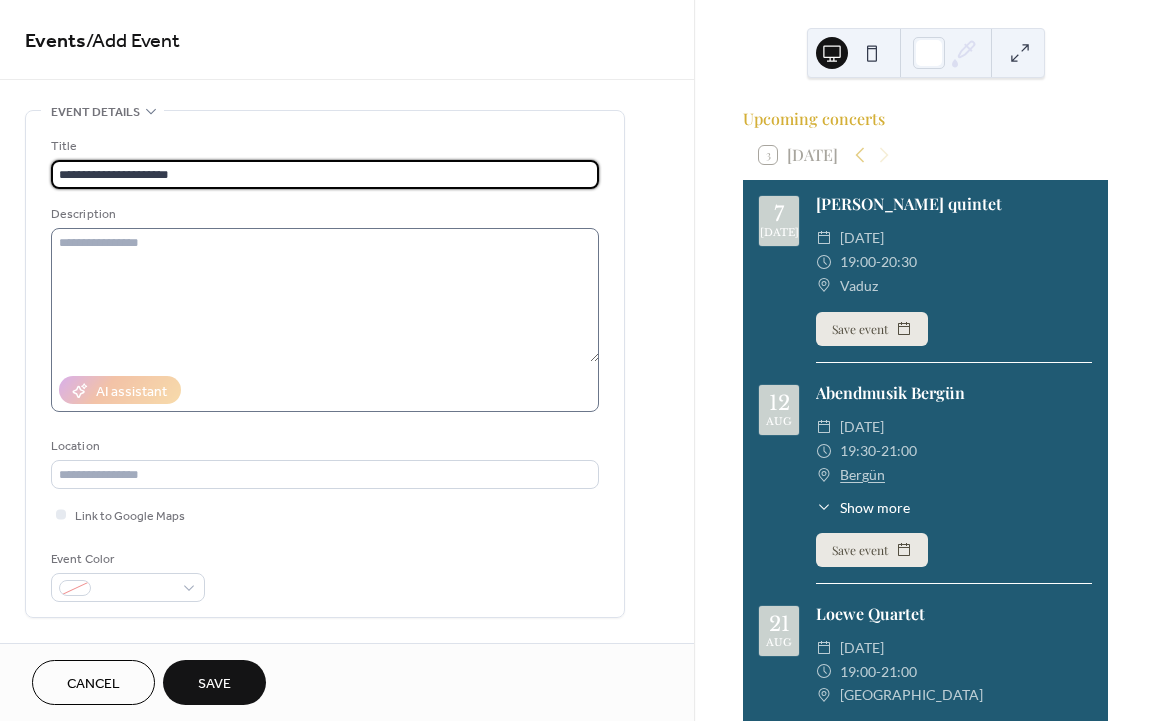 type on "**********" 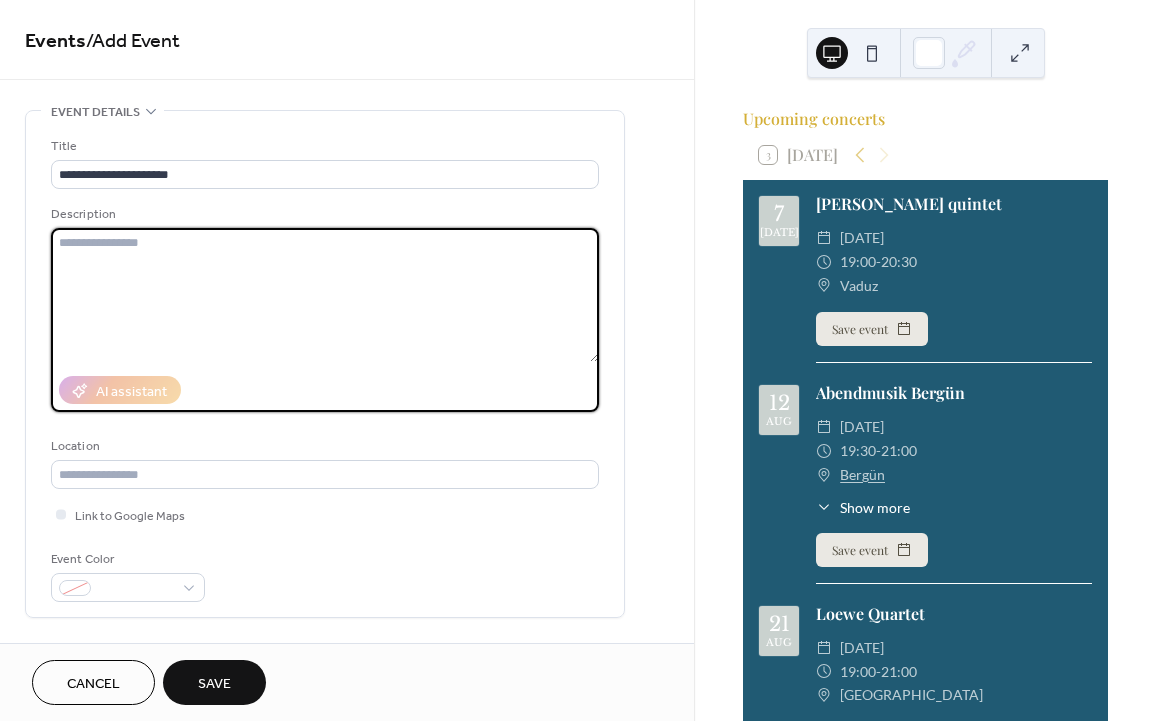 click at bounding box center (325, 295) 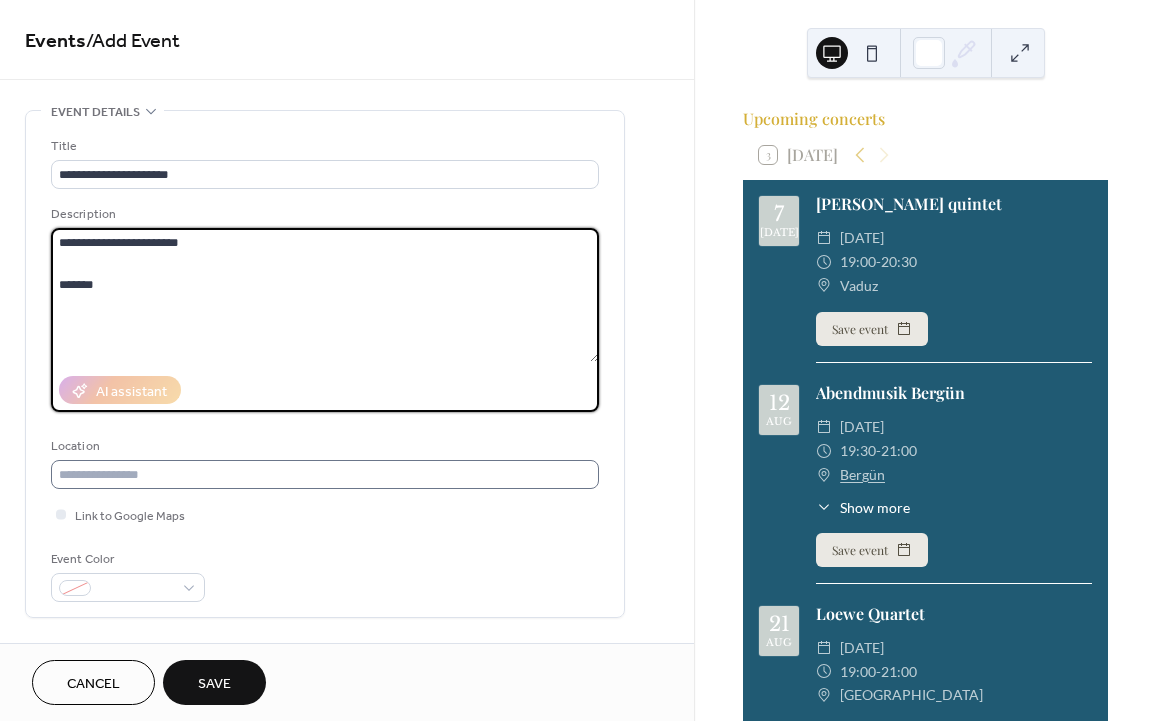 type on "**********" 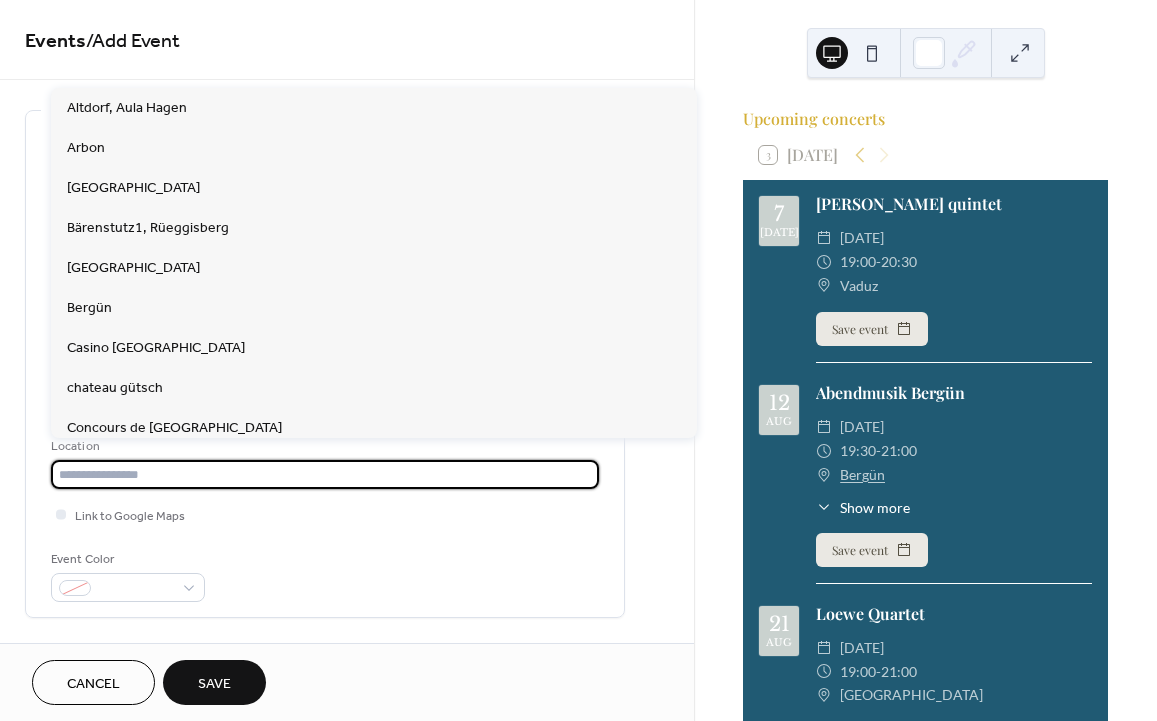 click at bounding box center [325, 474] 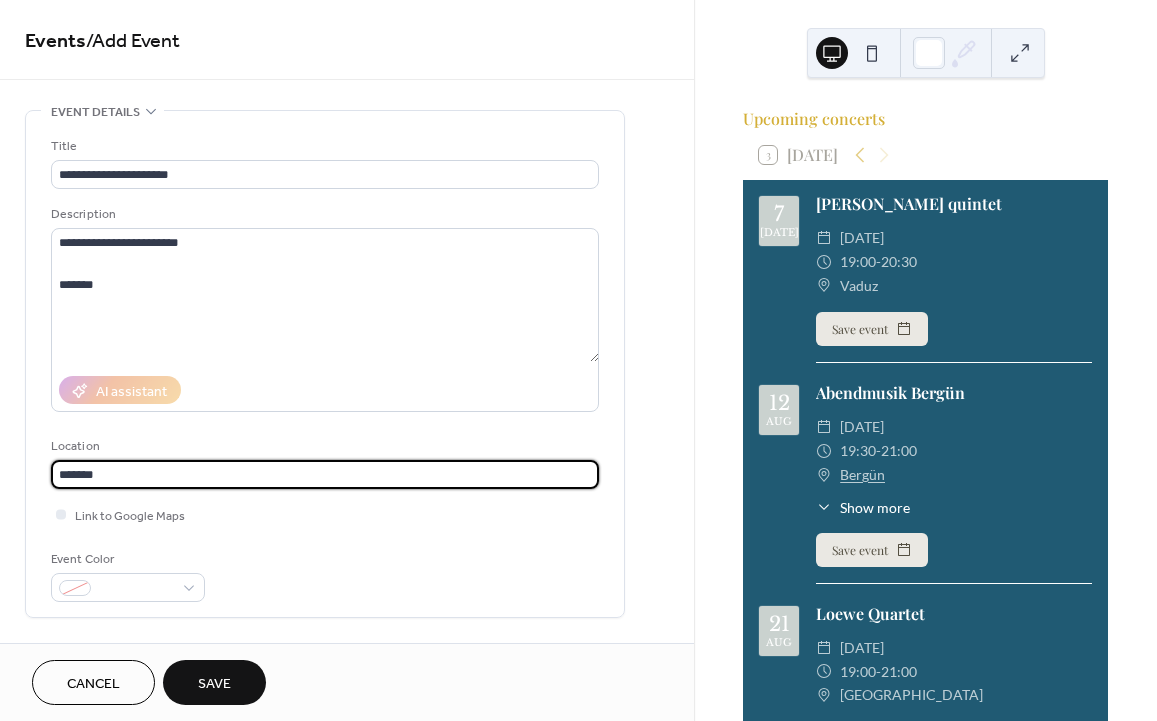 type on "*******" 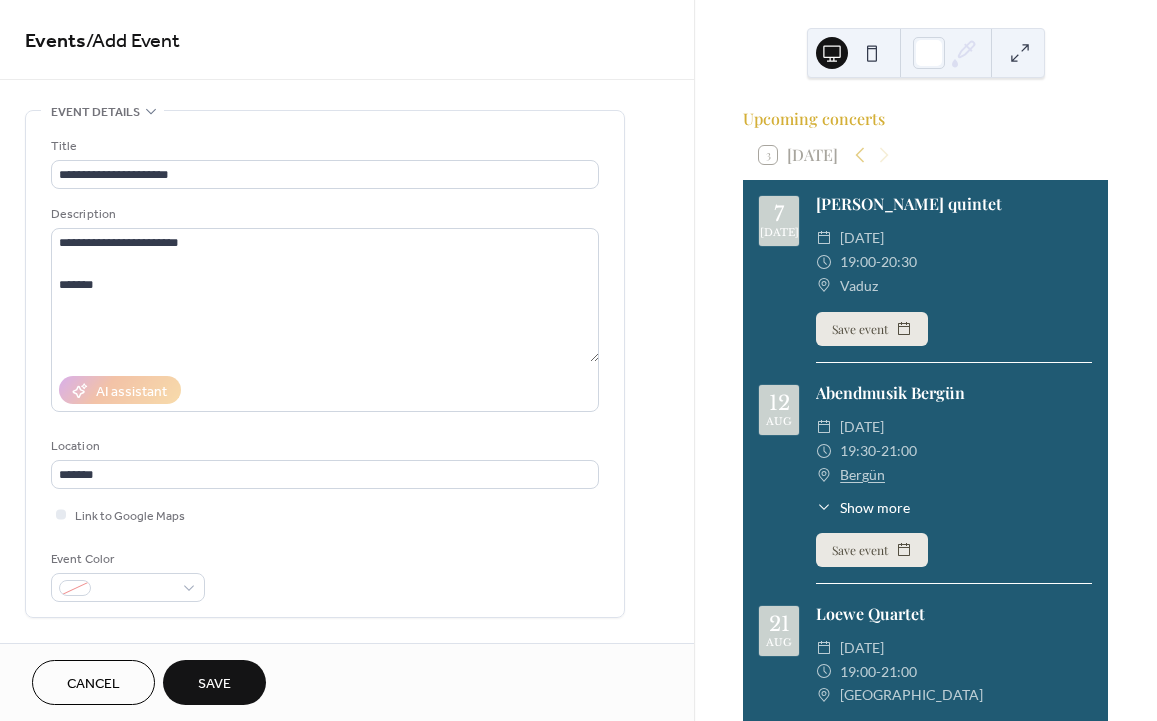click on "Link to Google Maps" at bounding box center (325, 514) 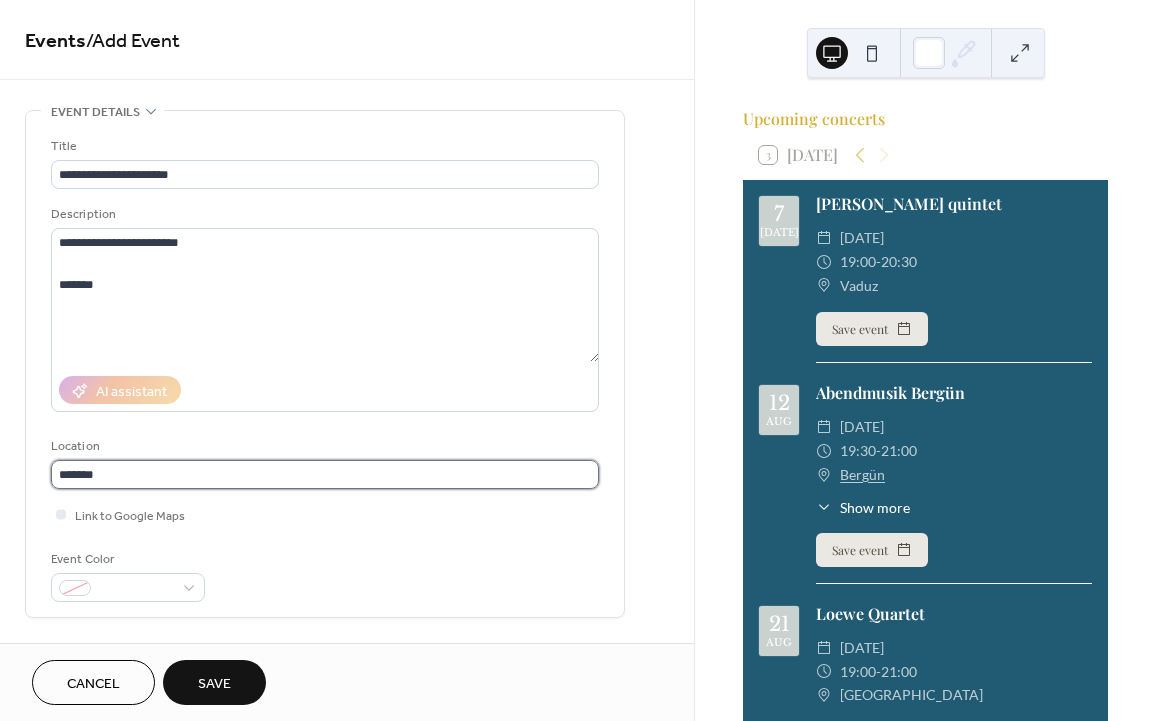 click on "*******" at bounding box center [325, 474] 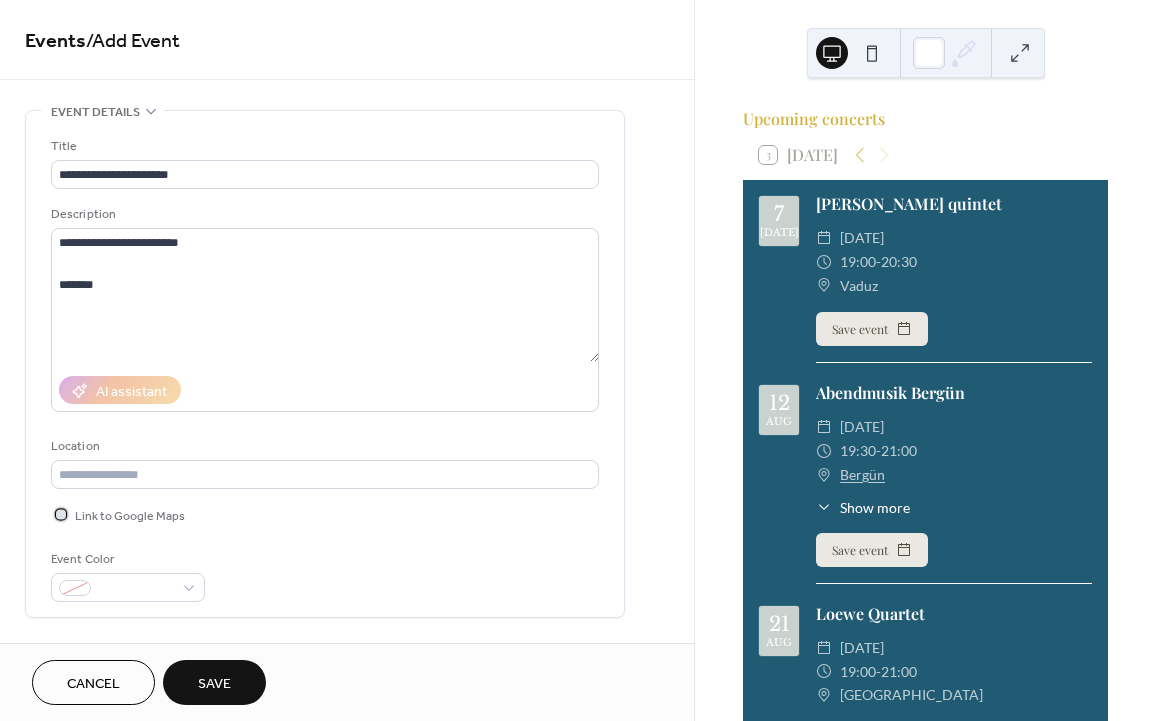 click at bounding box center [61, 514] 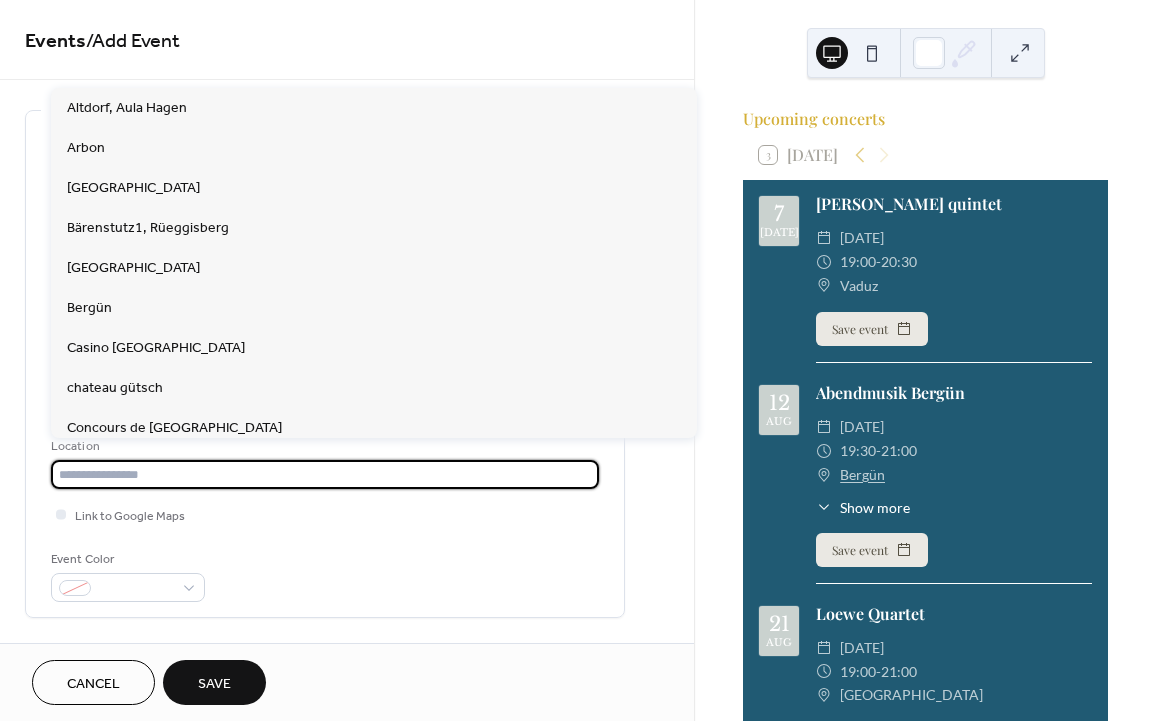 click at bounding box center (325, 474) 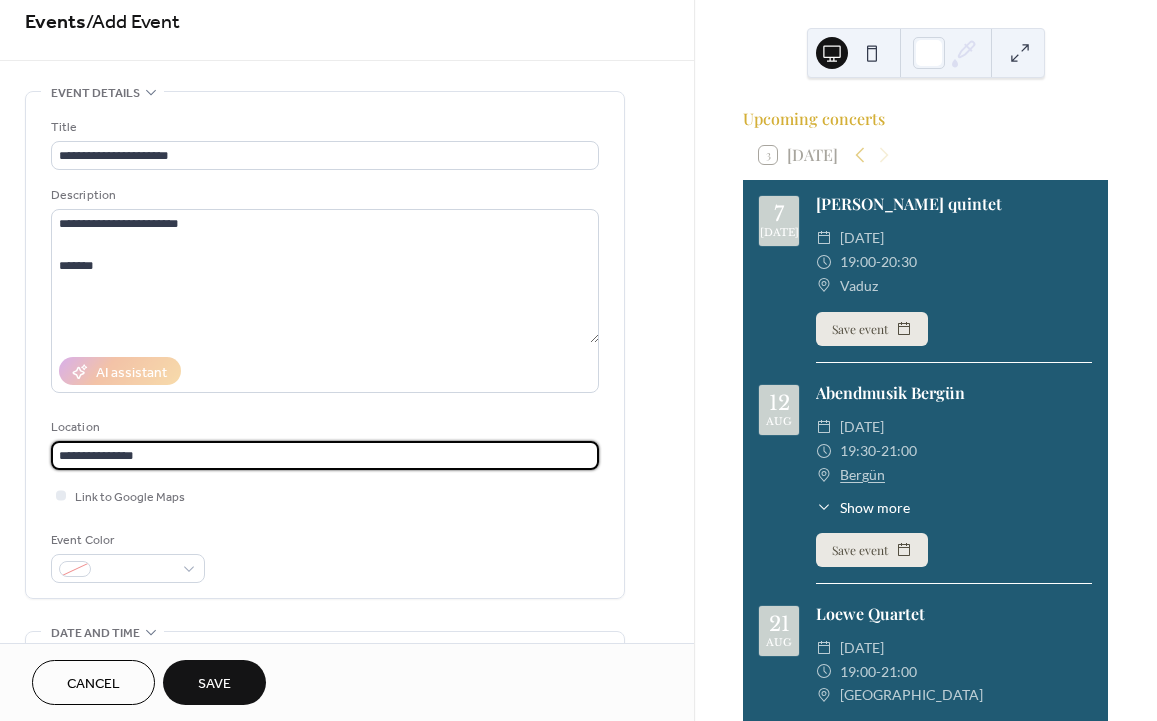 scroll, scrollTop: 20, scrollLeft: 0, axis: vertical 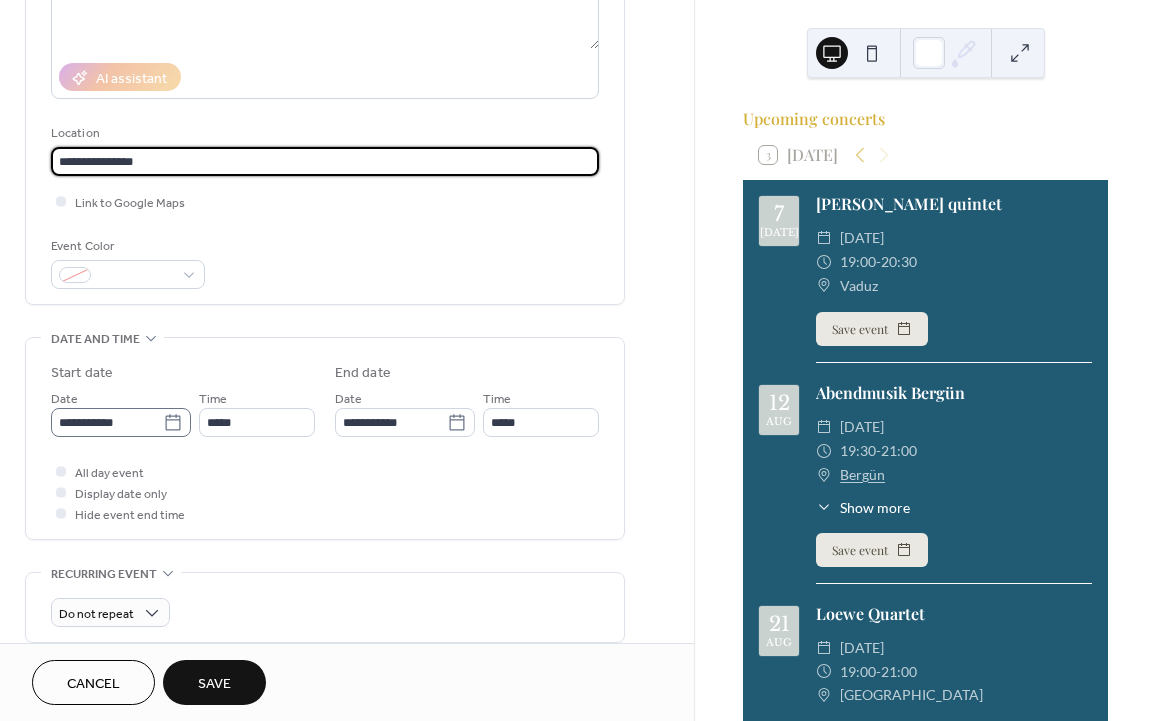 type on "**********" 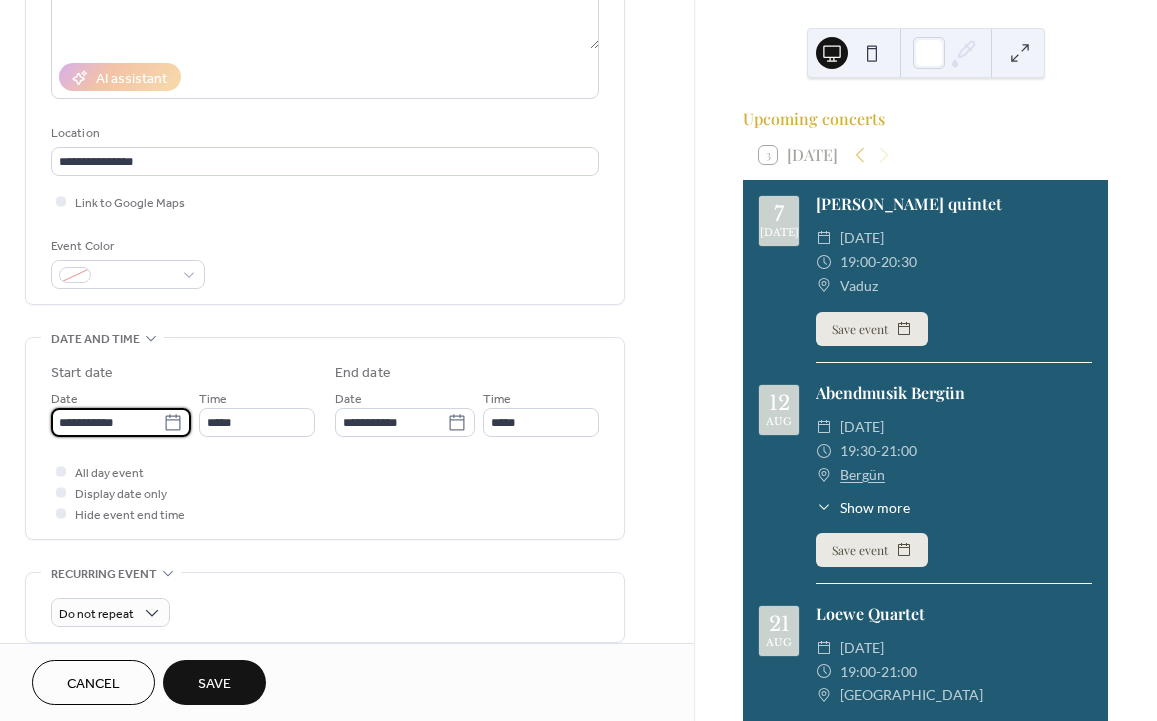 drag, startPoint x: 116, startPoint y: 434, endPoint x: 190, endPoint y: 413, distance: 76.922035 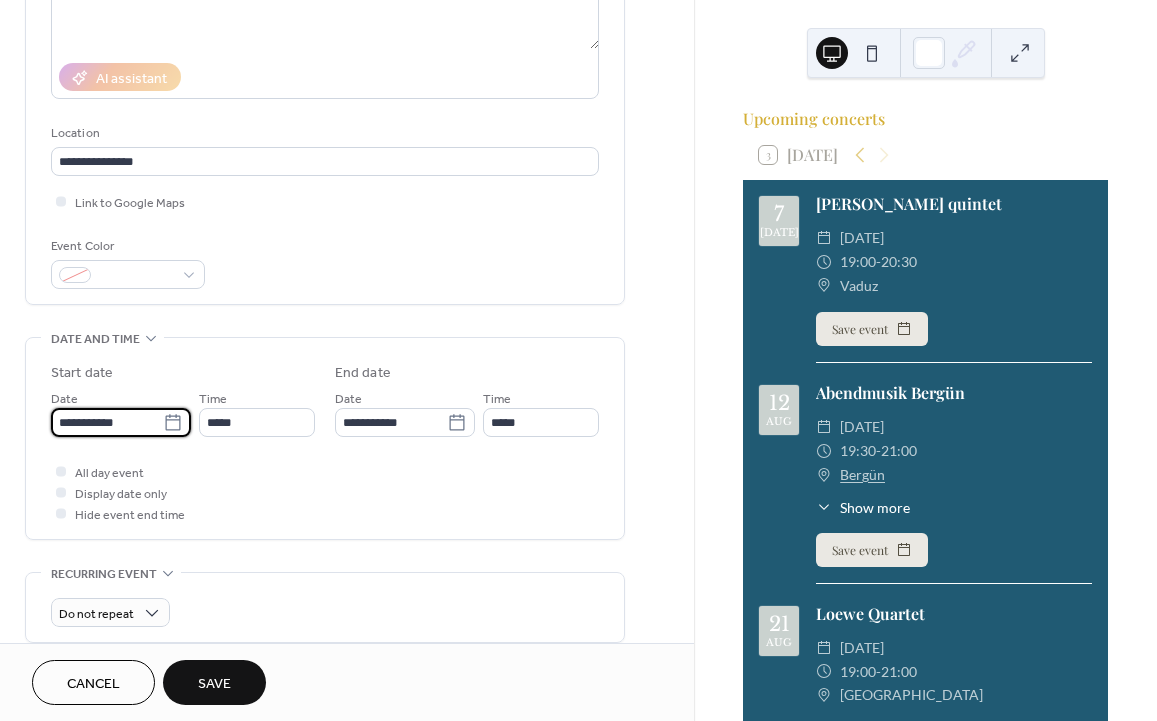 click on "**********" at bounding box center (107, 422) 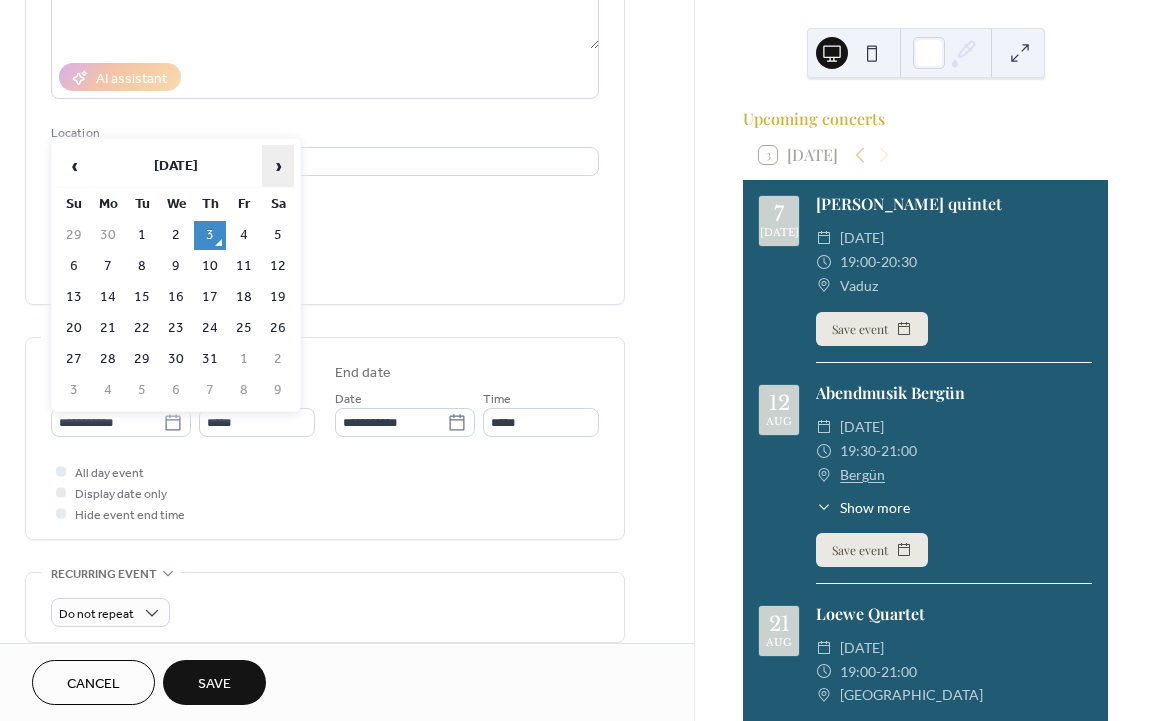 click on "›" at bounding box center [278, 166] 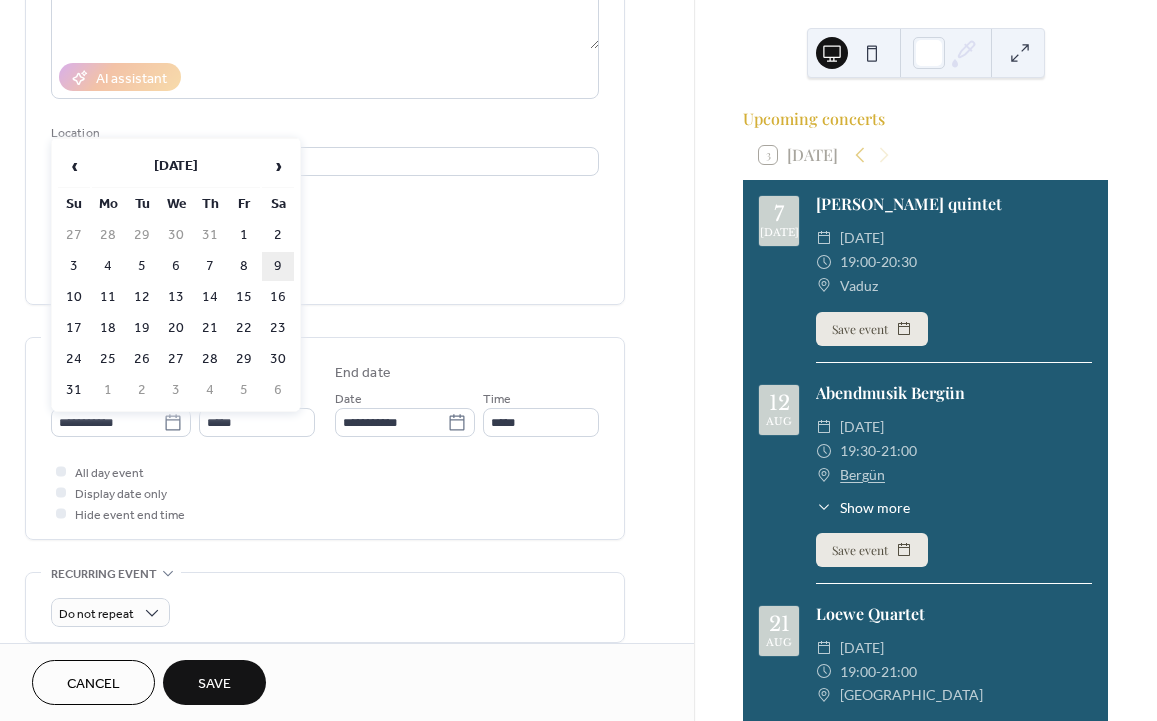 click on "9" at bounding box center (278, 266) 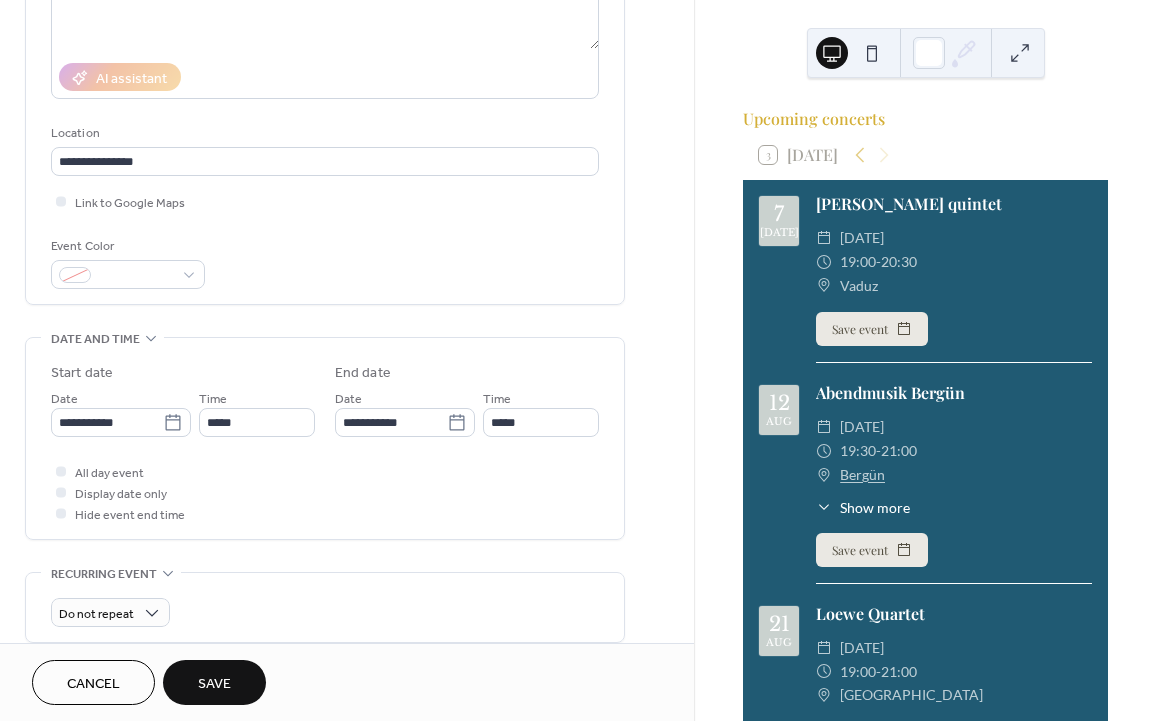 type on "**********" 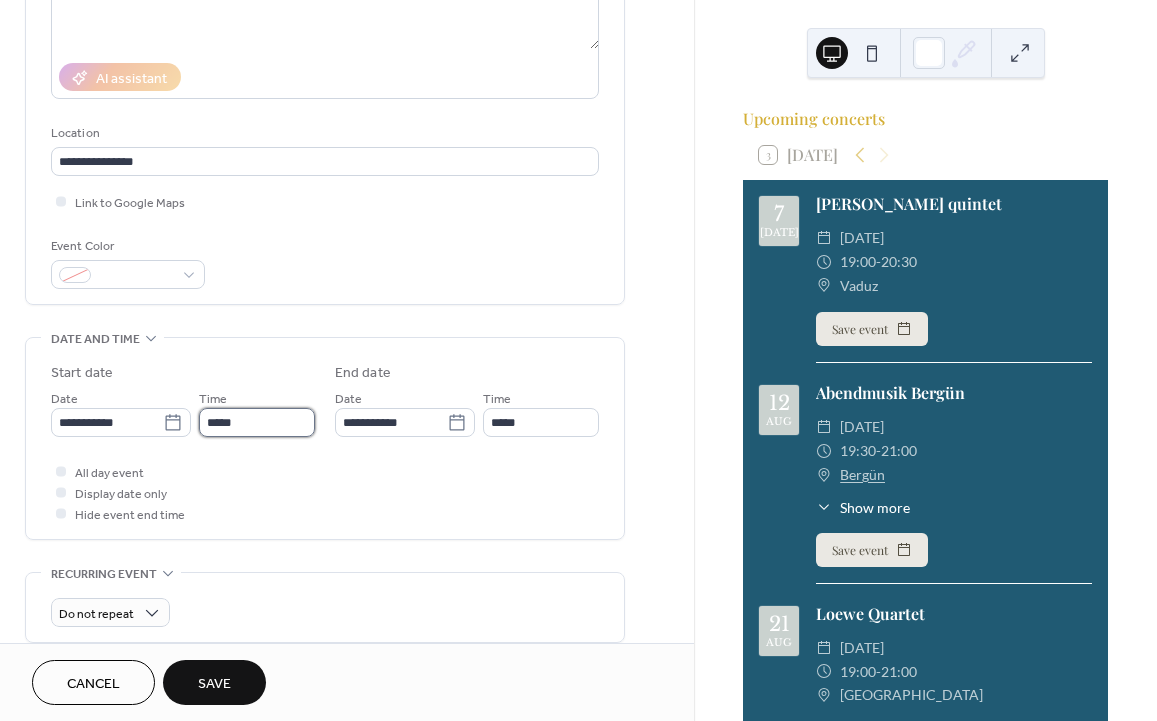 click on "*****" at bounding box center (257, 422) 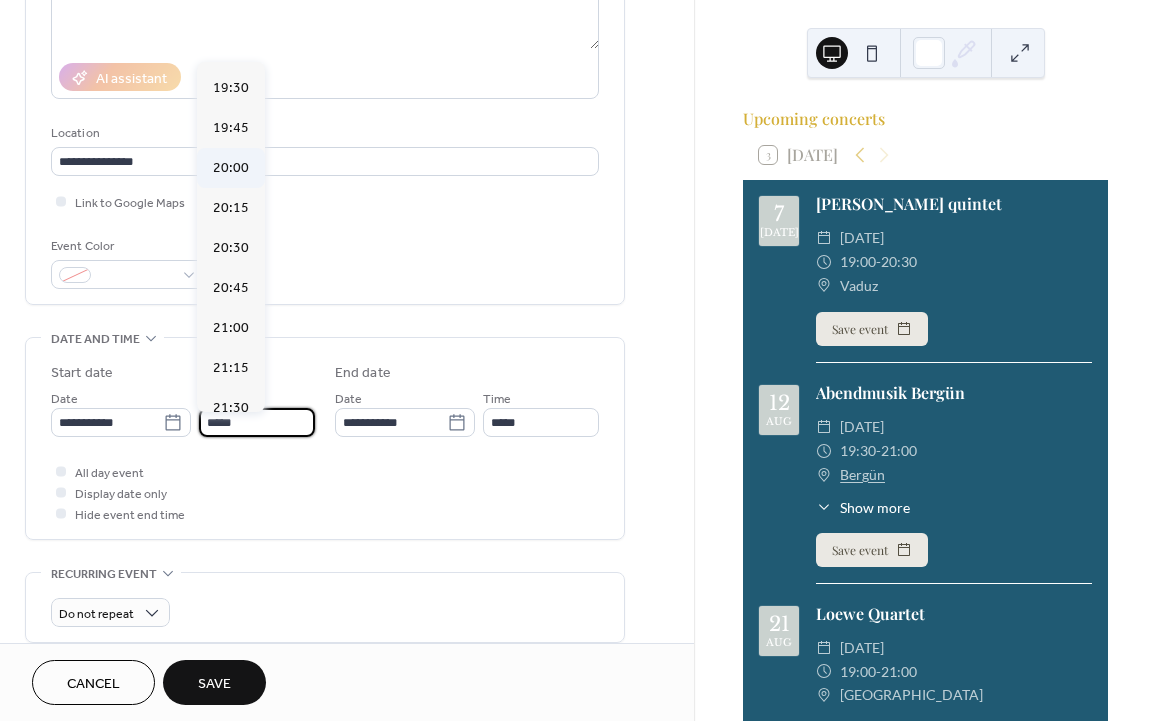 scroll, scrollTop: 3108, scrollLeft: 0, axis: vertical 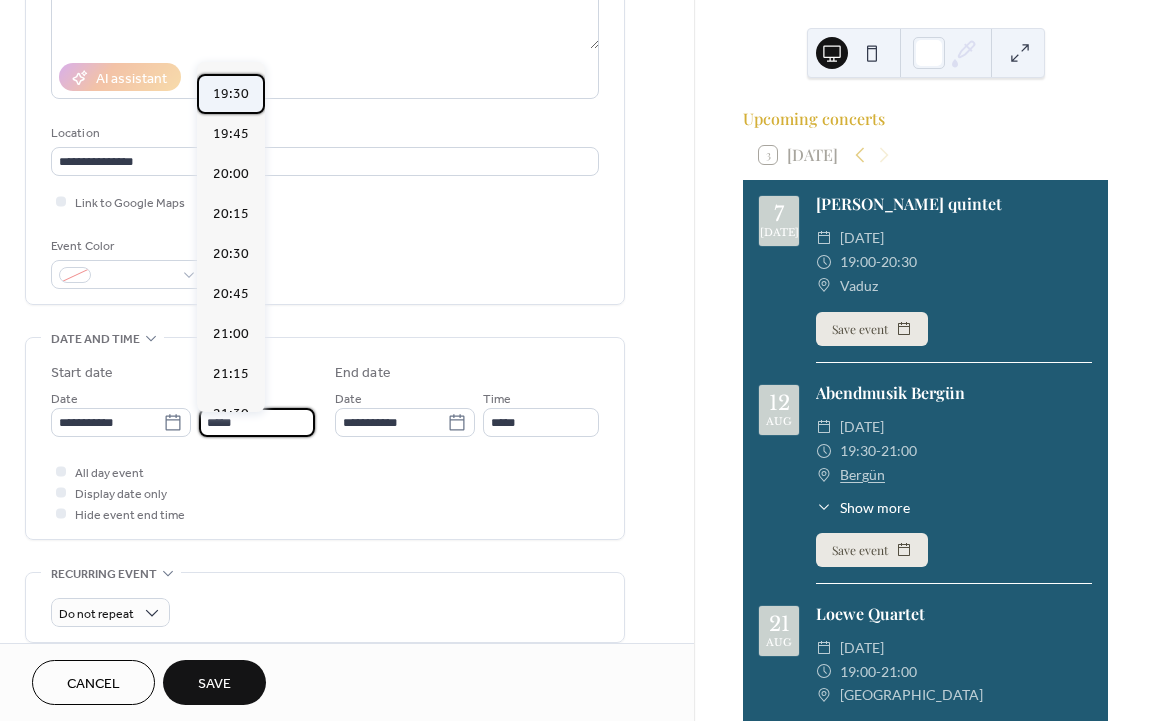 click on "19:30" at bounding box center [231, 94] 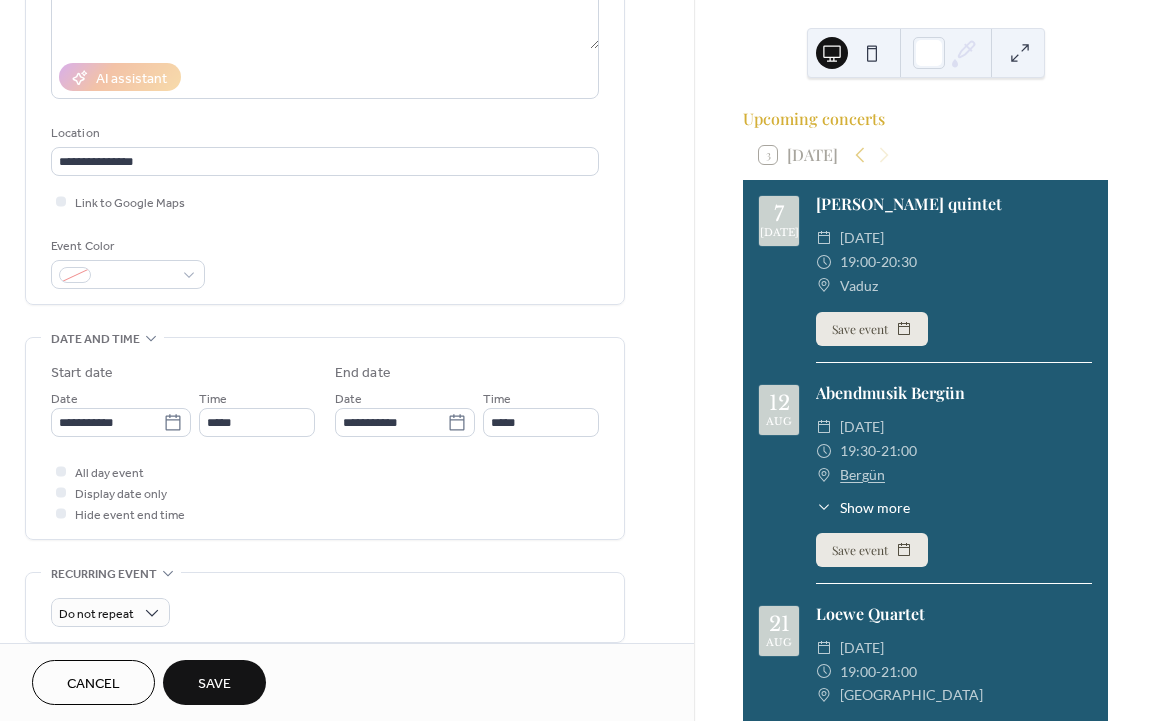 type on "*****" 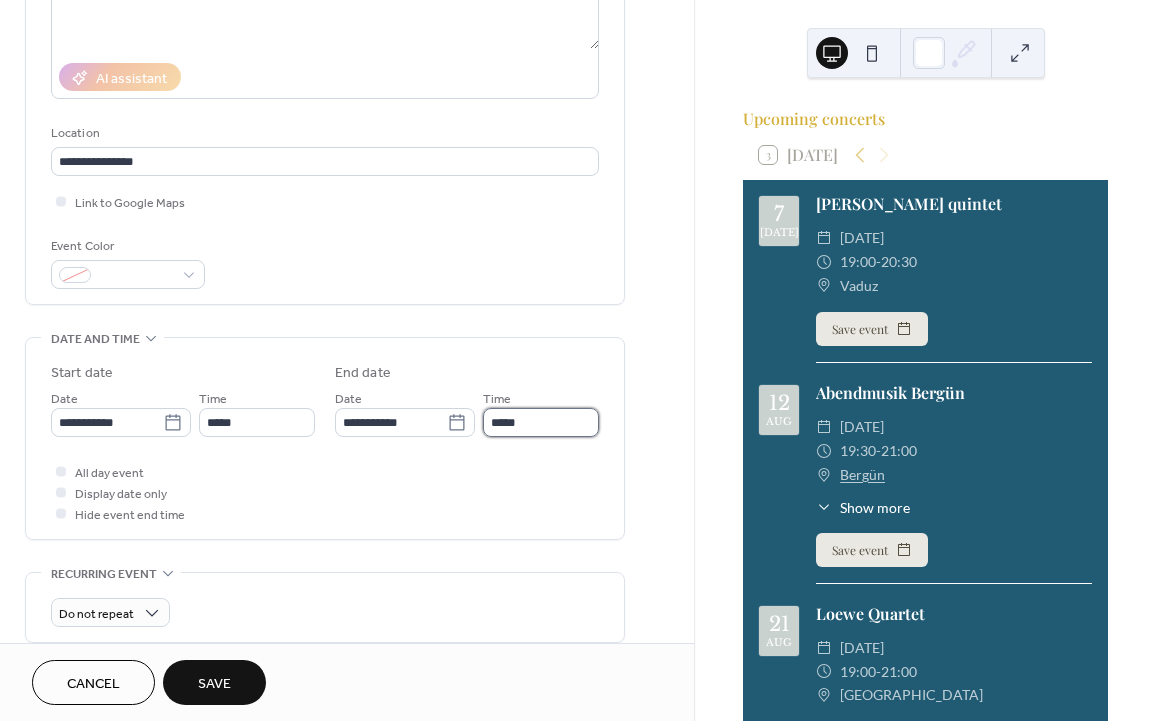 click on "*****" at bounding box center [541, 422] 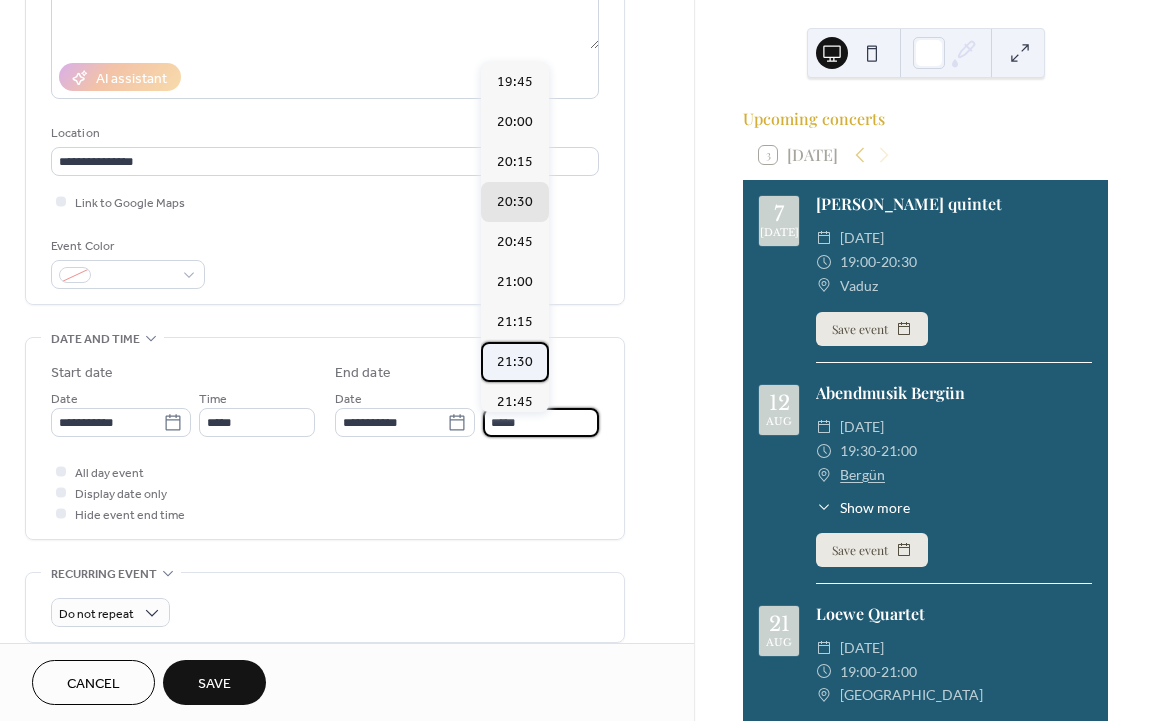 click on "21:30" at bounding box center [515, 362] 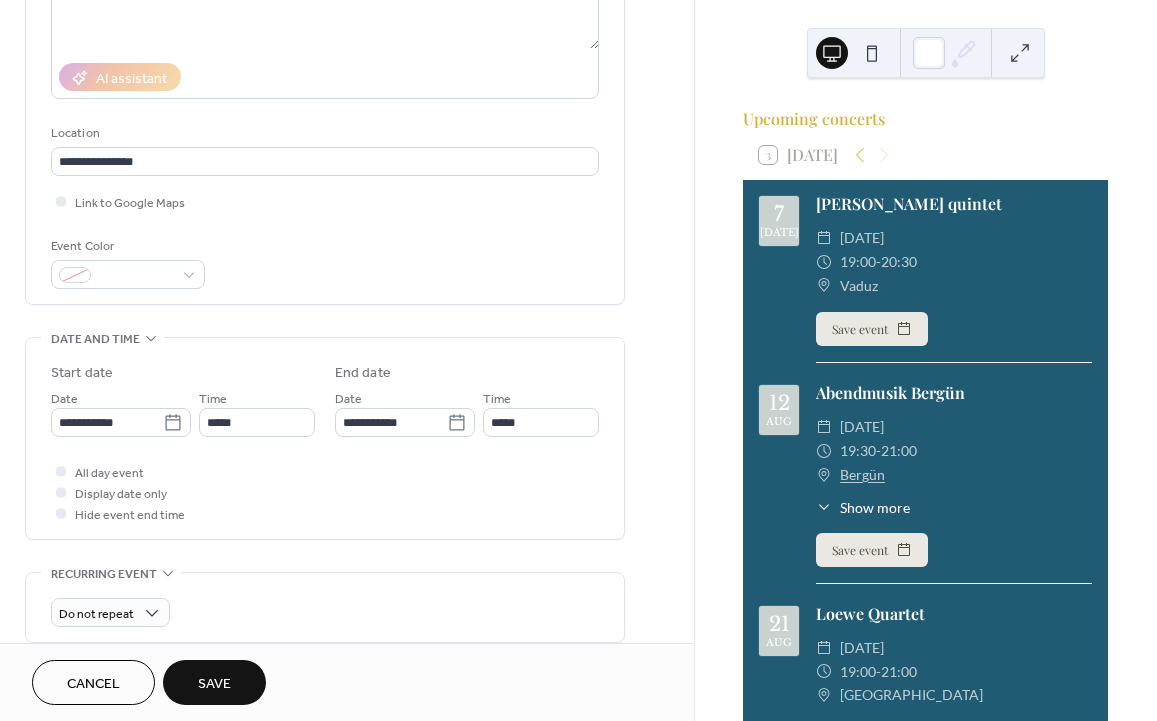 type on "*****" 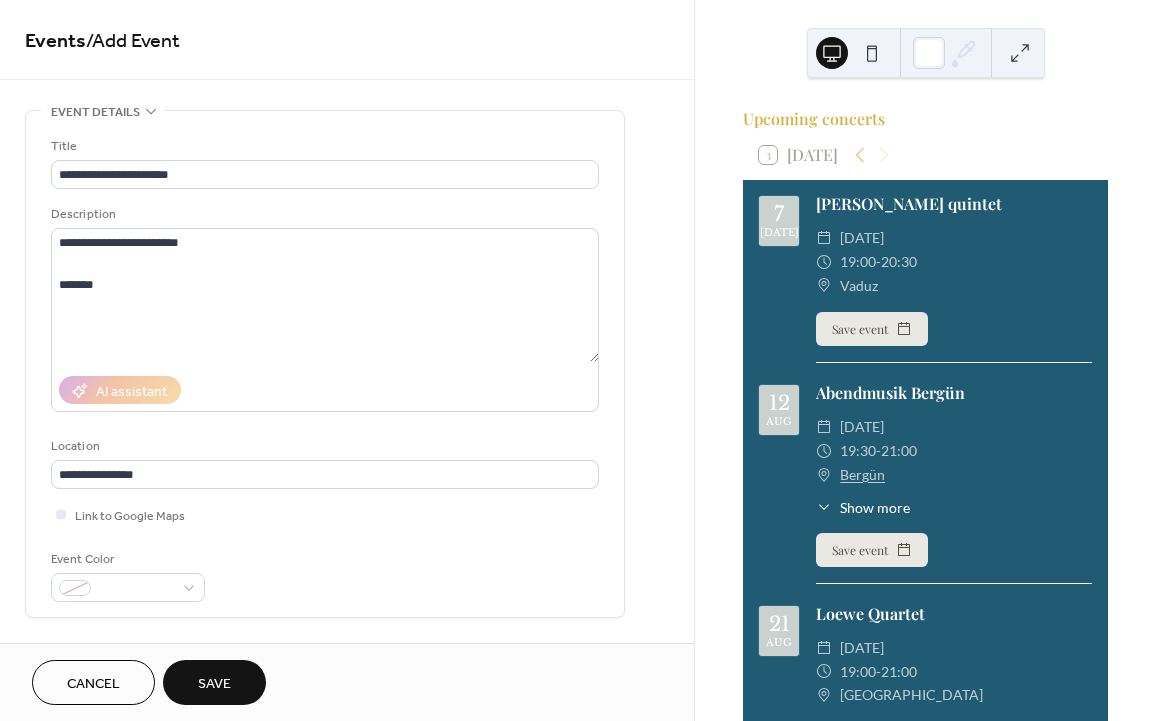scroll, scrollTop: 0, scrollLeft: 0, axis: both 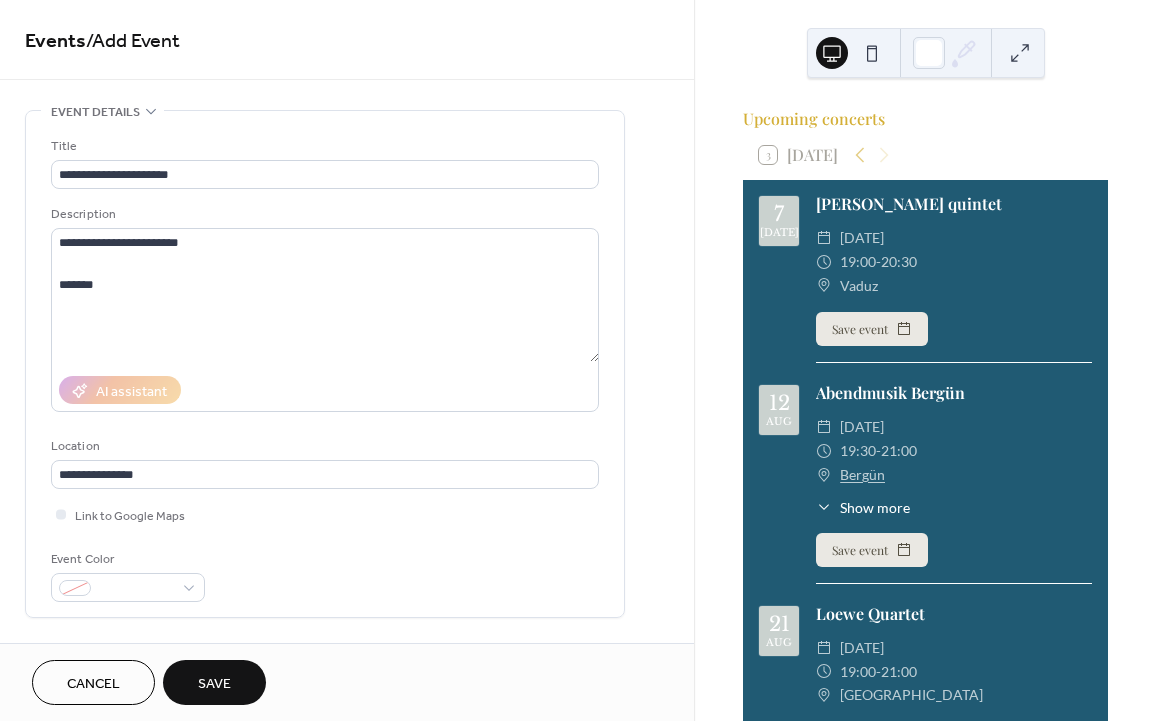 click on "Save" at bounding box center [214, 684] 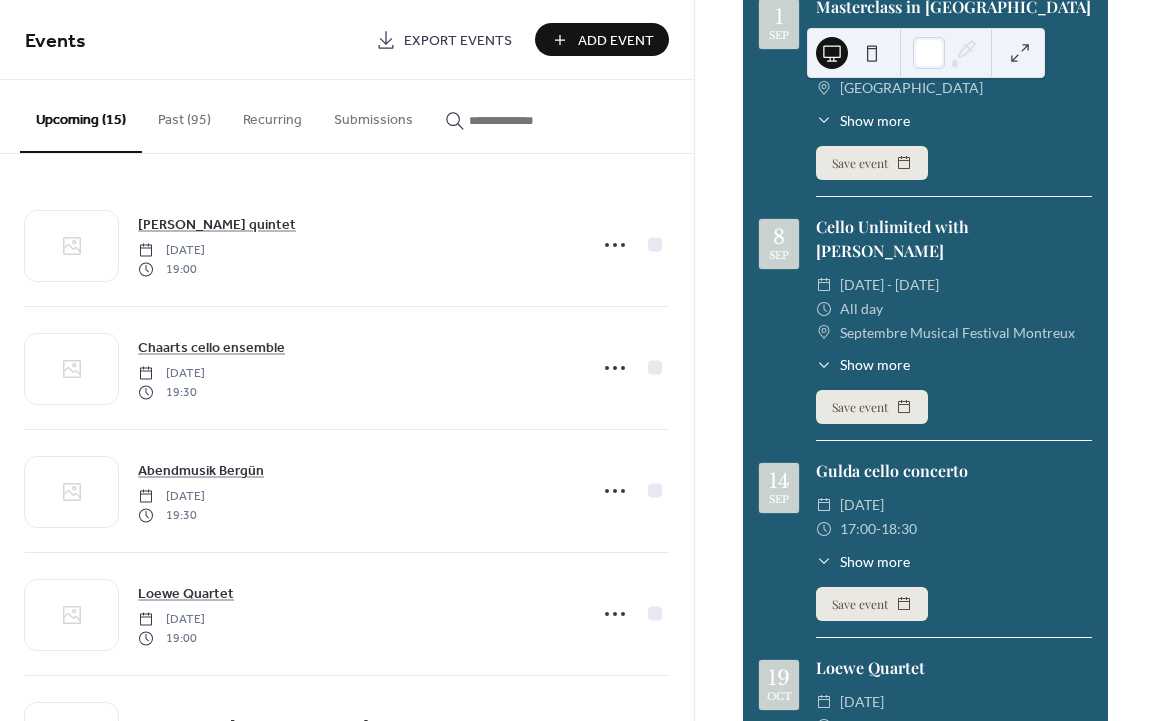 scroll, scrollTop: 1032, scrollLeft: 0, axis: vertical 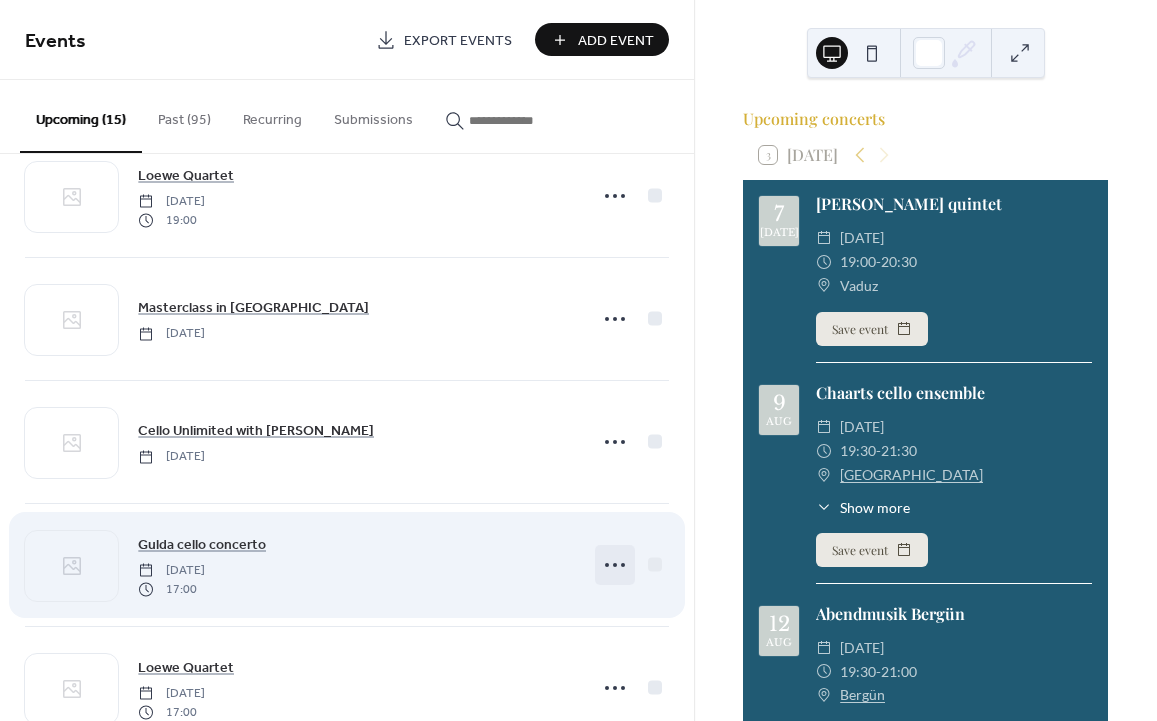 click 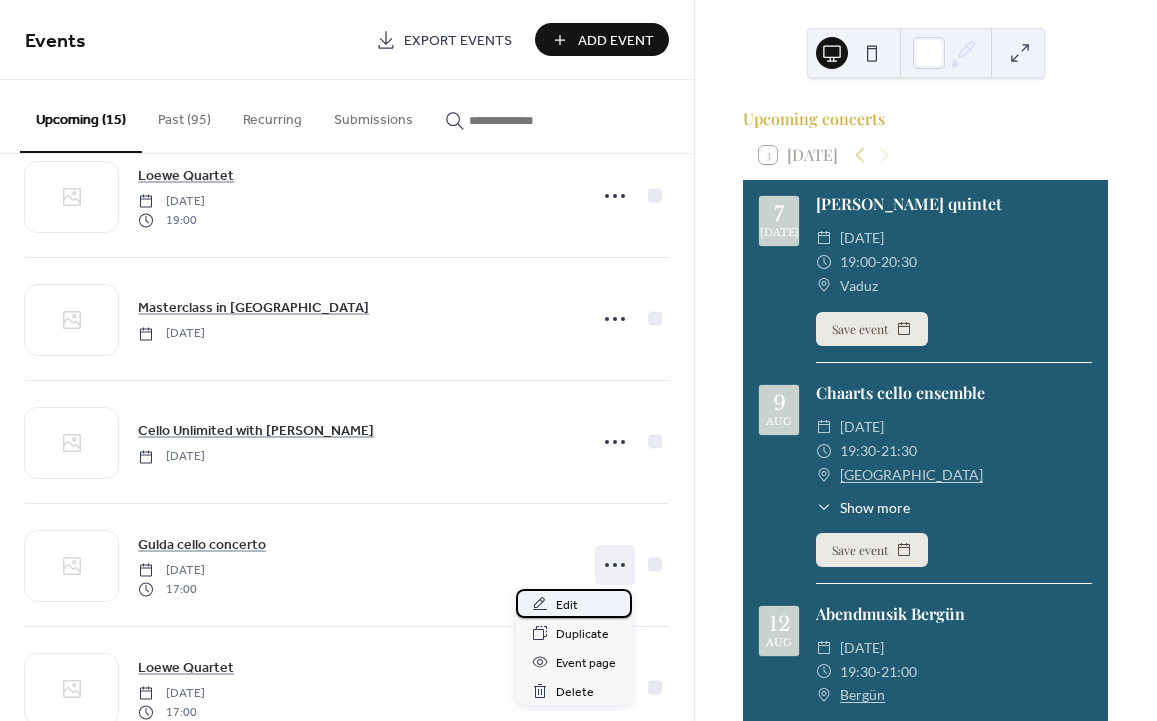 click on "Edit" at bounding box center [574, 603] 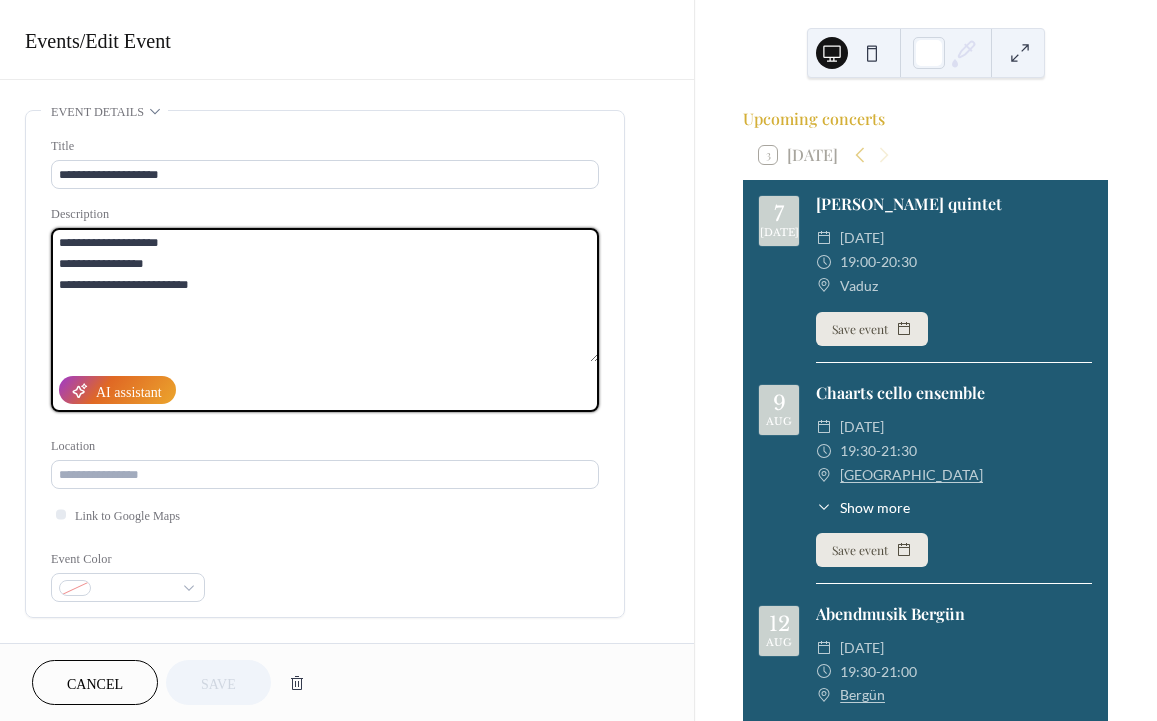 click on "**********" 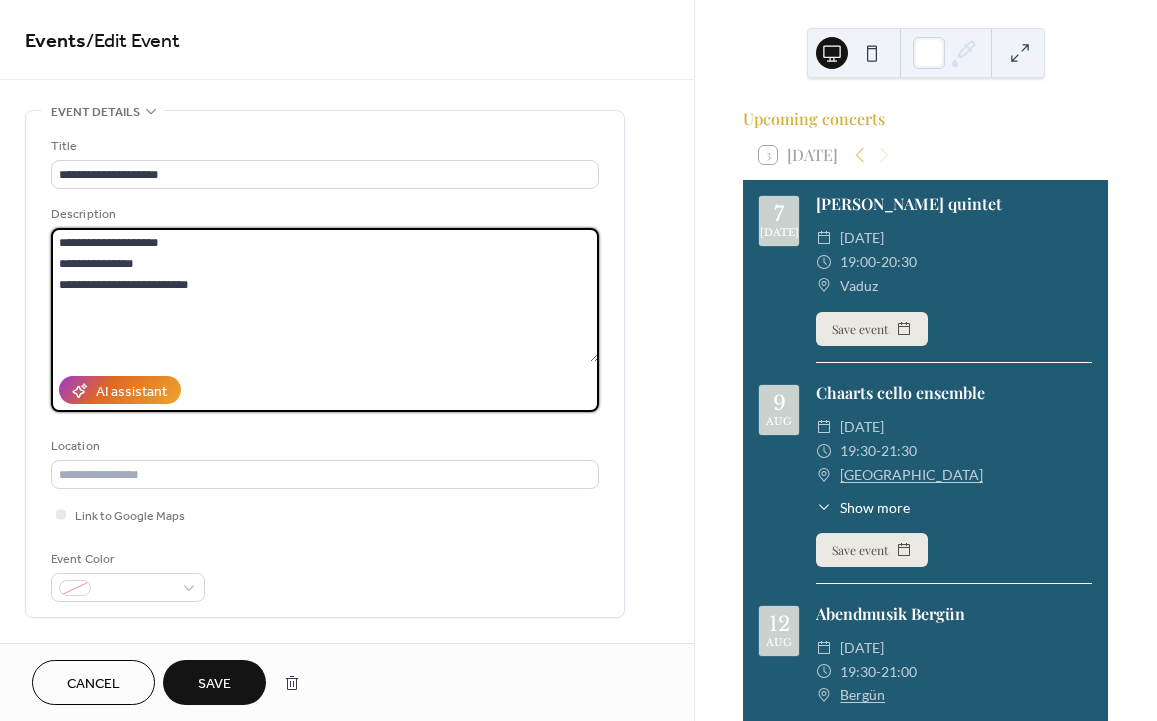 click on "**********" 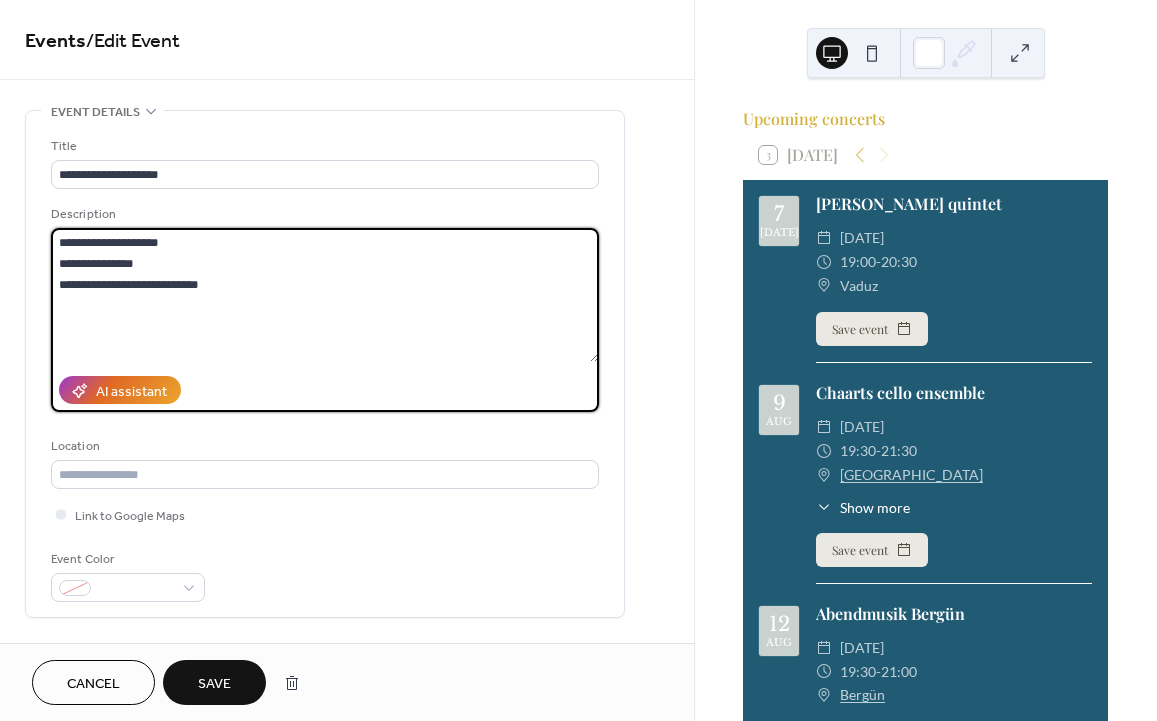click on "**********" 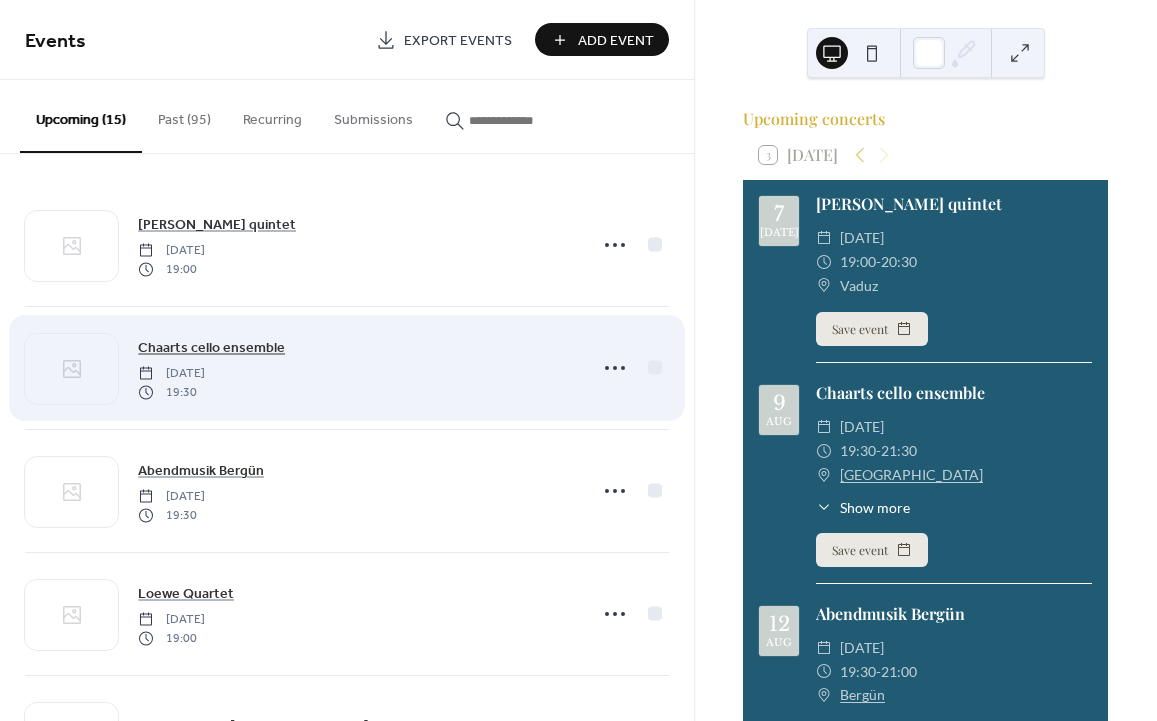 scroll, scrollTop: 0, scrollLeft: 0, axis: both 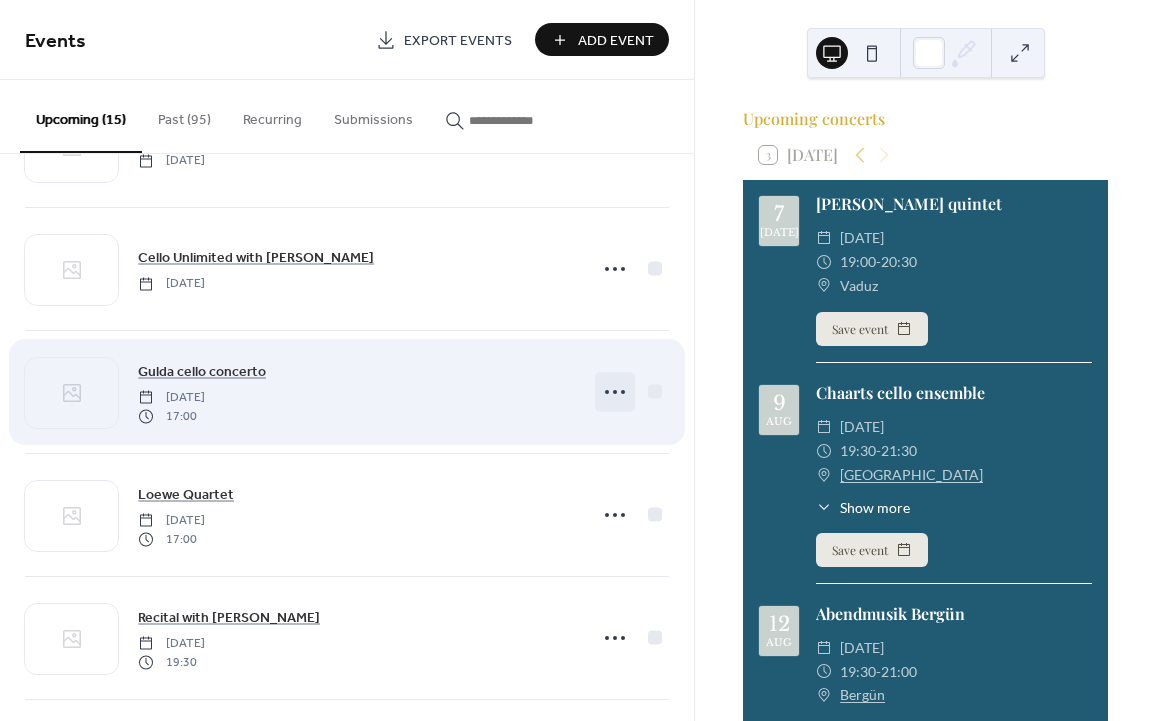 click 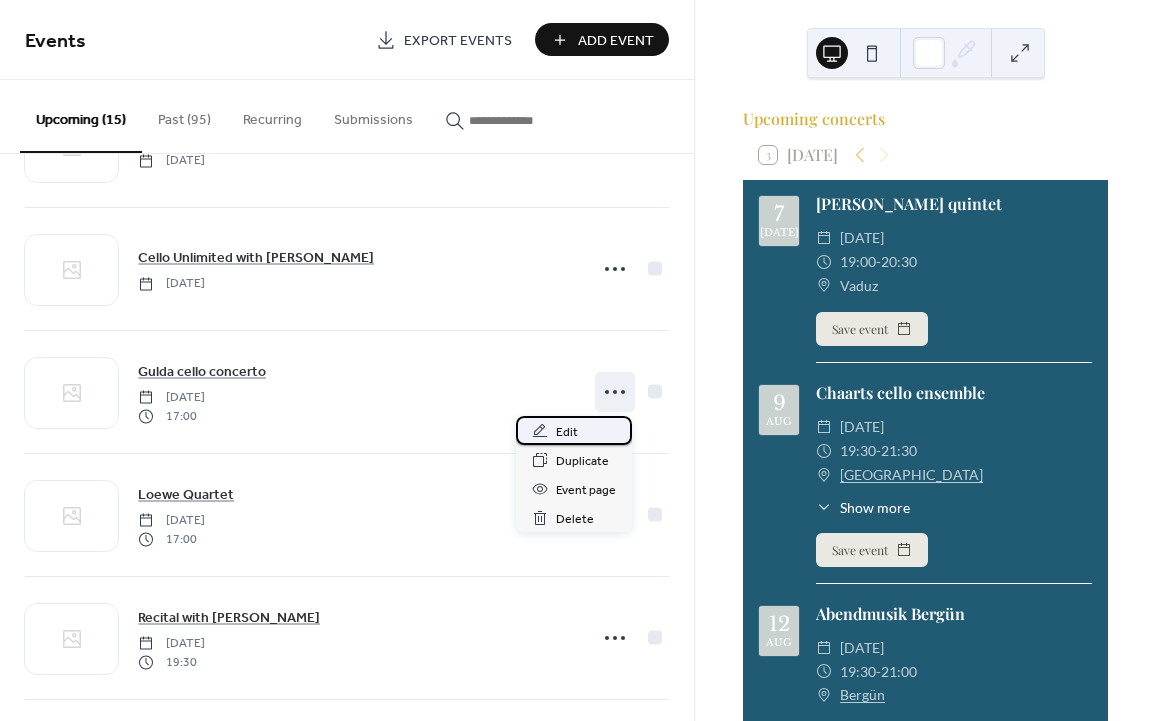 click on "Edit" at bounding box center [574, 430] 